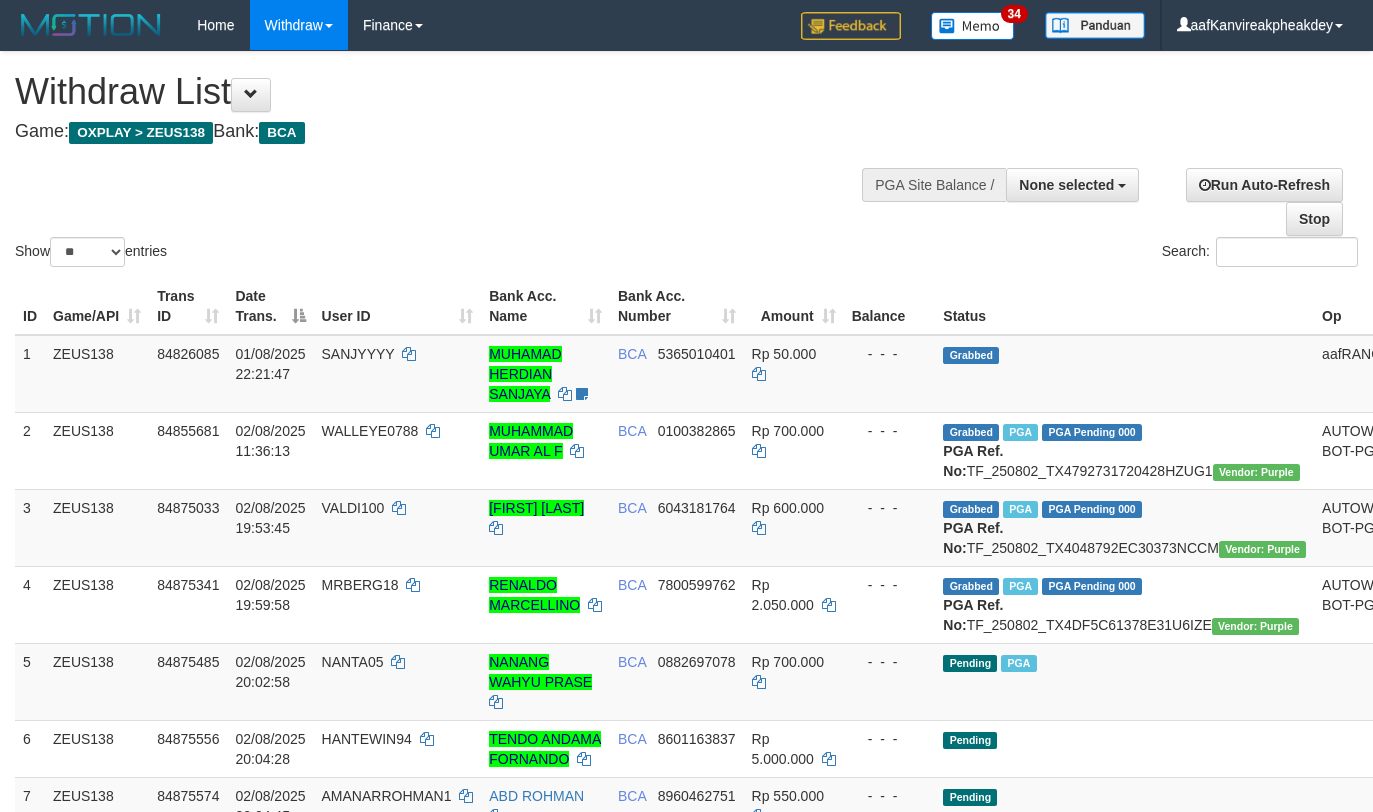 select 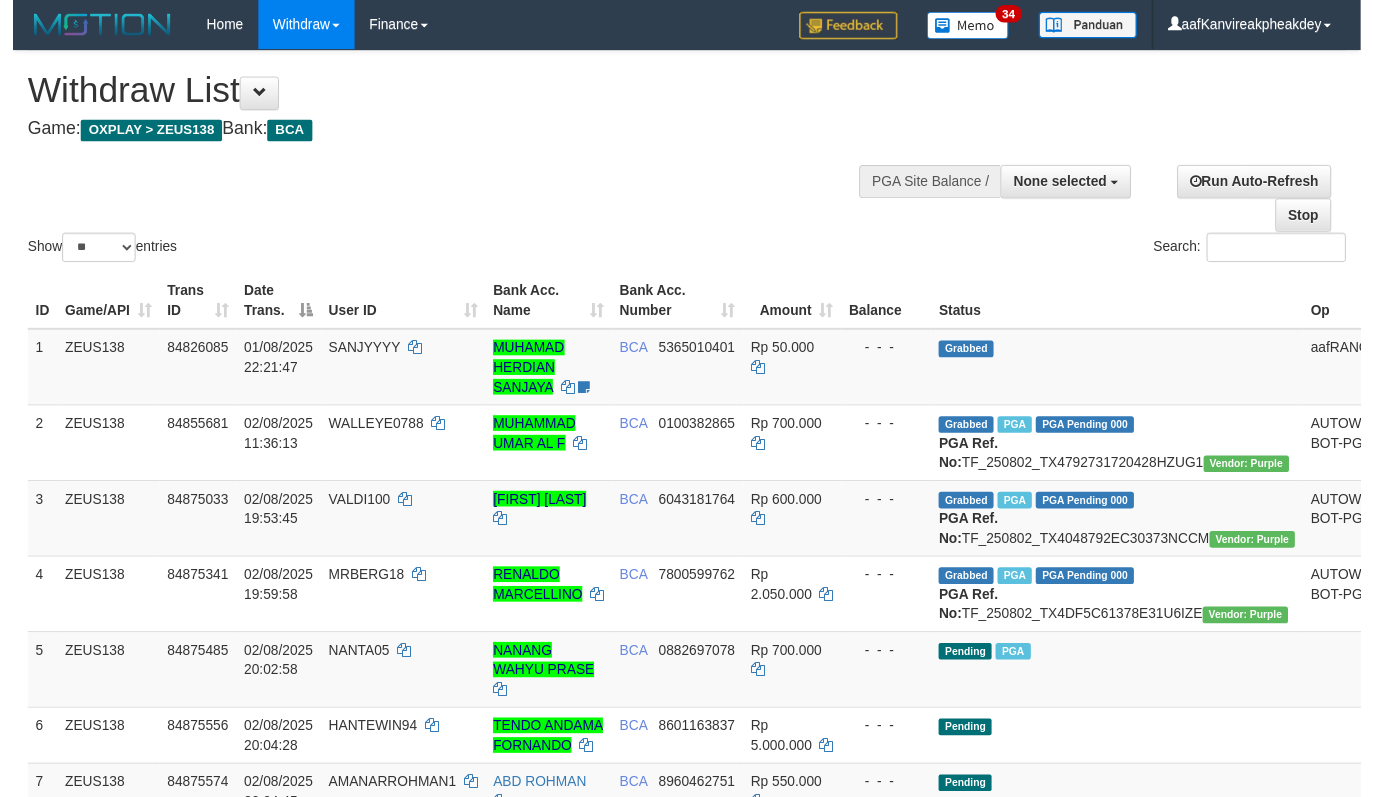scroll, scrollTop: 267, scrollLeft: 0, axis: vertical 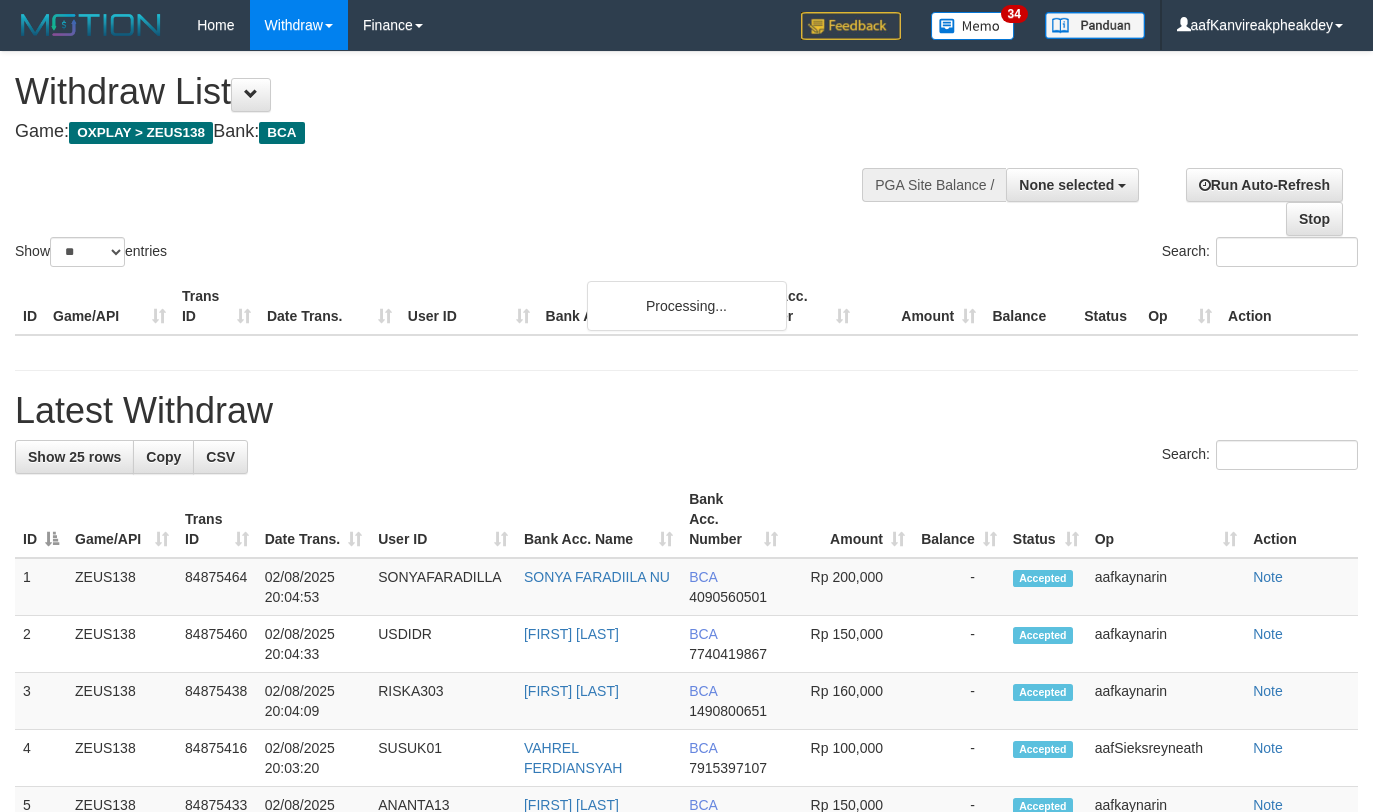 select 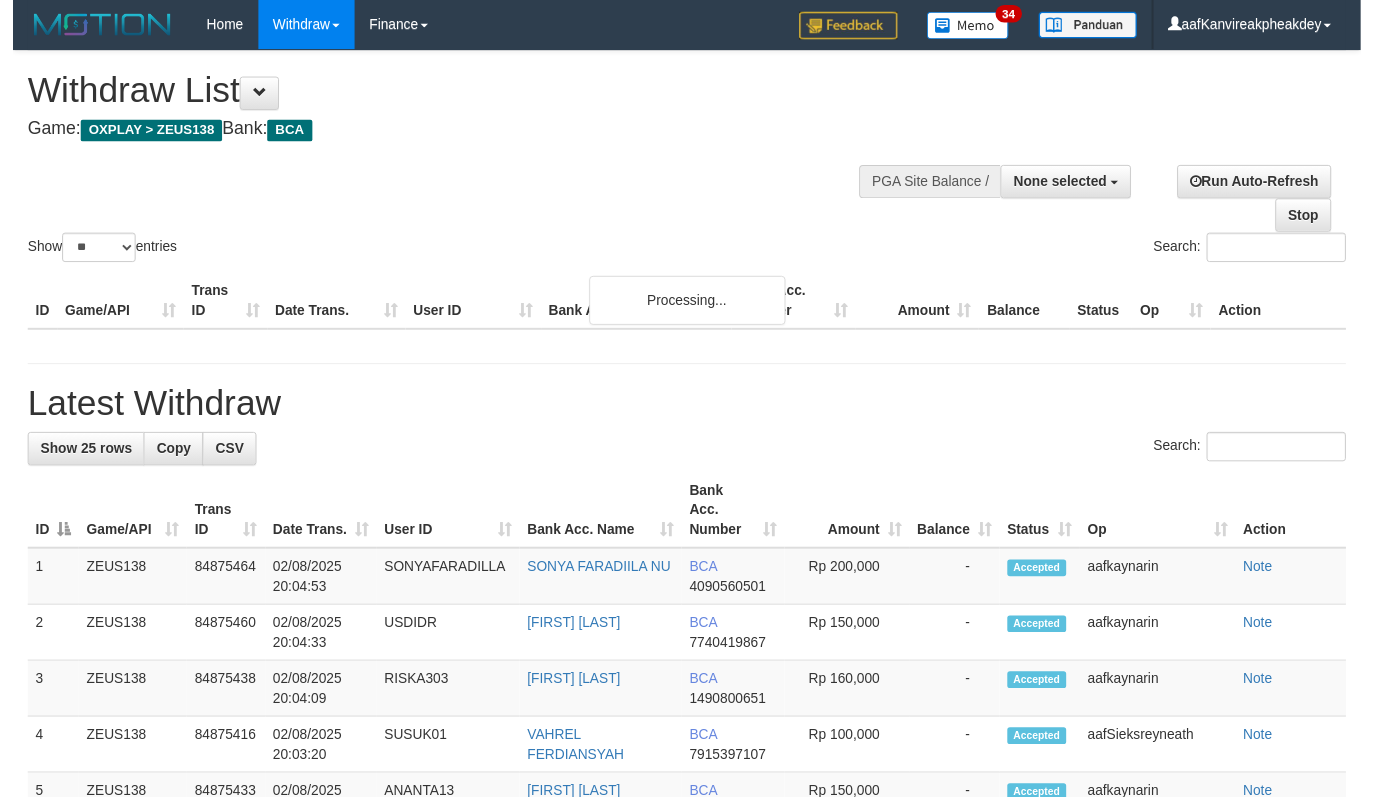 scroll, scrollTop: 267, scrollLeft: 0, axis: vertical 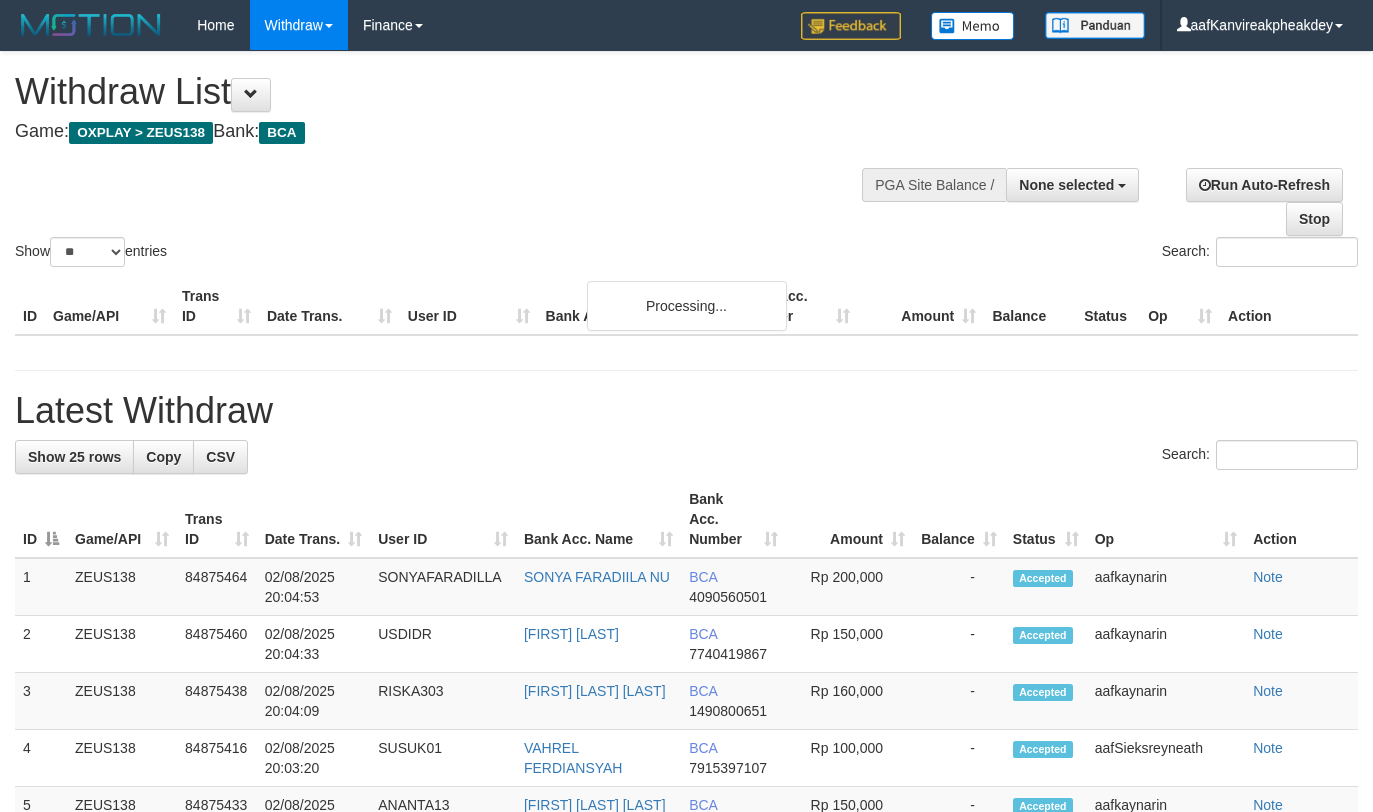 select 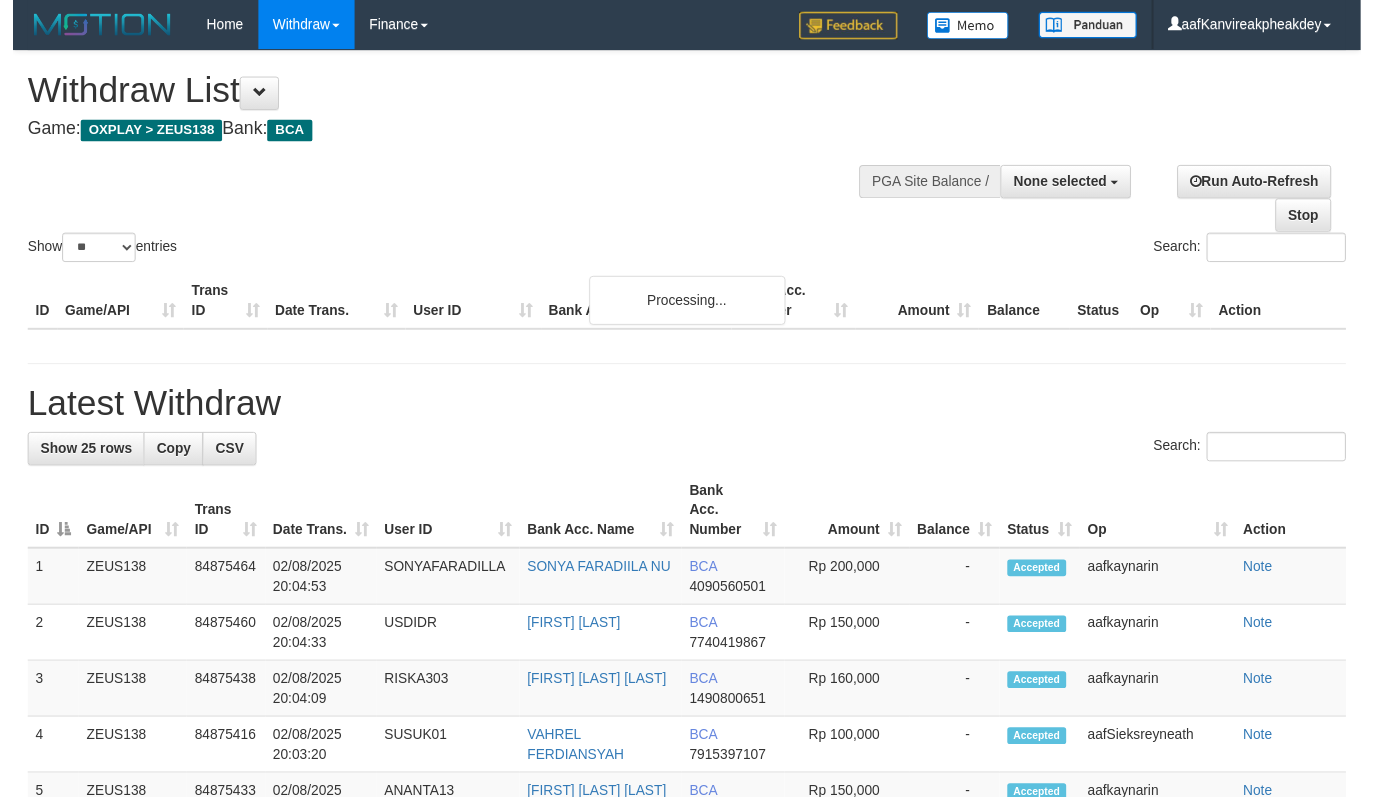 scroll, scrollTop: 267, scrollLeft: 0, axis: vertical 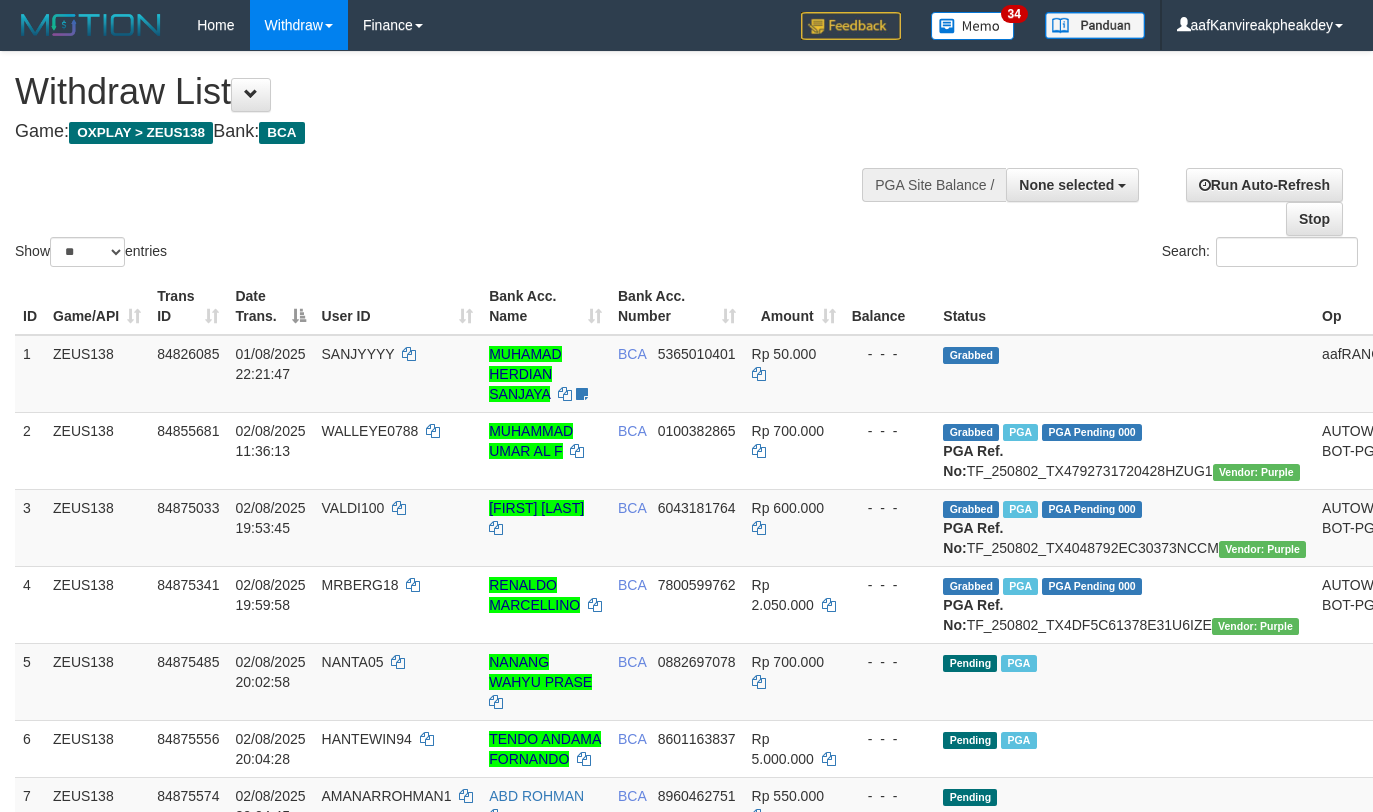 select 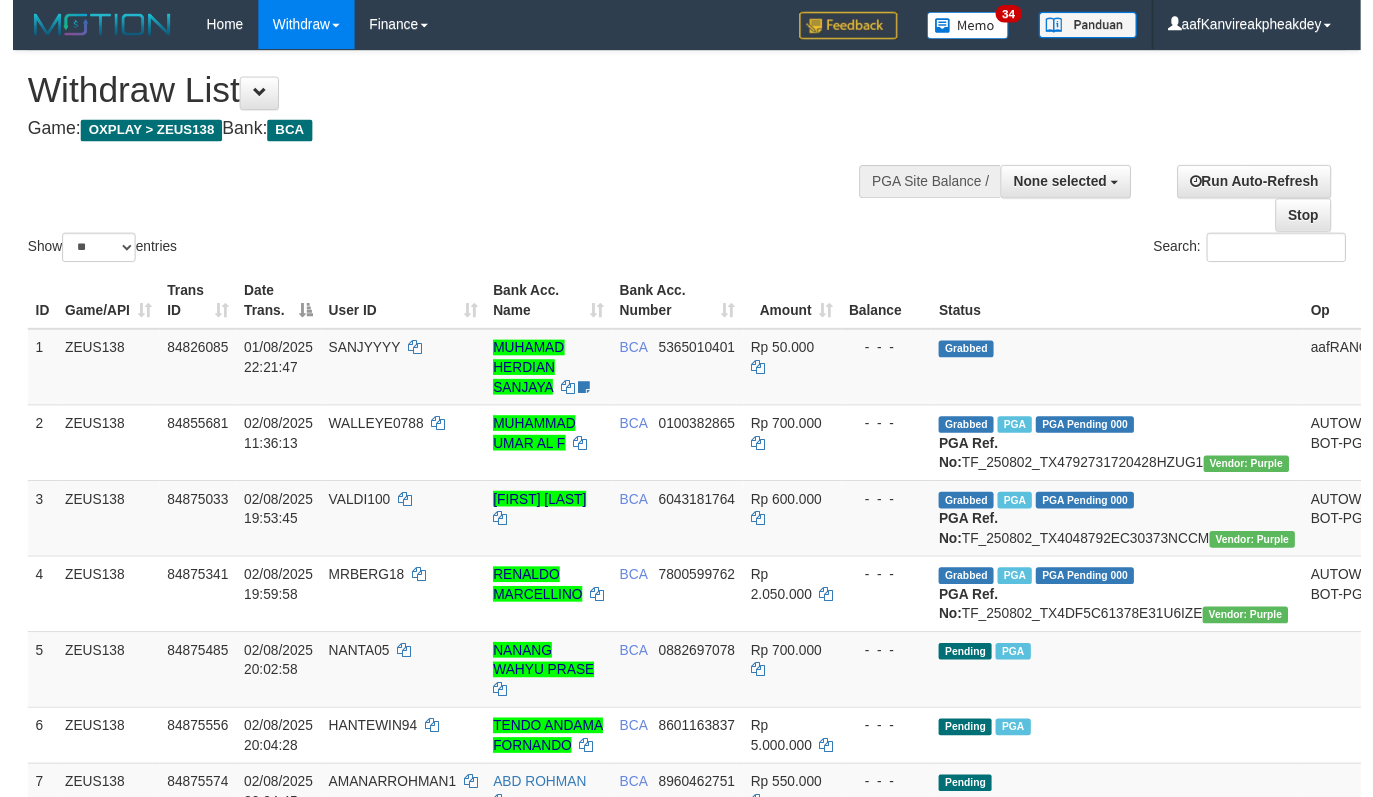 scroll, scrollTop: 267, scrollLeft: 0, axis: vertical 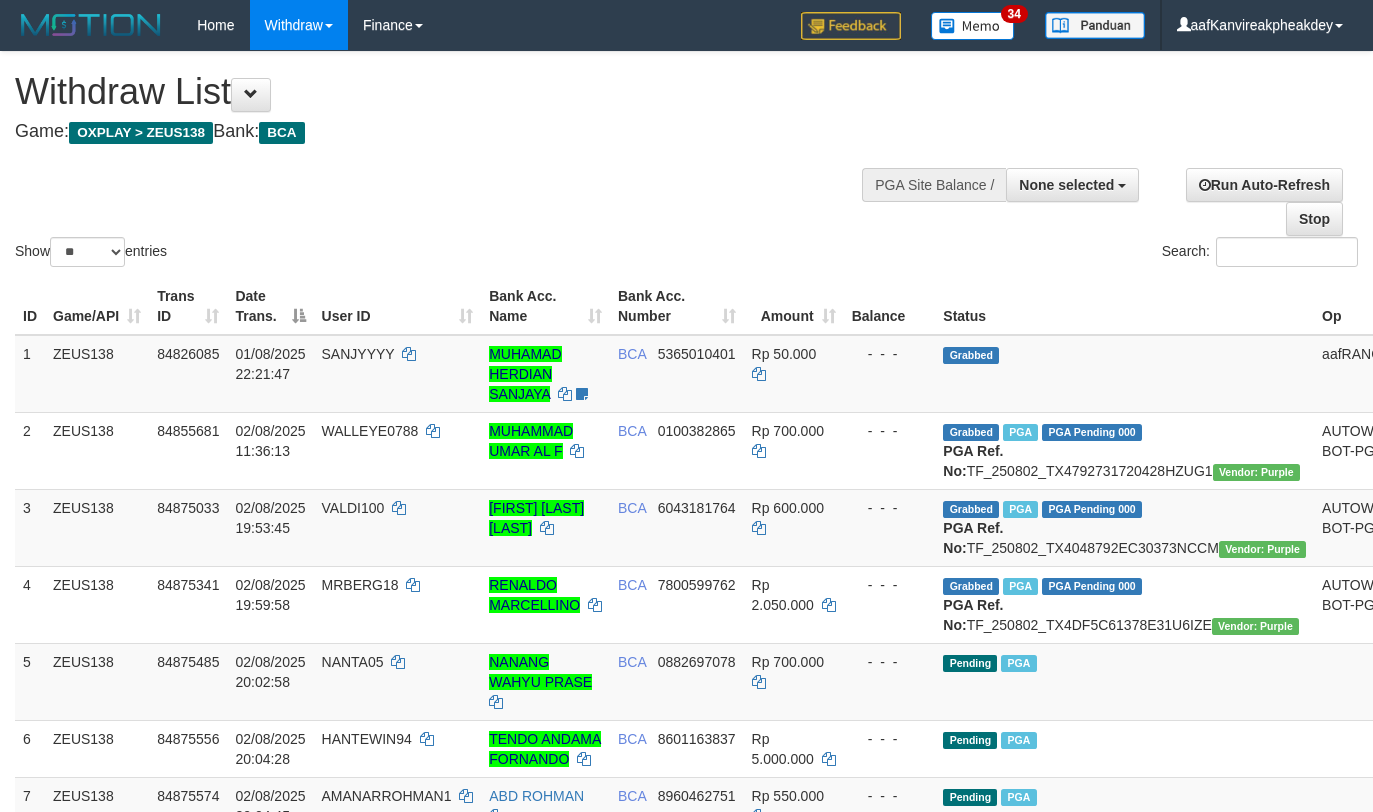 select 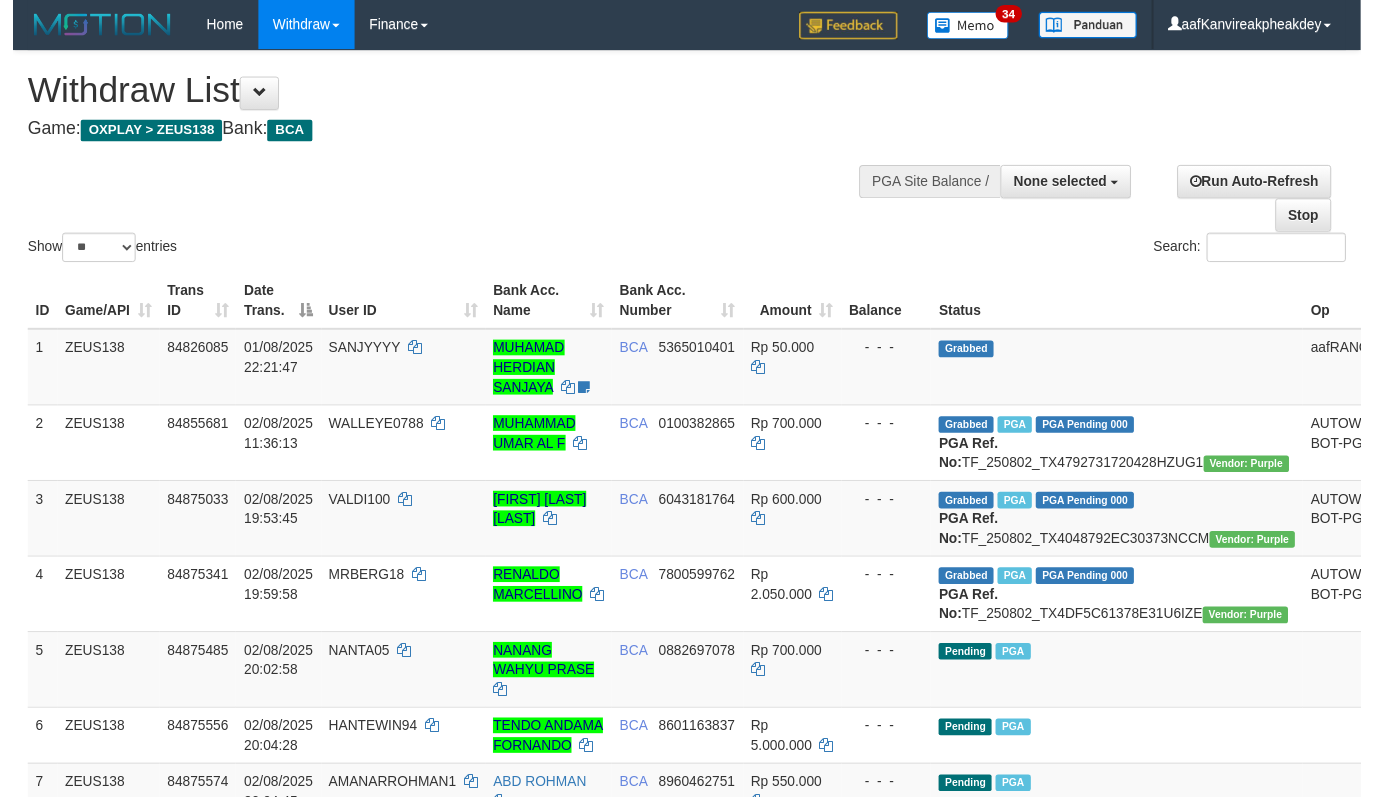 scroll, scrollTop: 267, scrollLeft: 0, axis: vertical 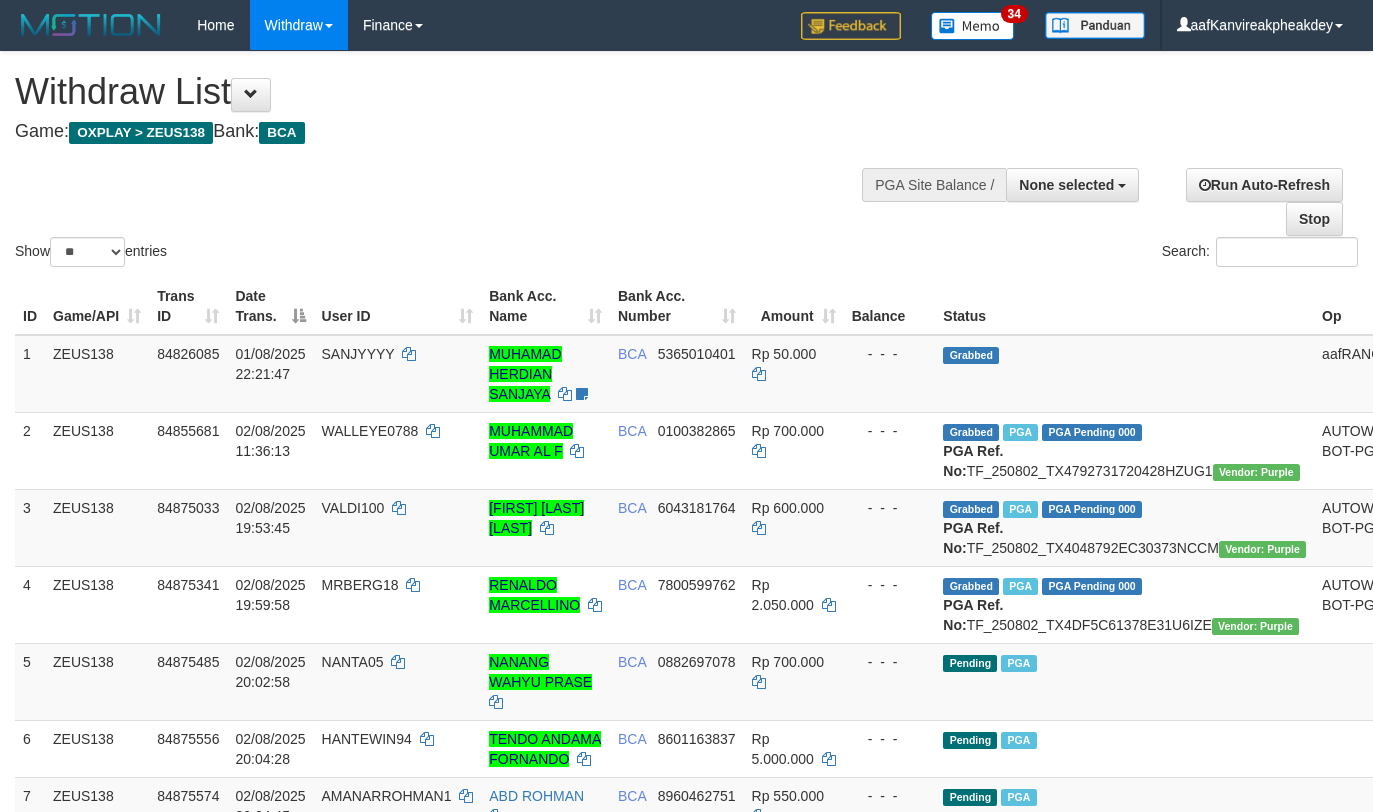 select 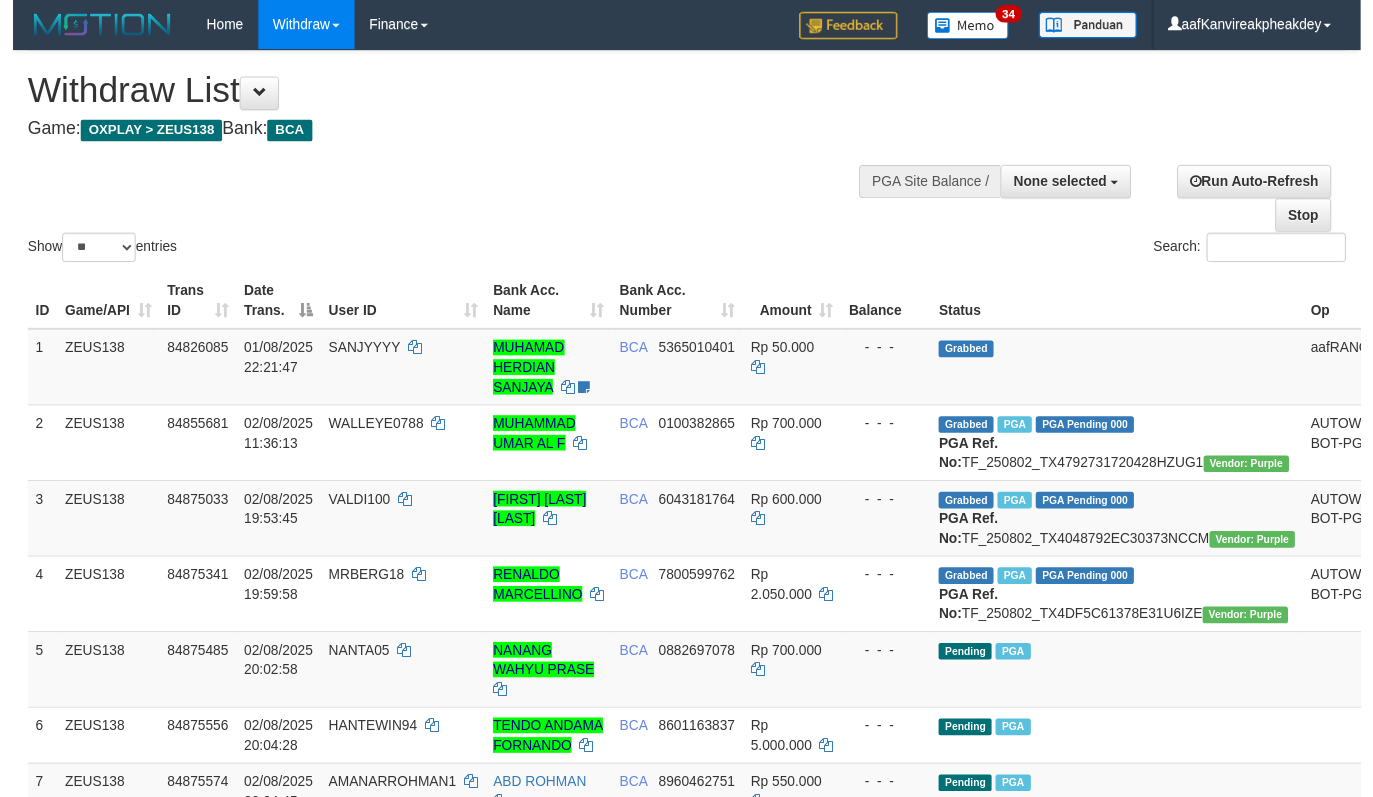 scroll, scrollTop: 267, scrollLeft: 0, axis: vertical 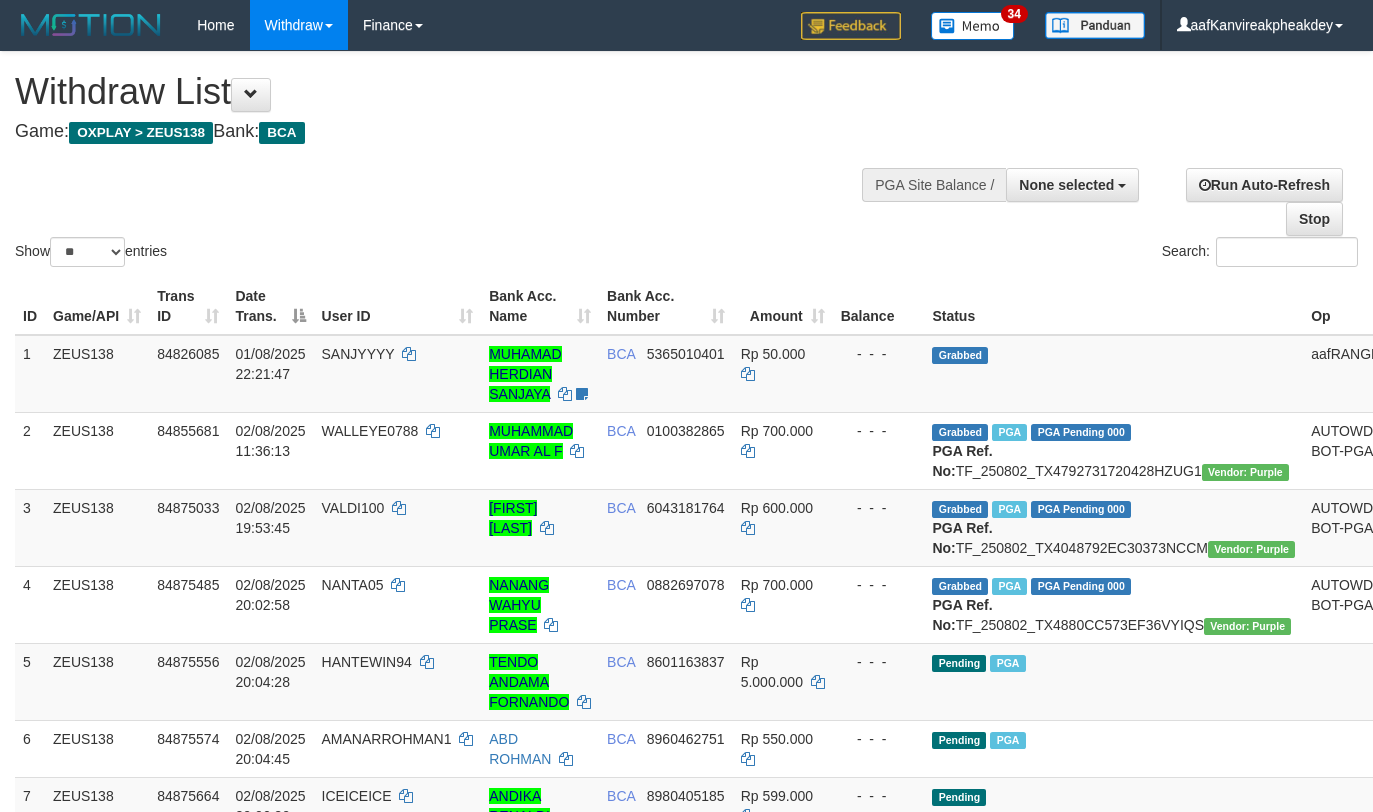 select 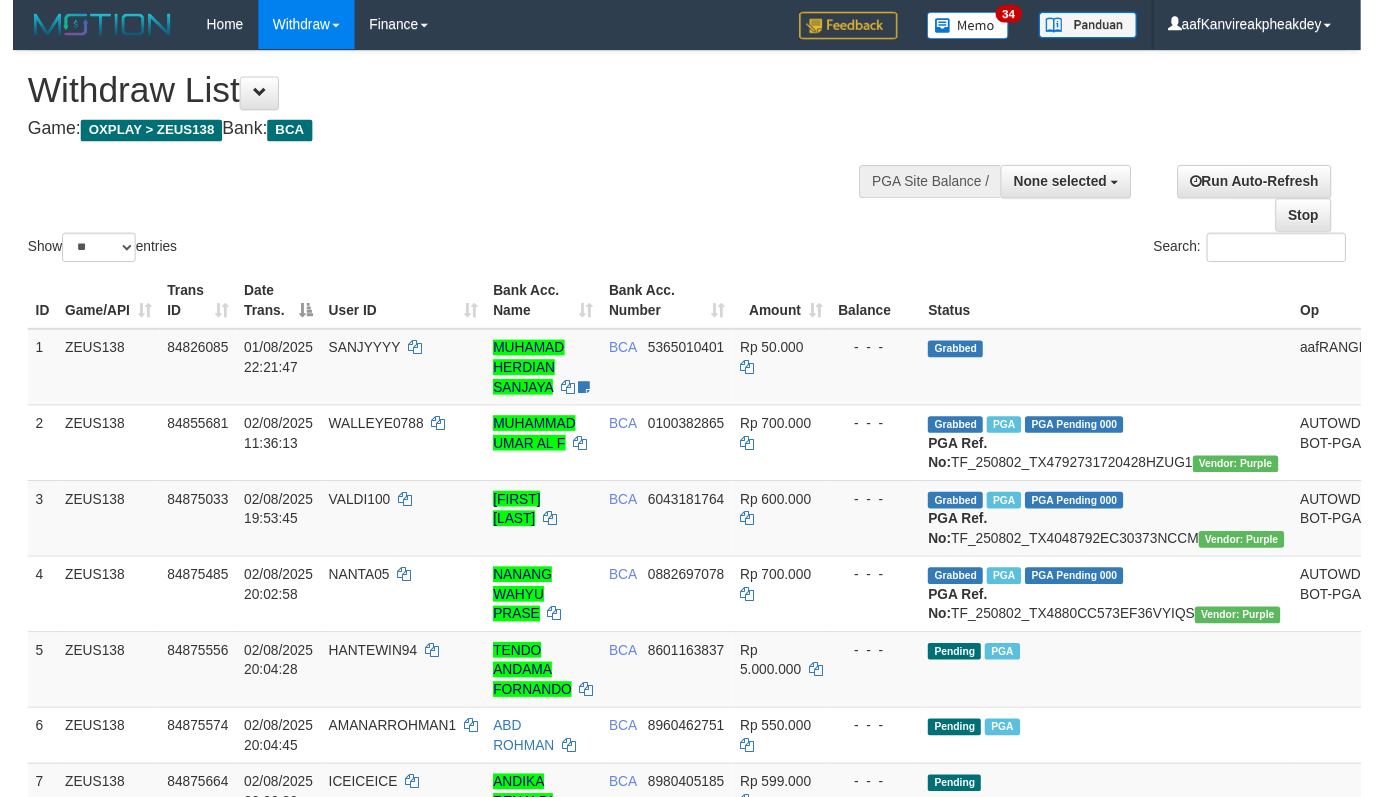 scroll, scrollTop: 267, scrollLeft: 0, axis: vertical 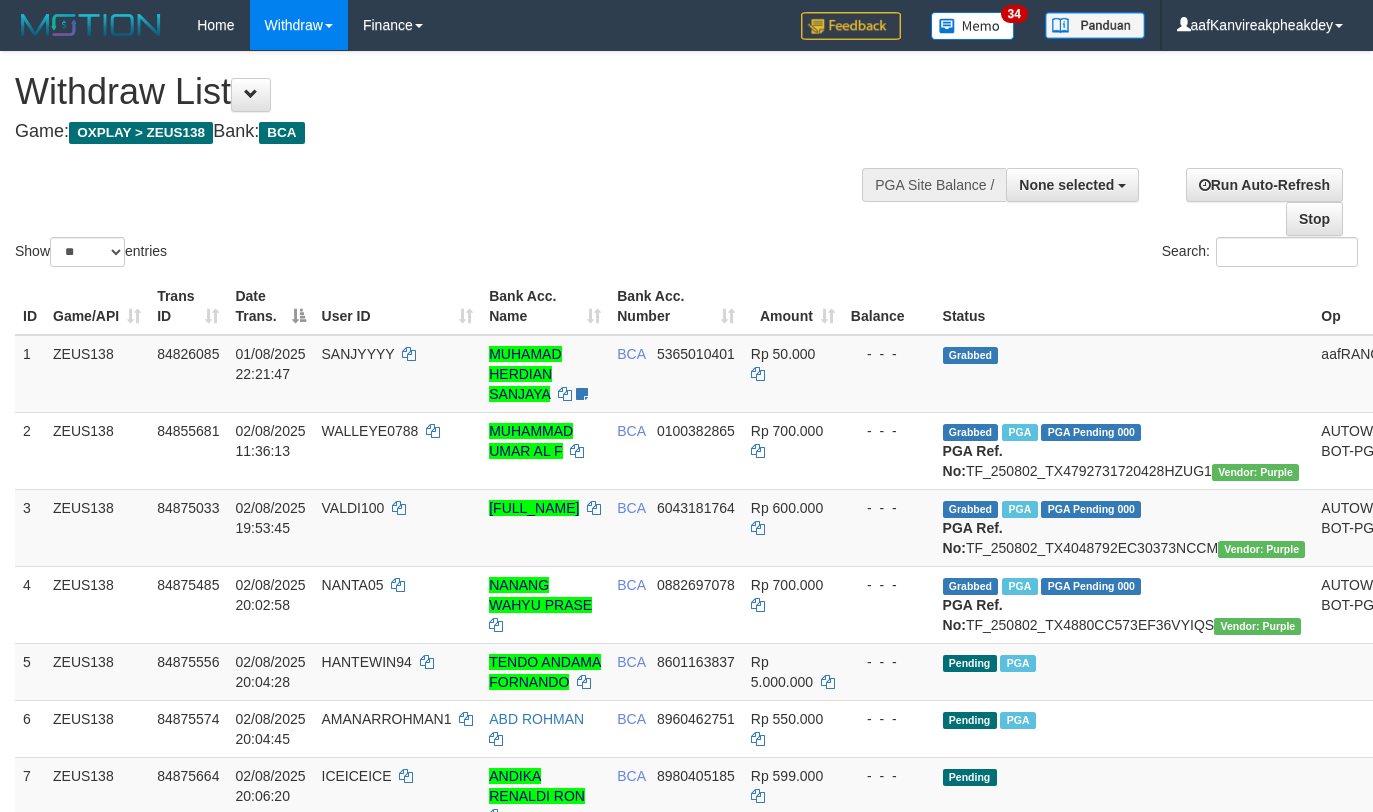 select 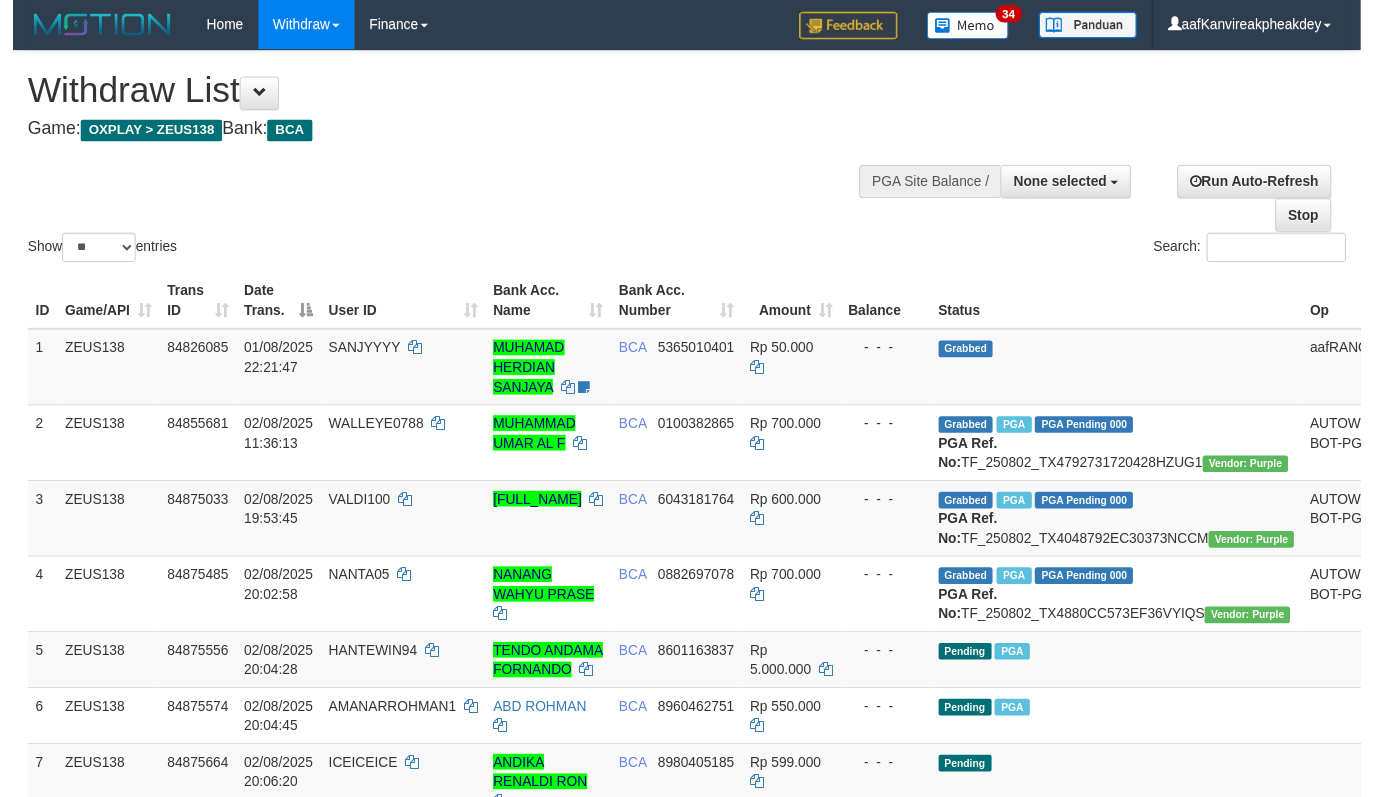 scroll, scrollTop: 267, scrollLeft: 0, axis: vertical 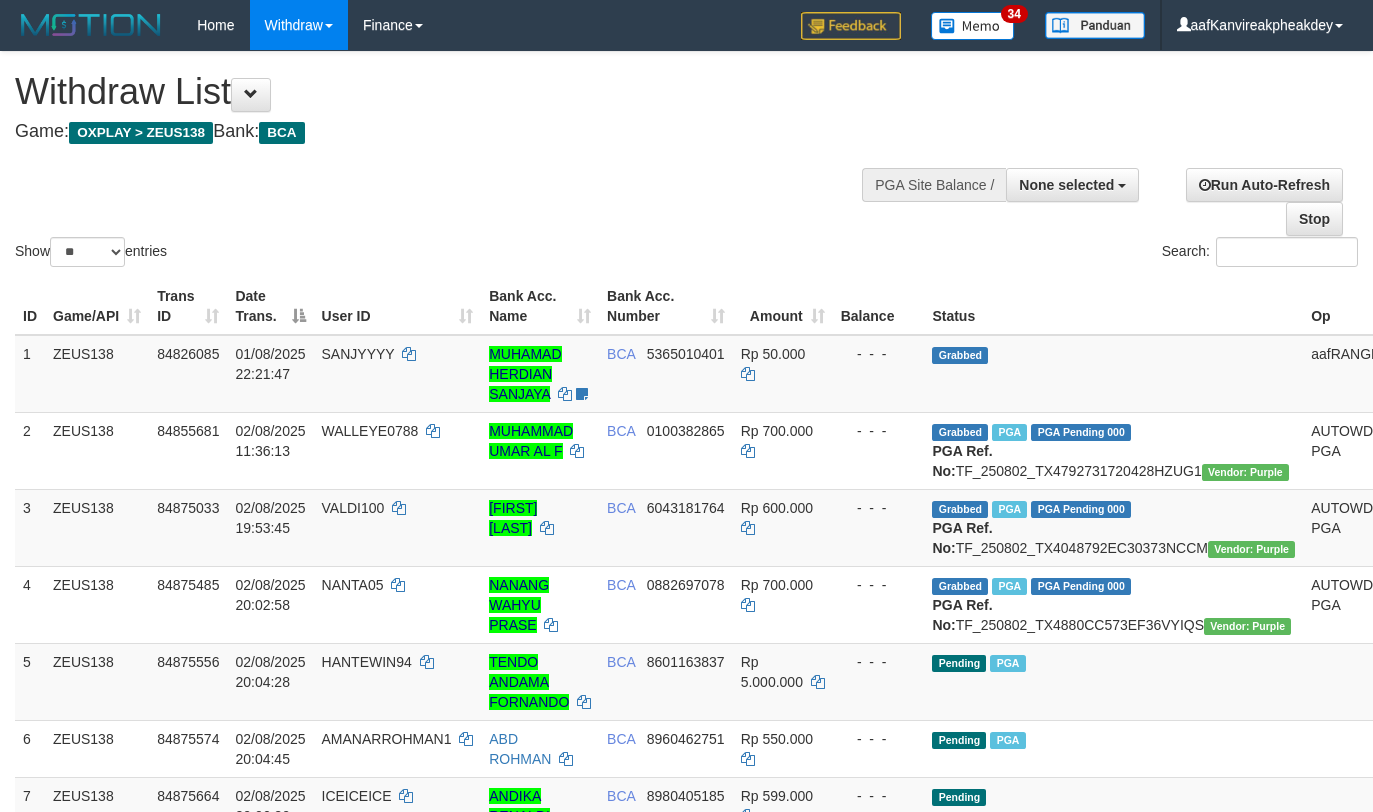 select 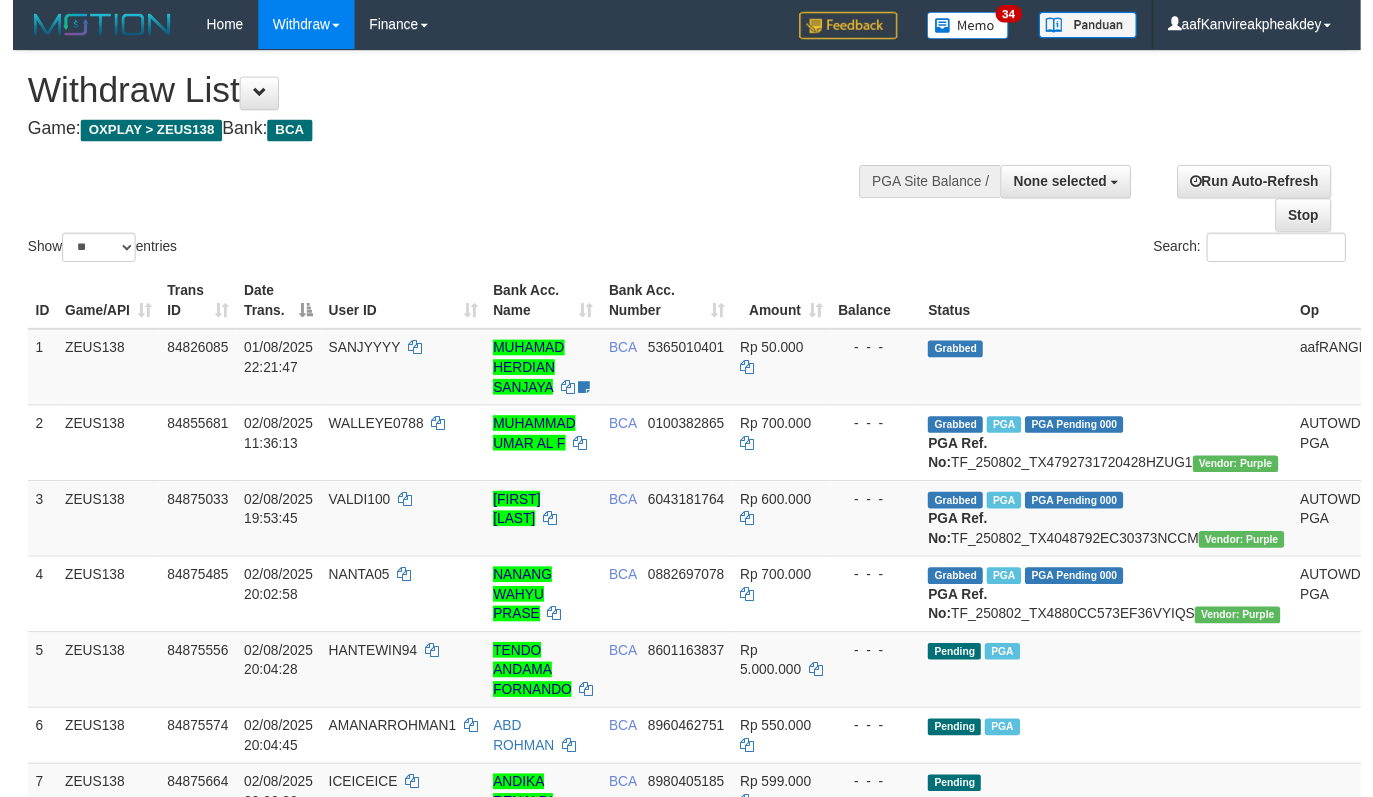 scroll, scrollTop: 267, scrollLeft: 0, axis: vertical 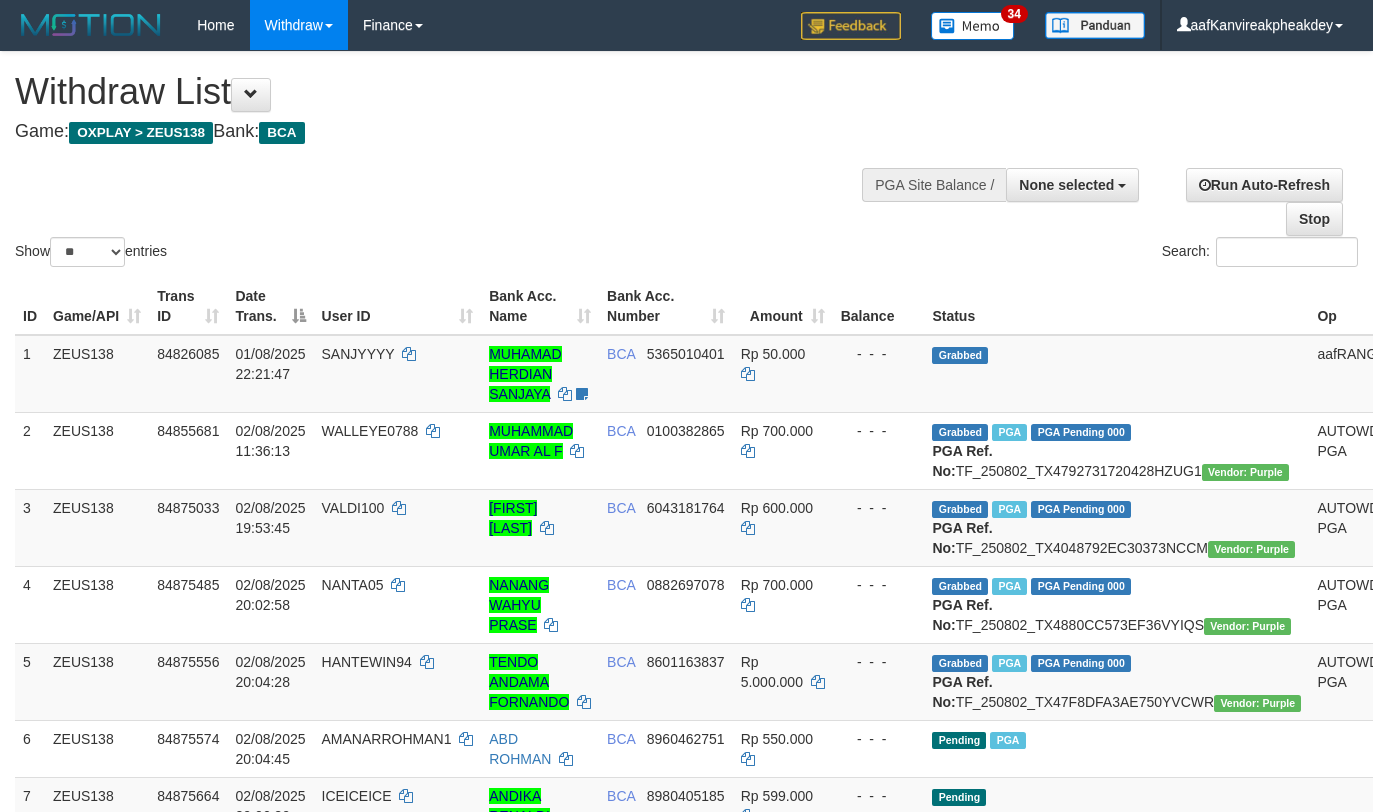 select 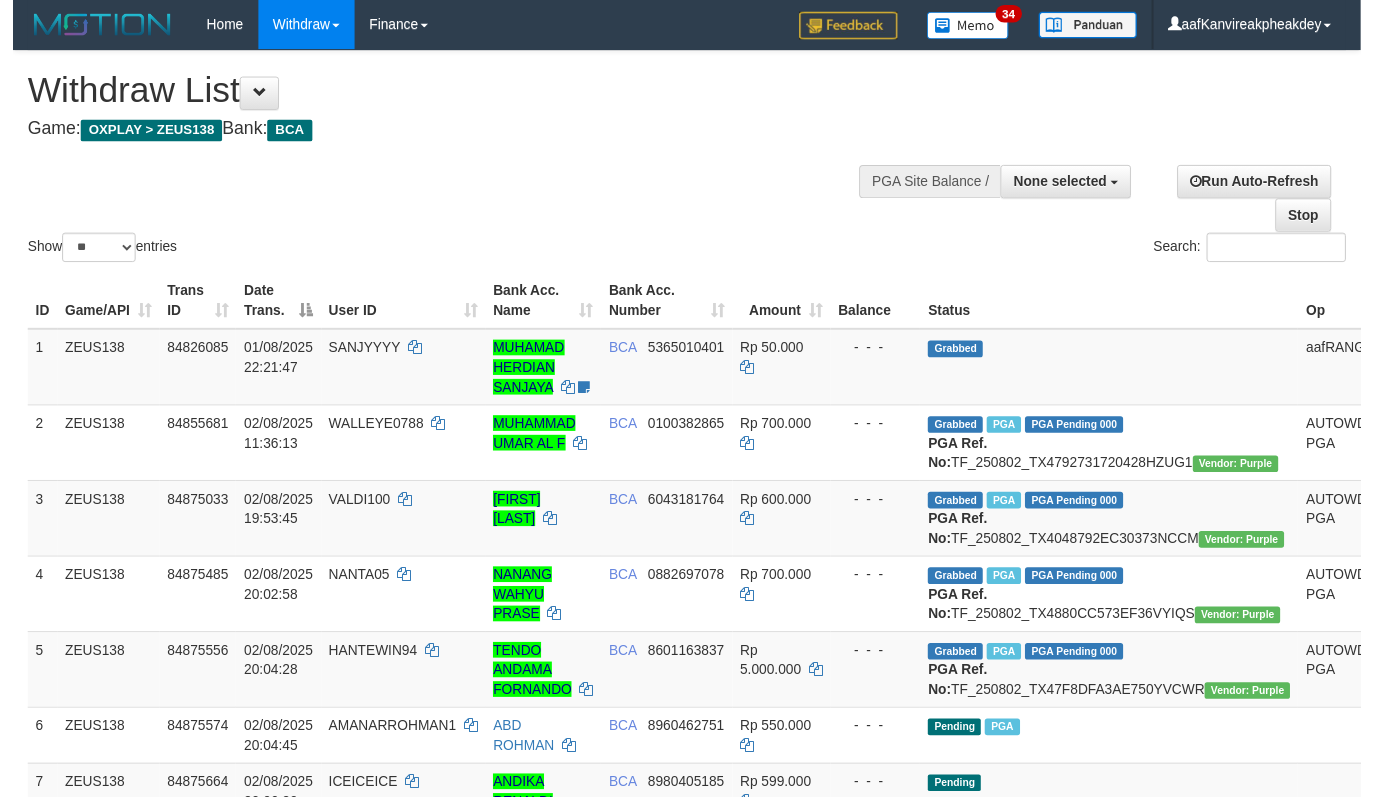 scroll, scrollTop: 267, scrollLeft: 0, axis: vertical 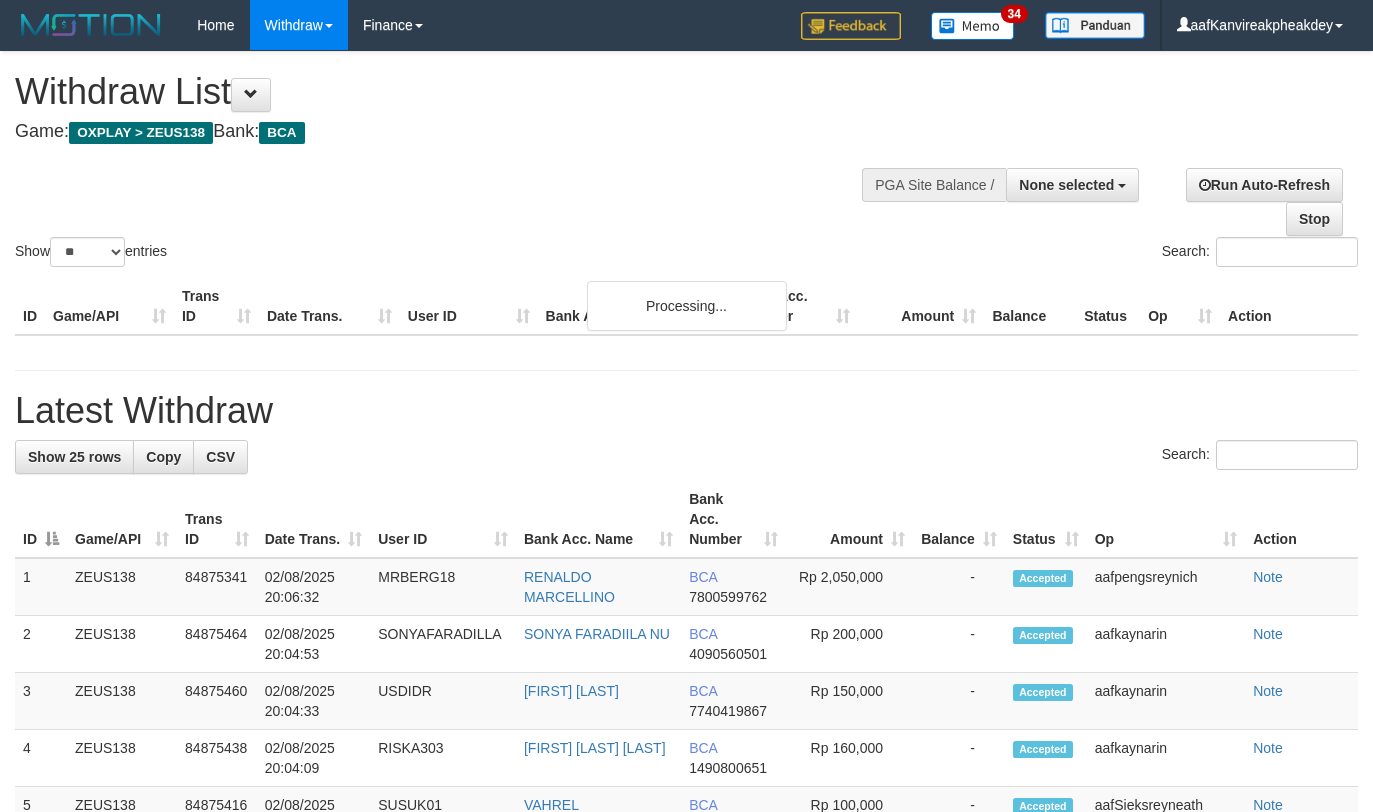 select 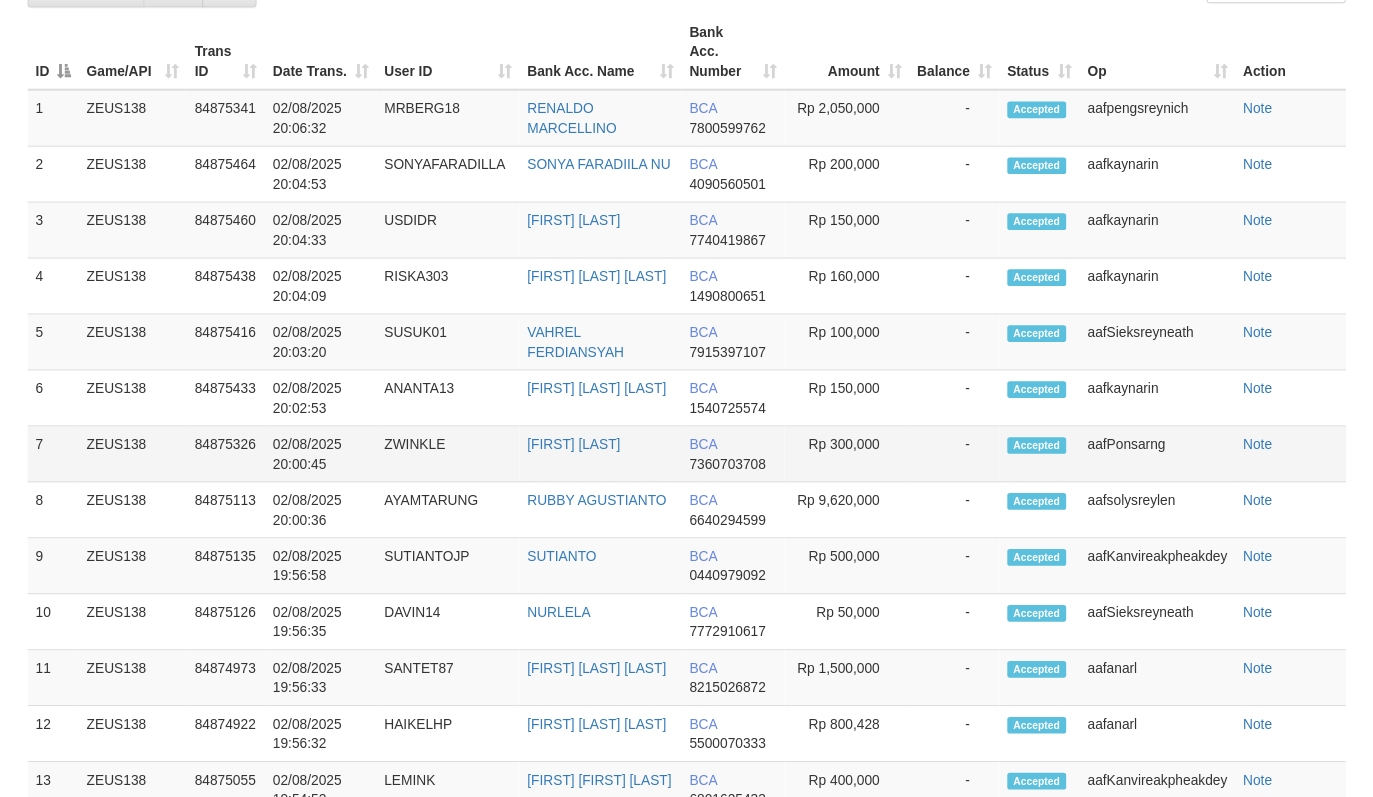 scroll, scrollTop: 1254, scrollLeft: 0, axis: vertical 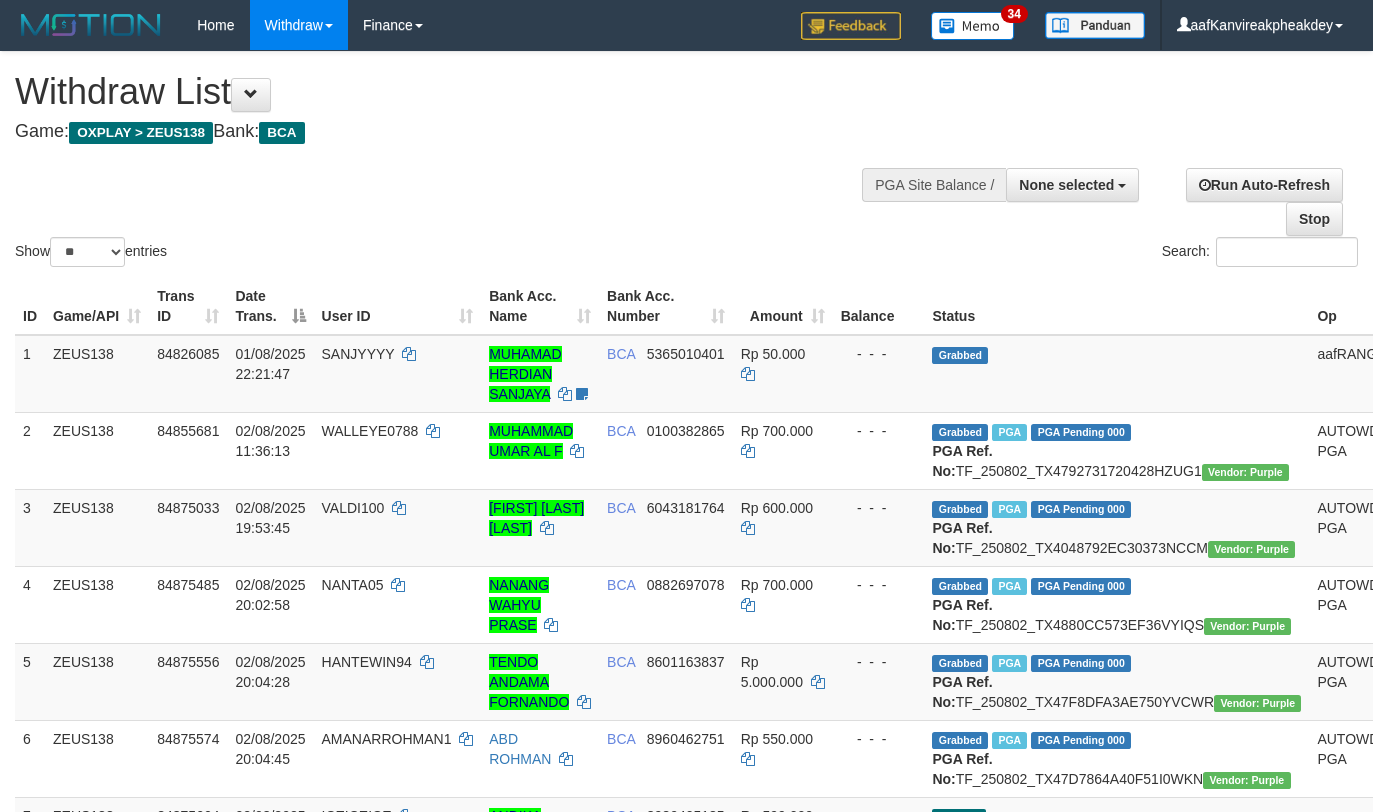 select 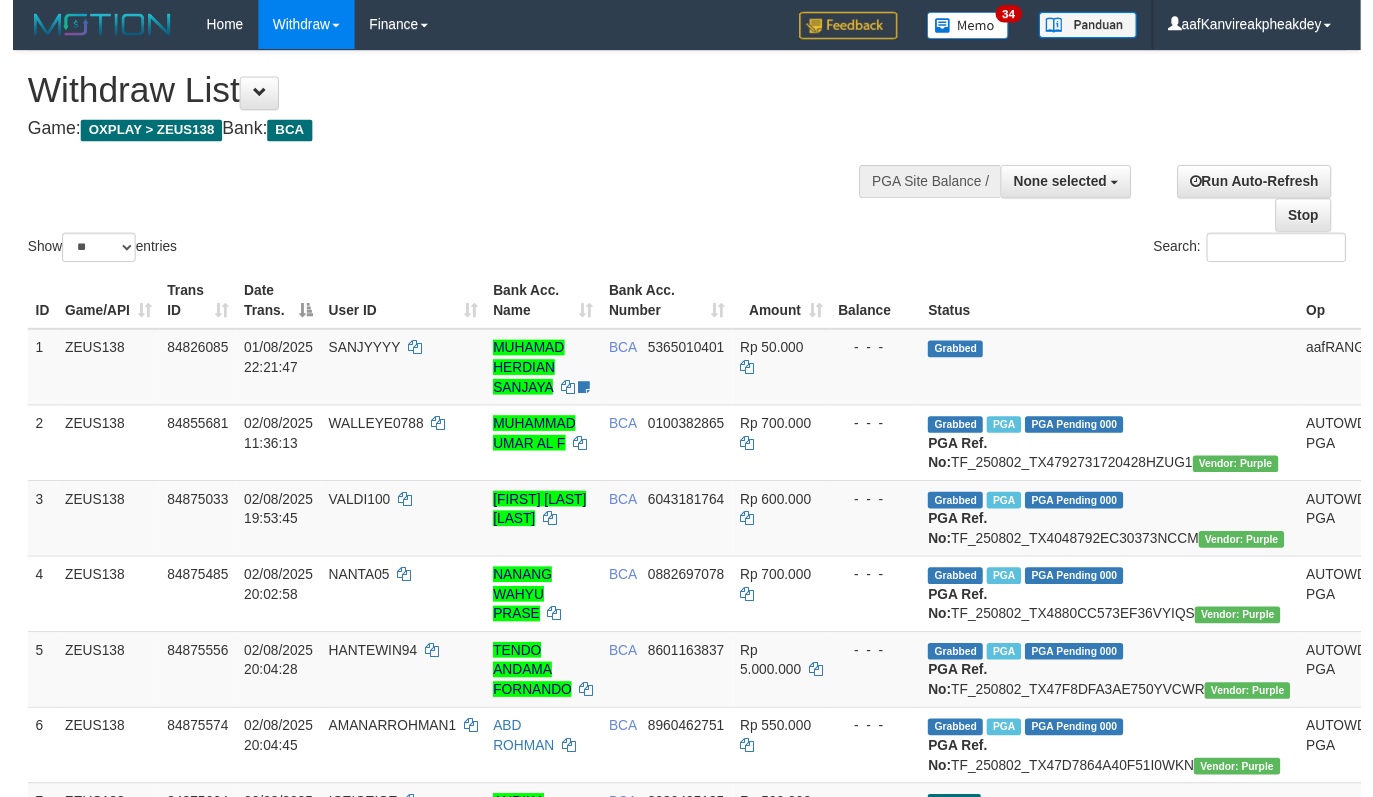 scroll, scrollTop: 1309, scrollLeft: 0, axis: vertical 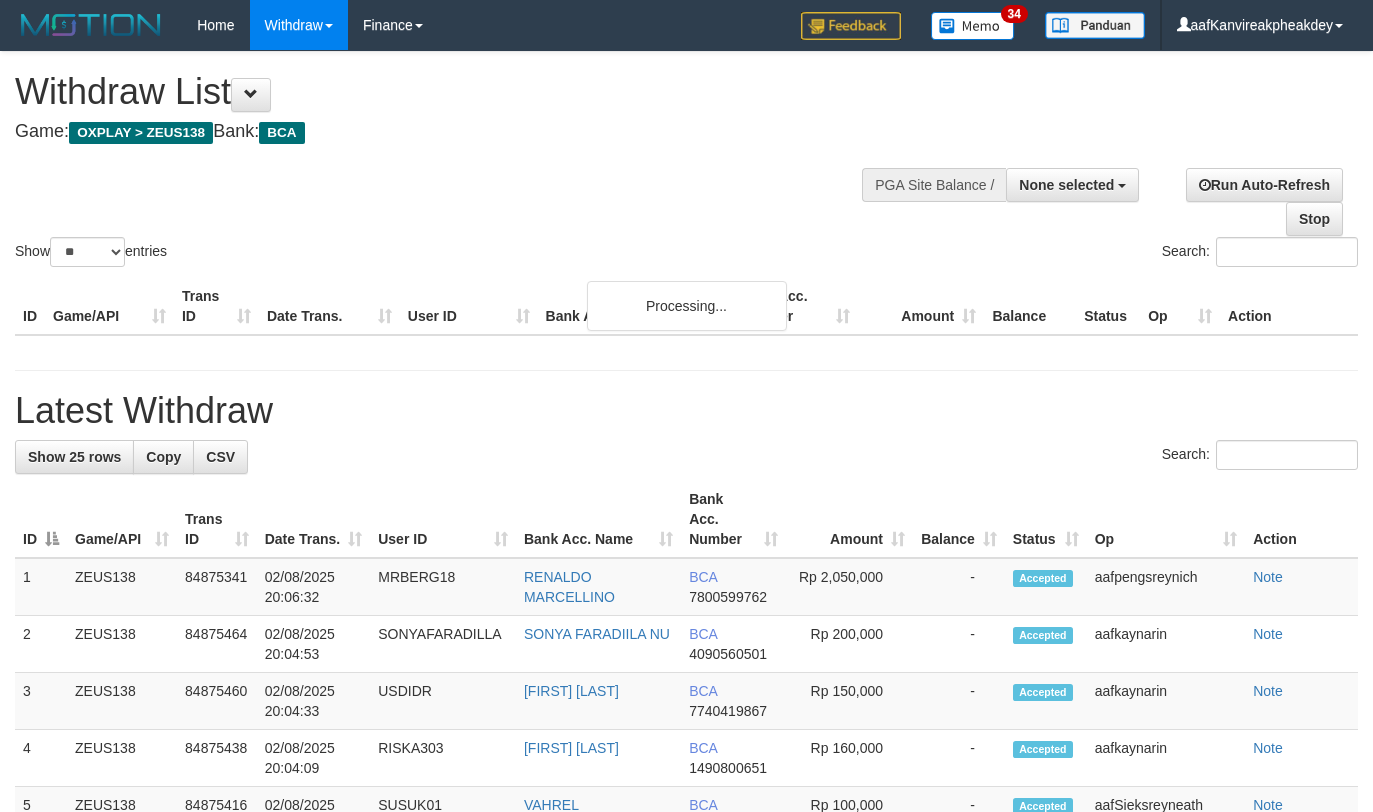 select 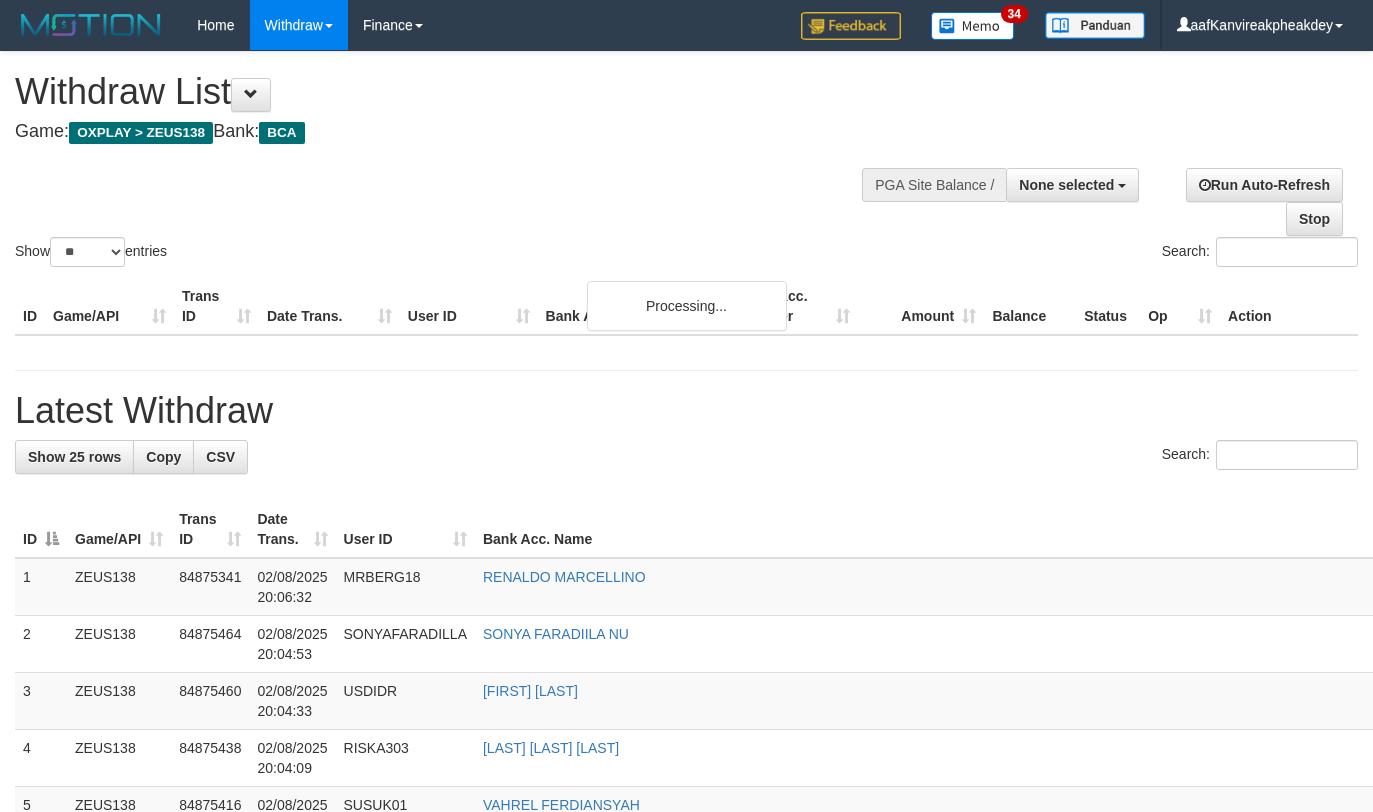 select 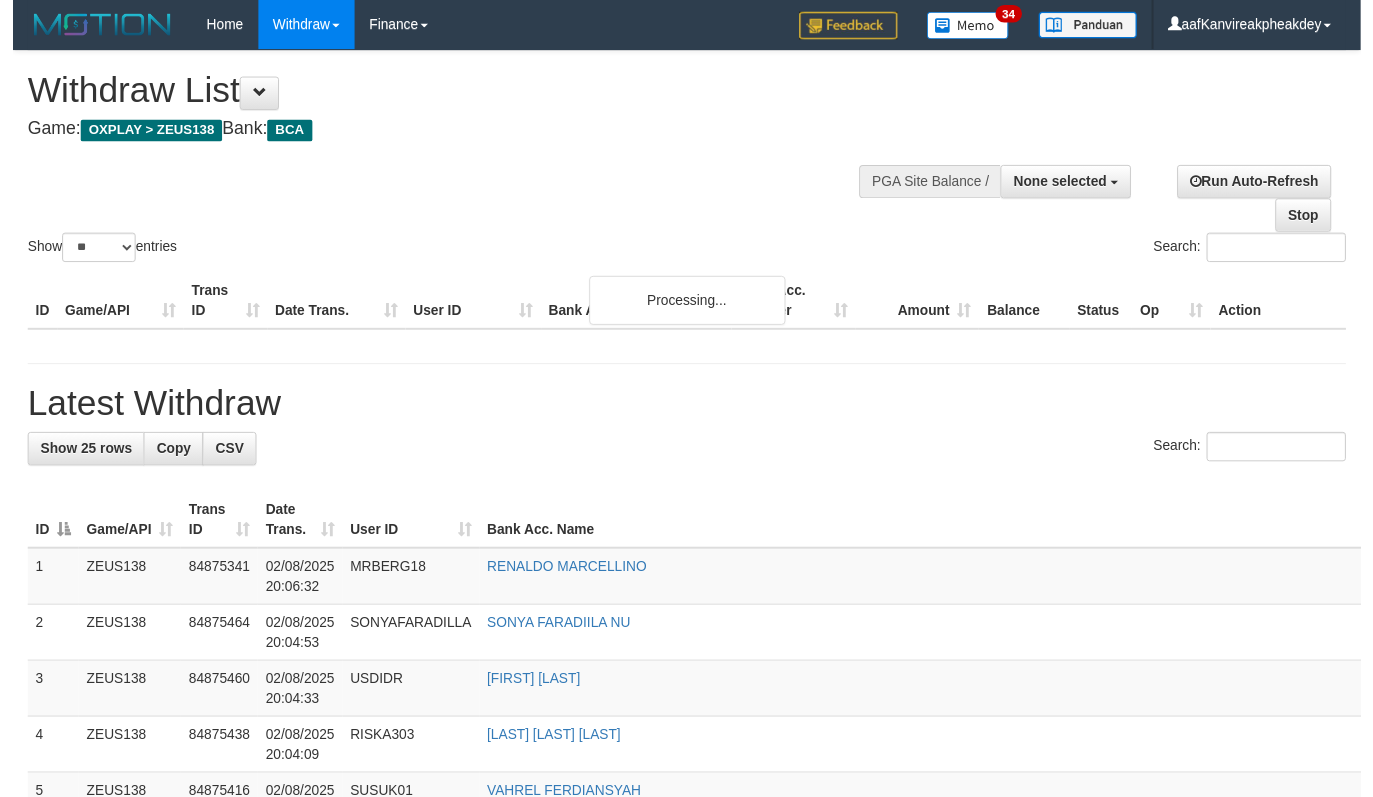 scroll, scrollTop: 1309, scrollLeft: 0, axis: vertical 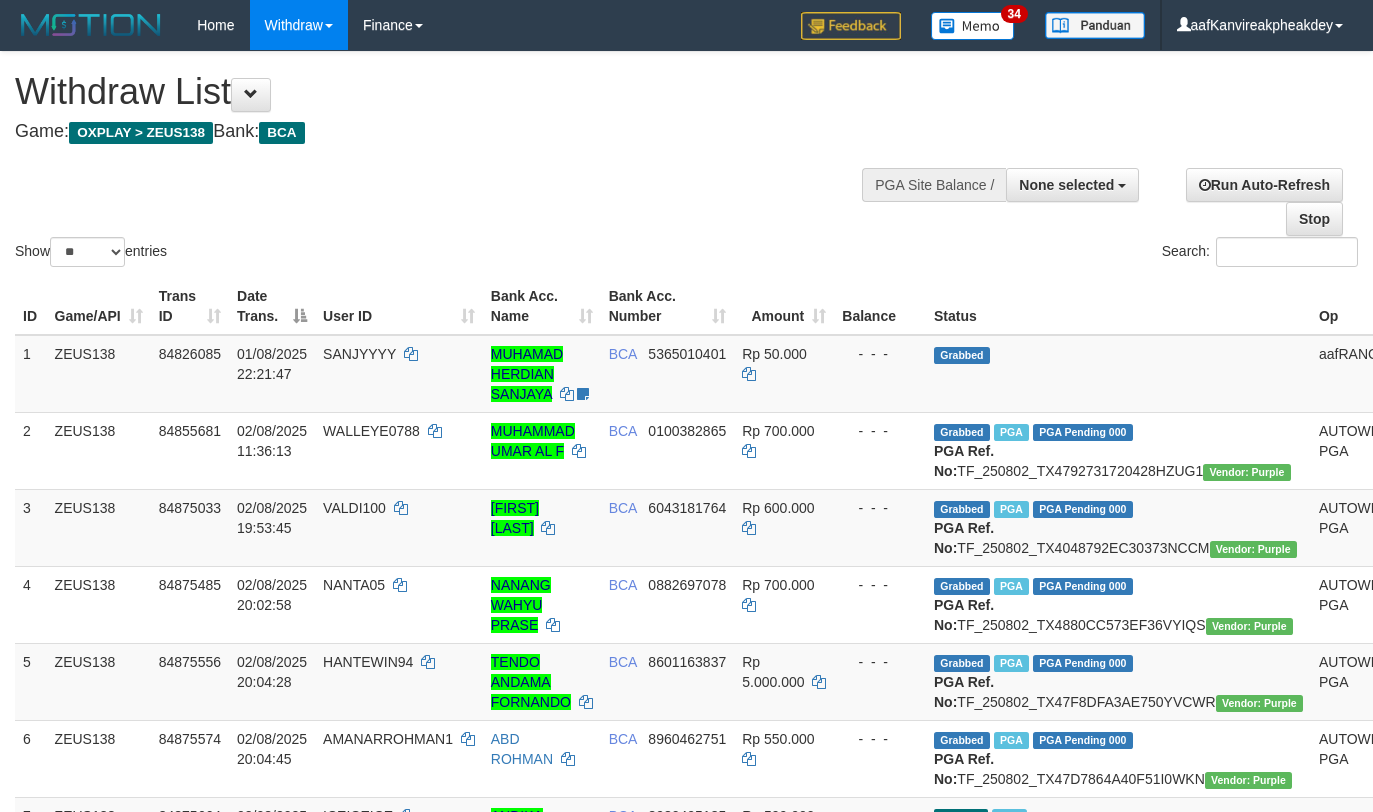 select 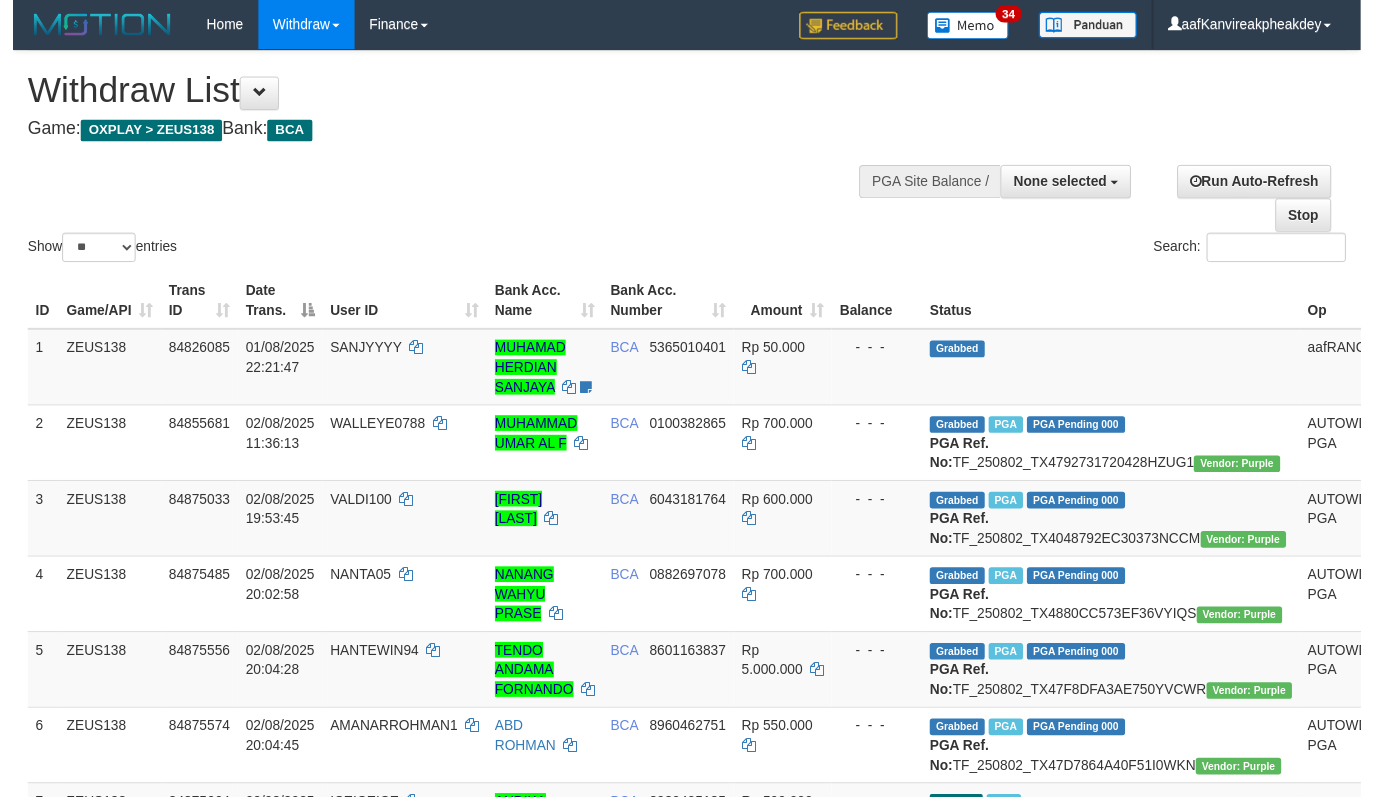 scroll, scrollTop: 139, scrollLeft: 0, axis: vertical 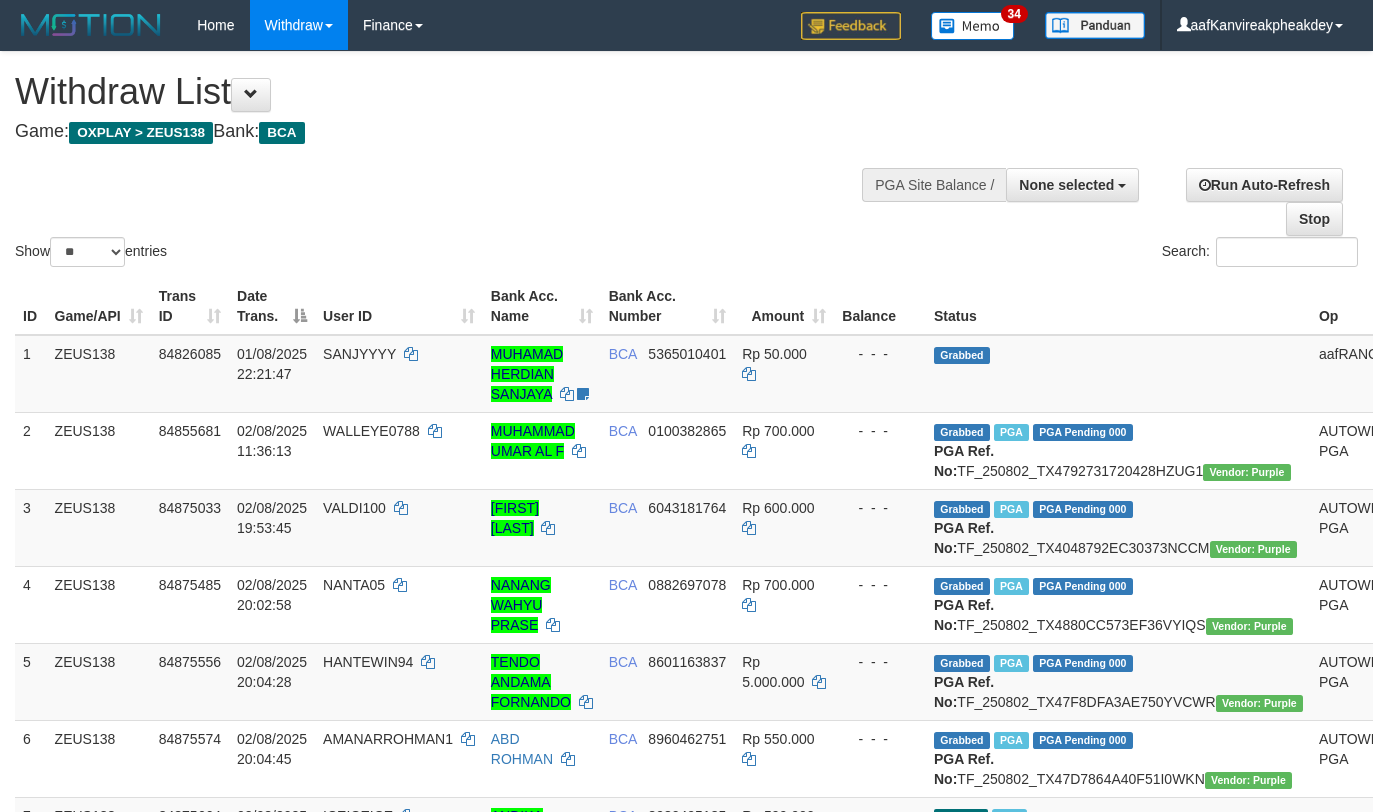select 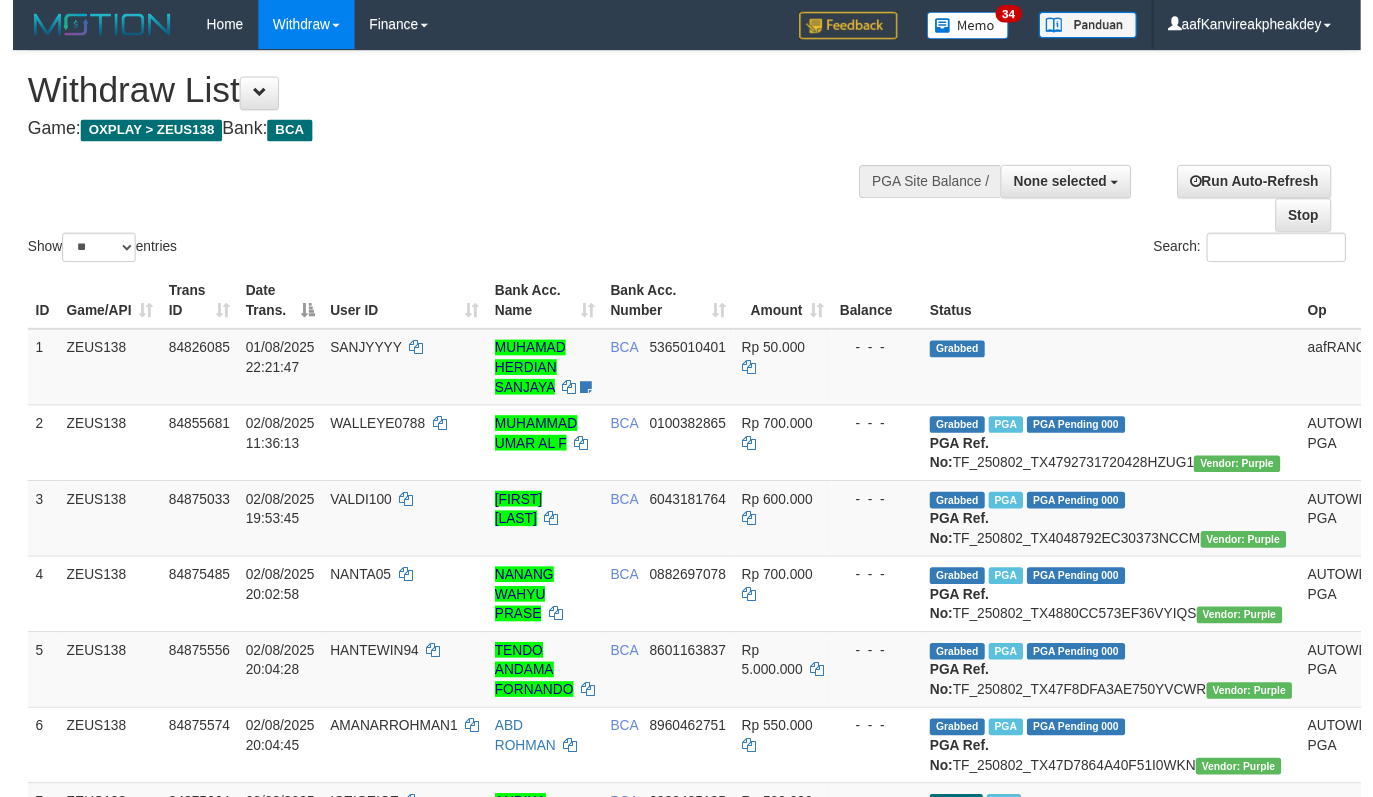 scroll, scrollTop: 139, scrollLeft: 0, axis: vertical 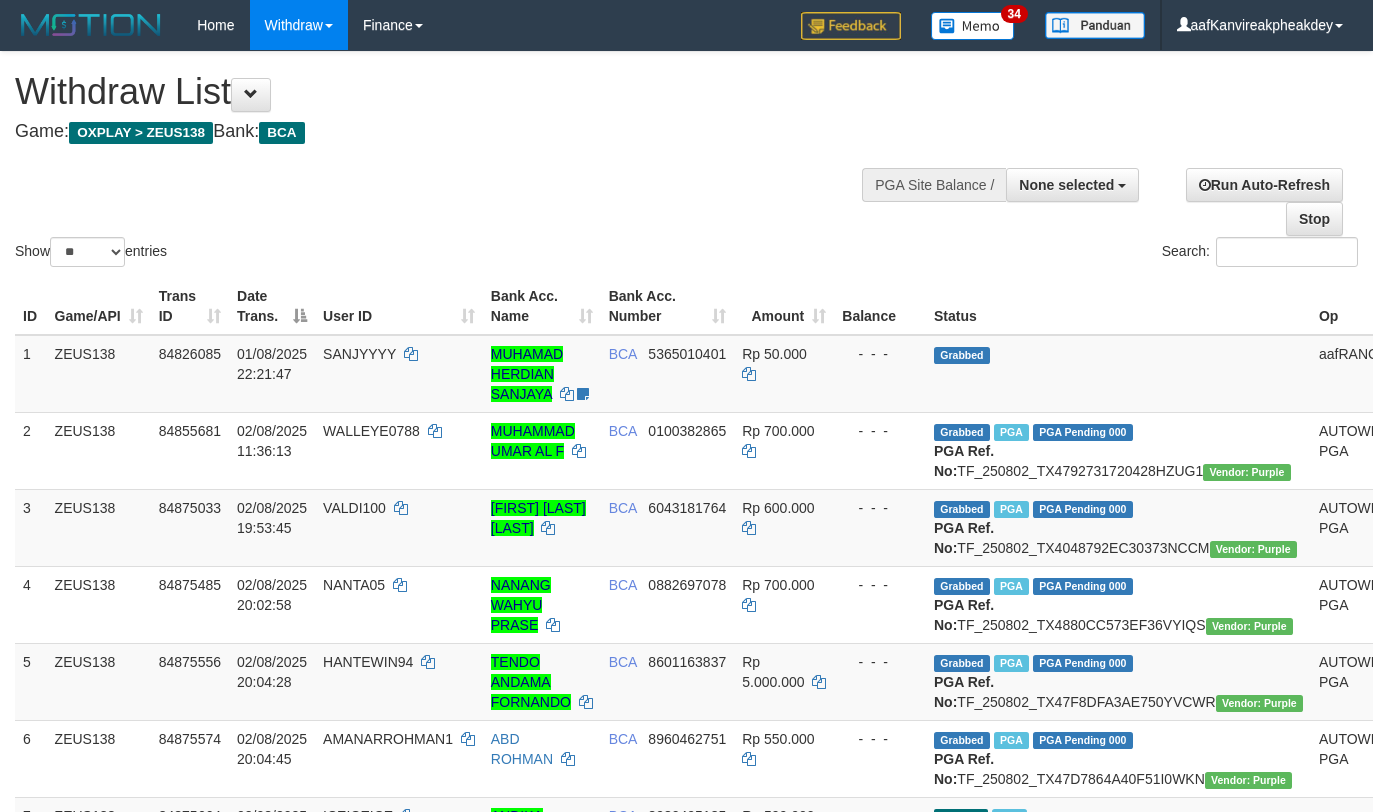 select 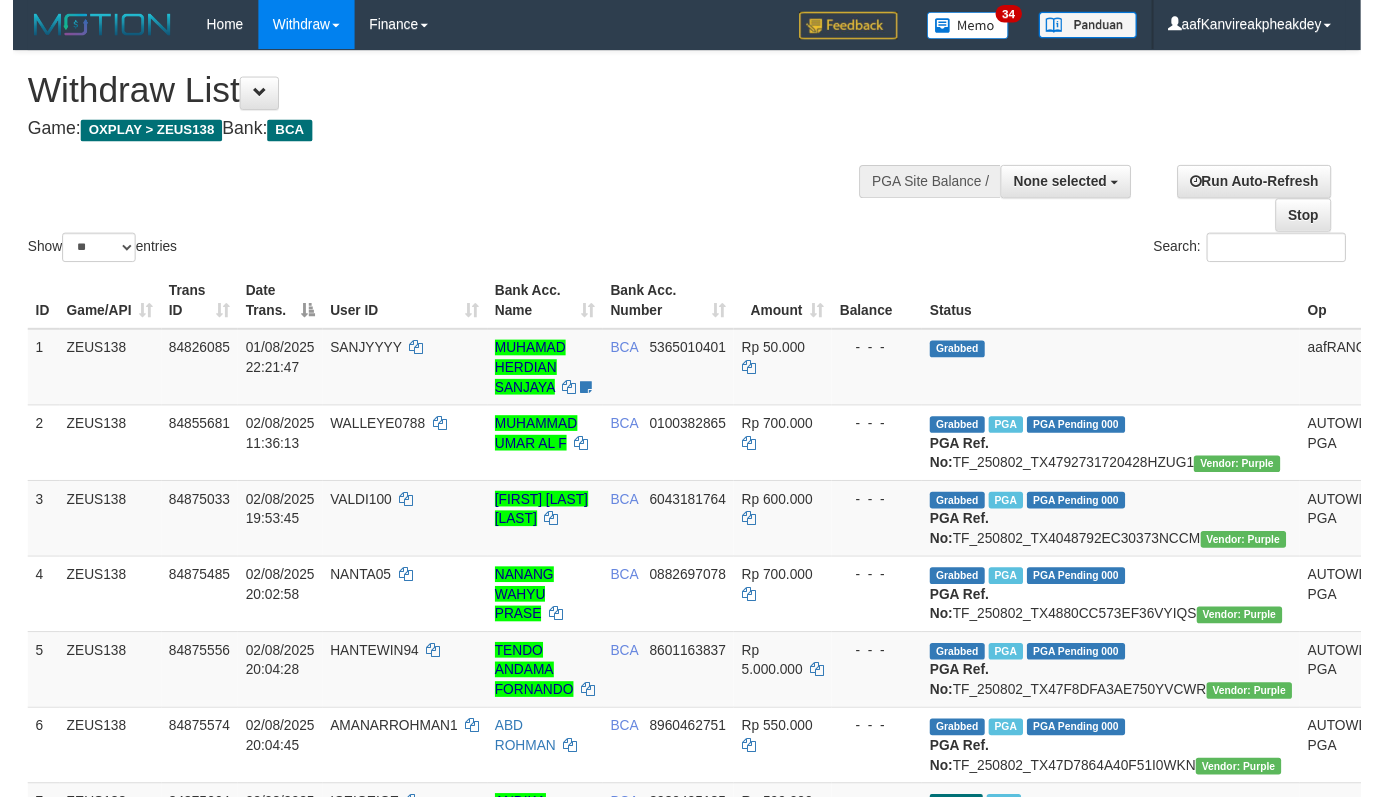 scroll, scrollTop: 139, scrollLeft: 0, axis: vertical 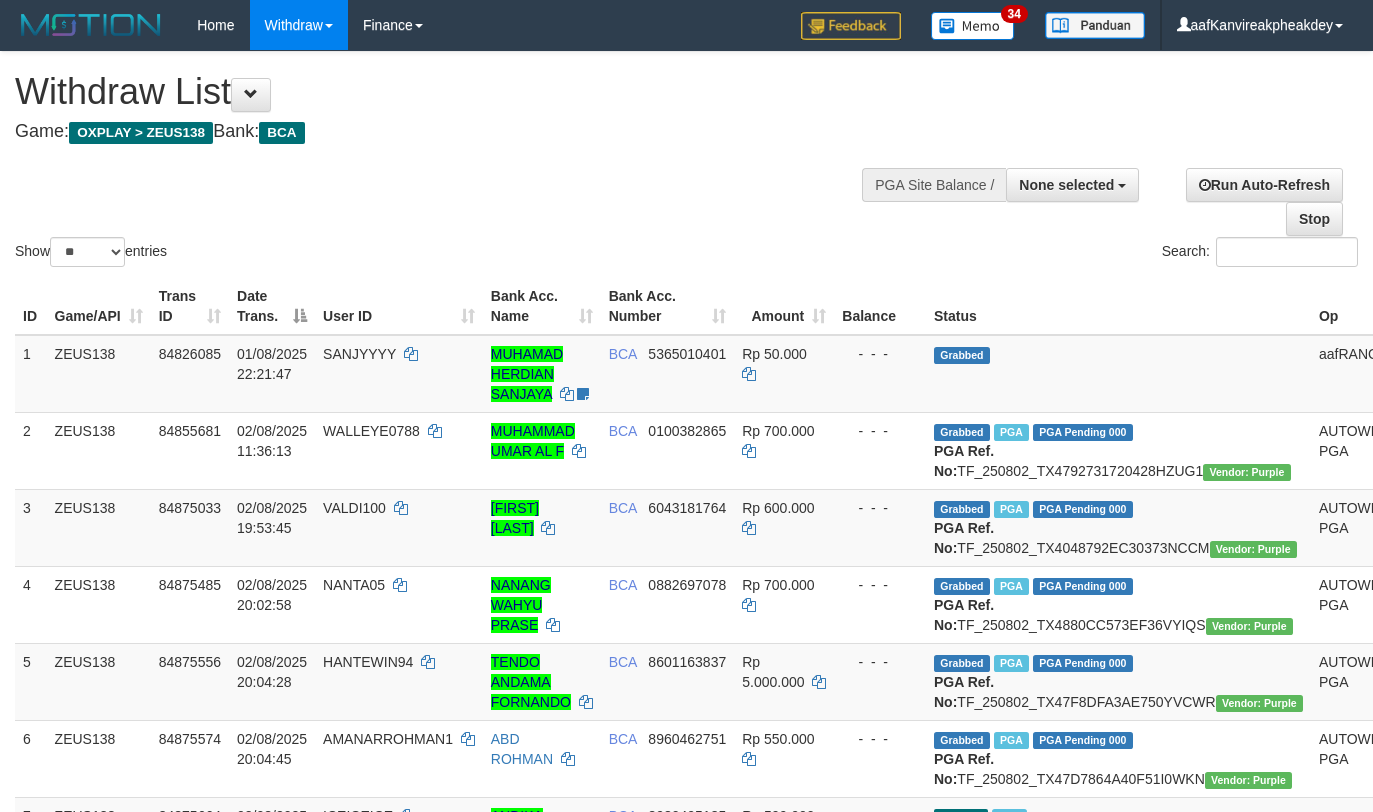 select 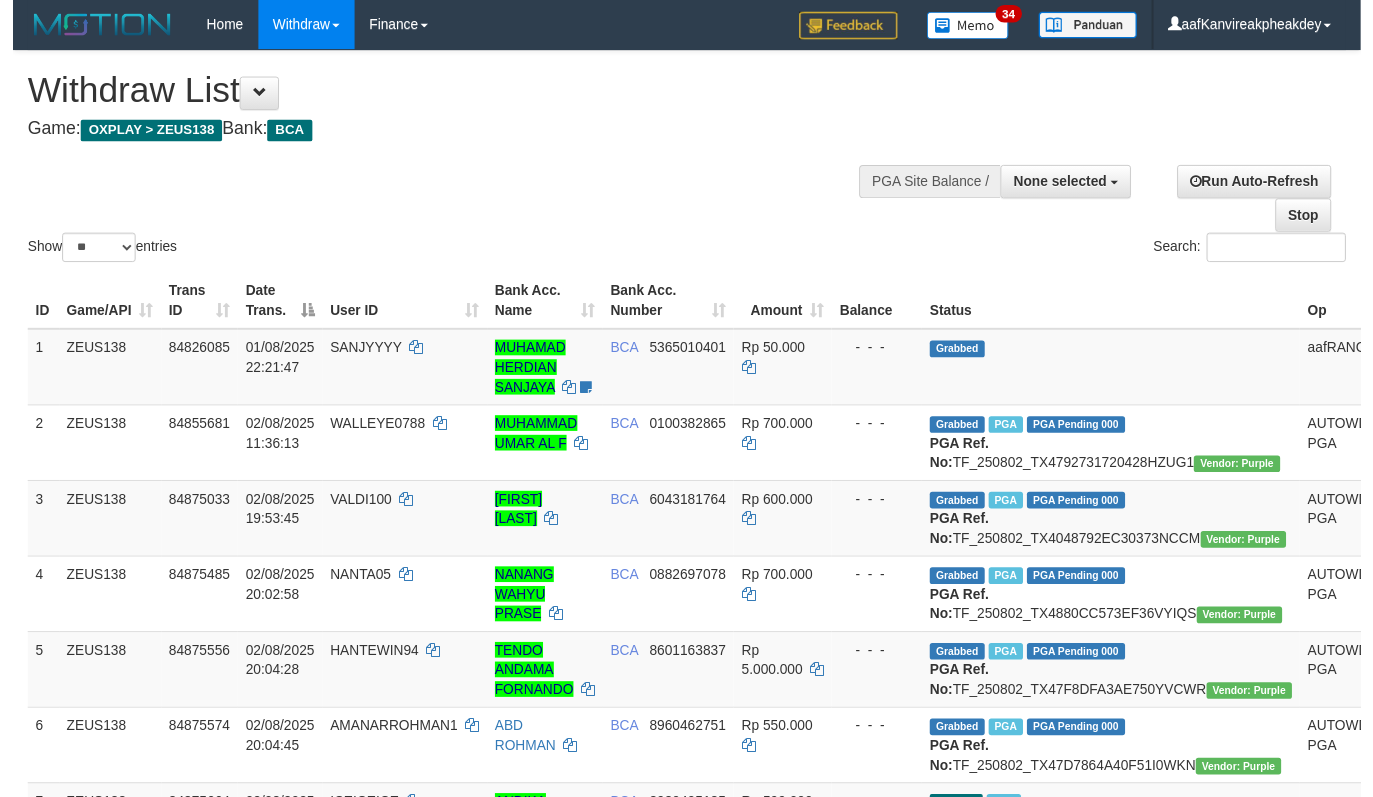 scroll, scrollTop: 139, scrollLeft: 0, axis: vertical 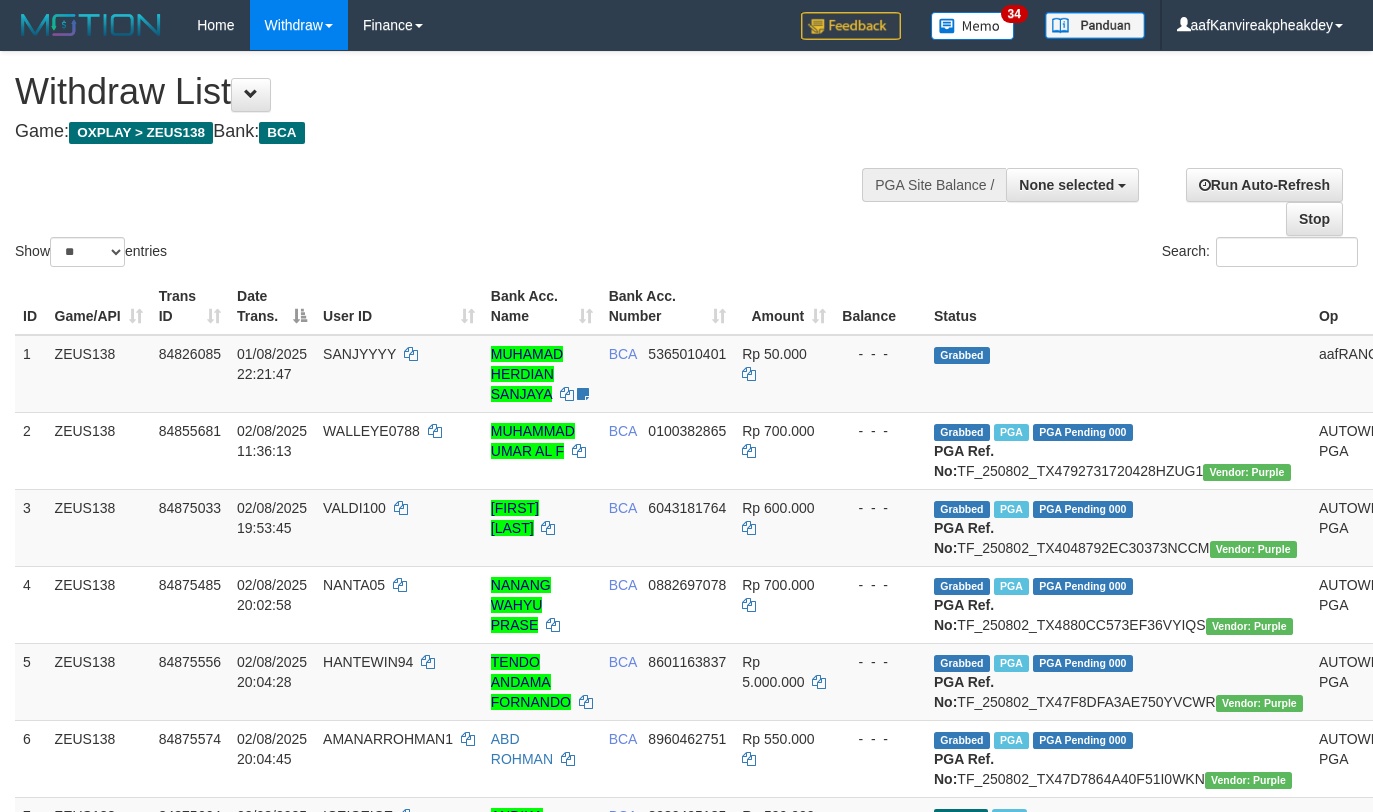 select 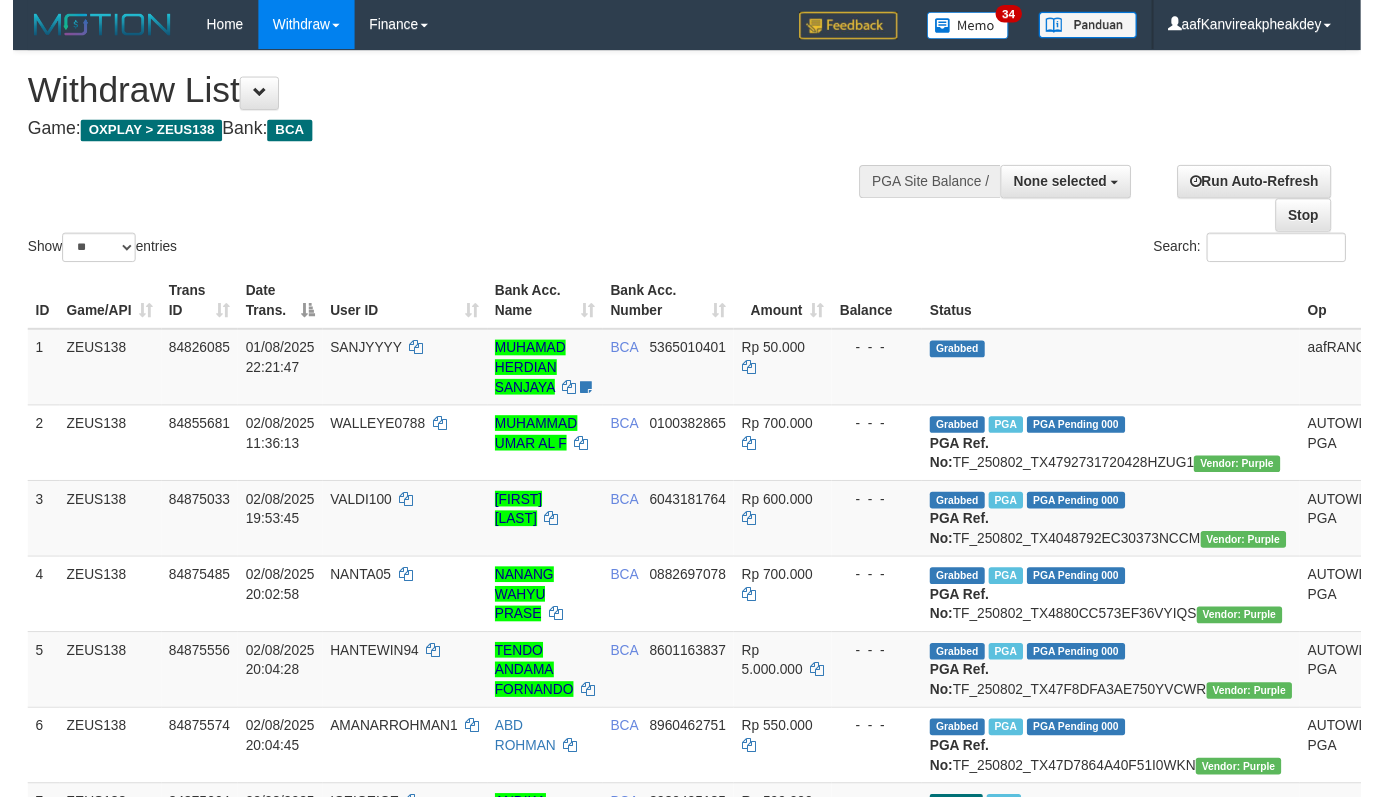 scroll, scrollTop: 139, scrollLeft: 0, axis: vertical 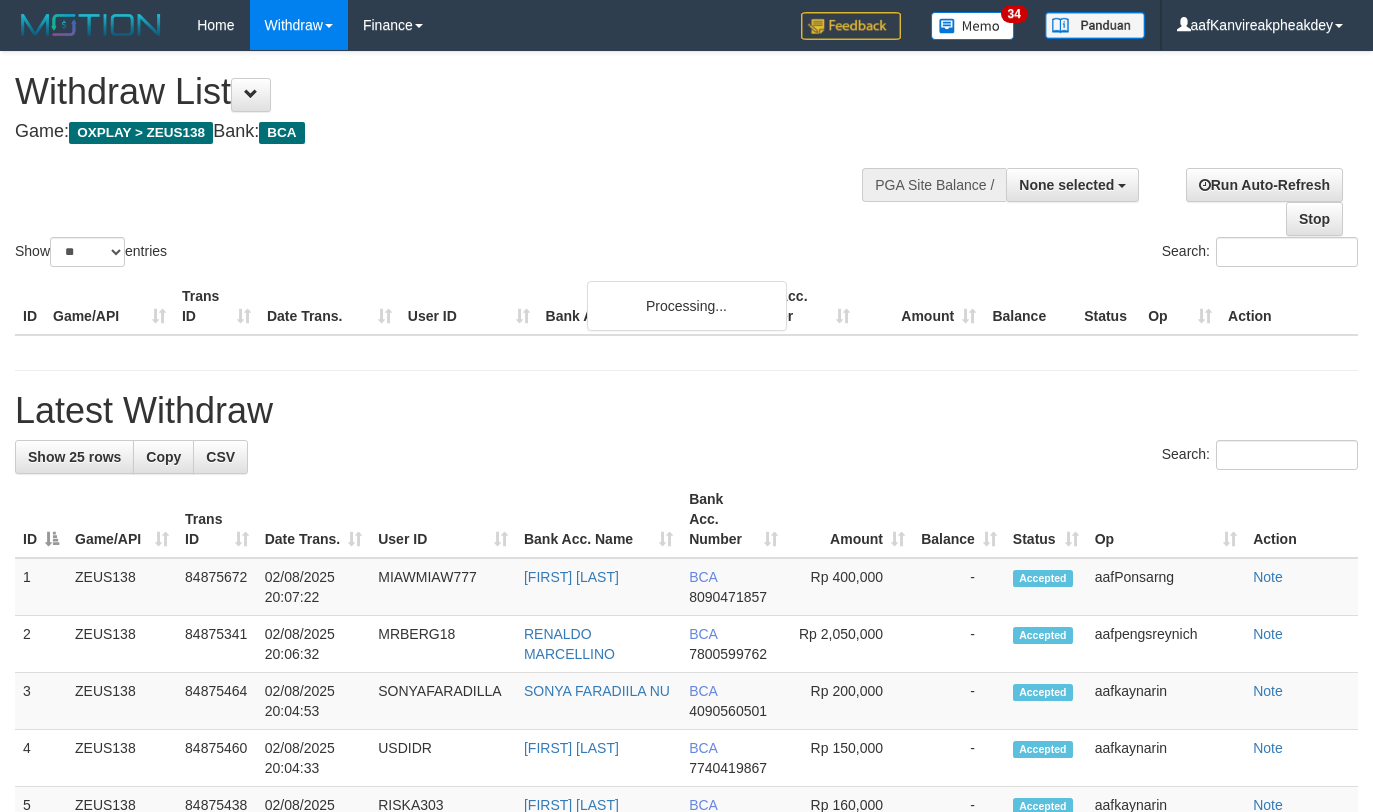 select 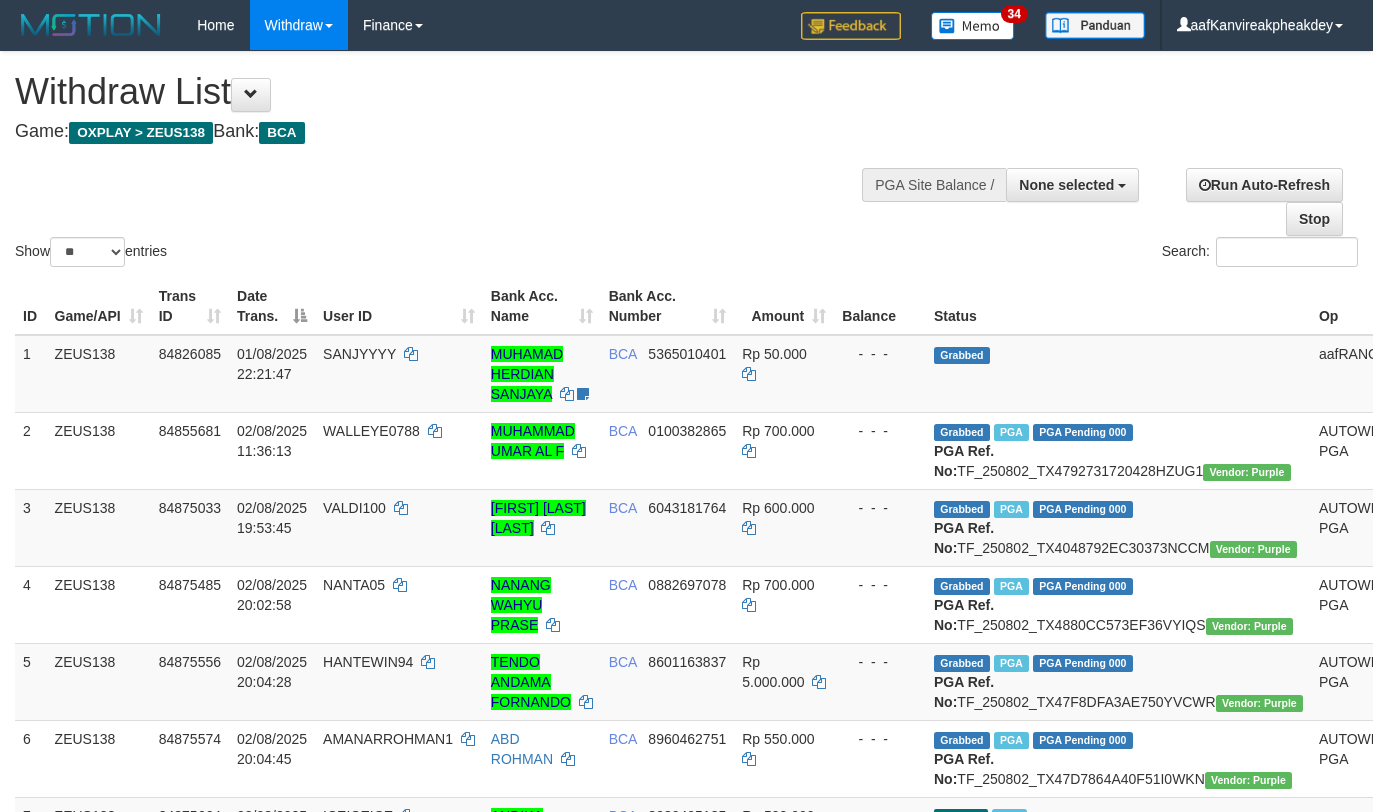 select 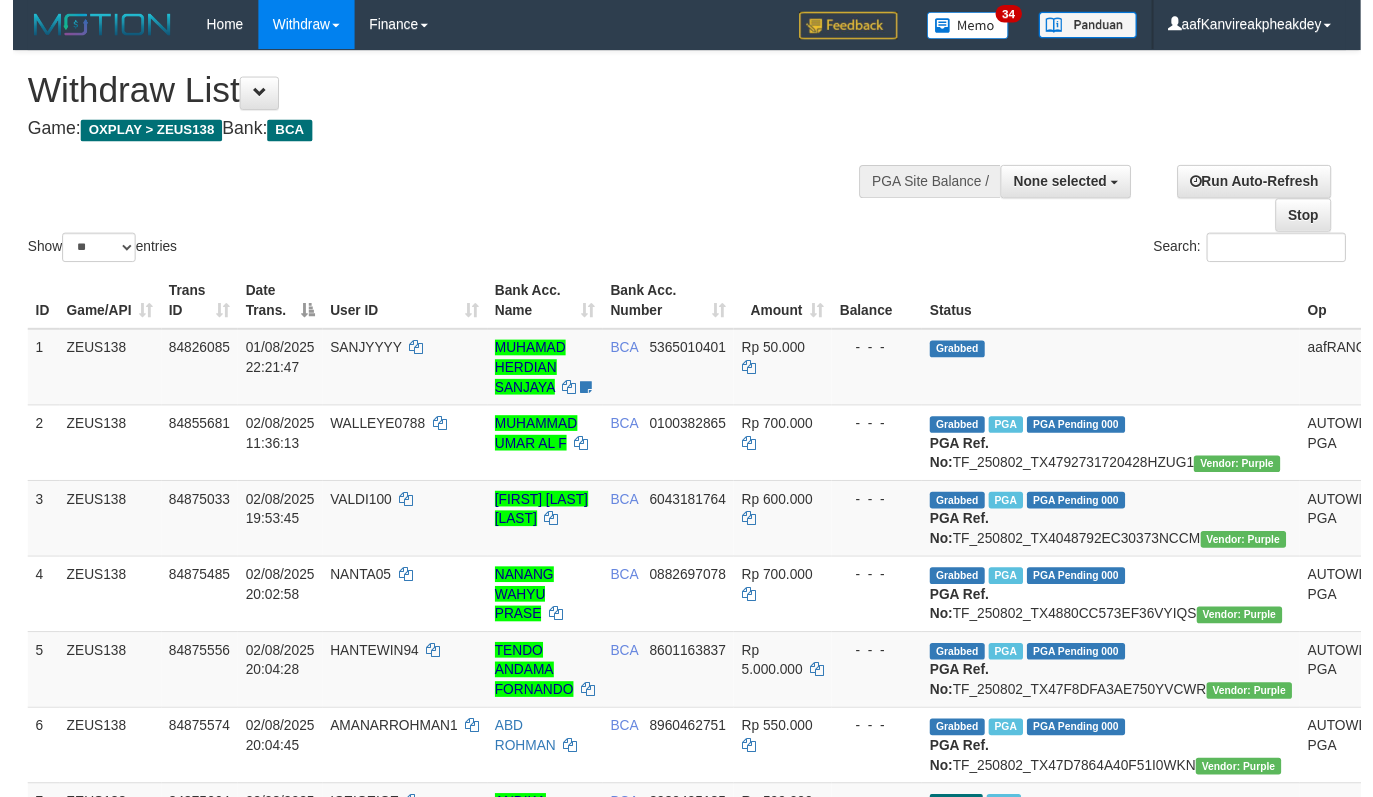 scroll, scrollTop: 139, scrollLeft: 0, axis: vertical 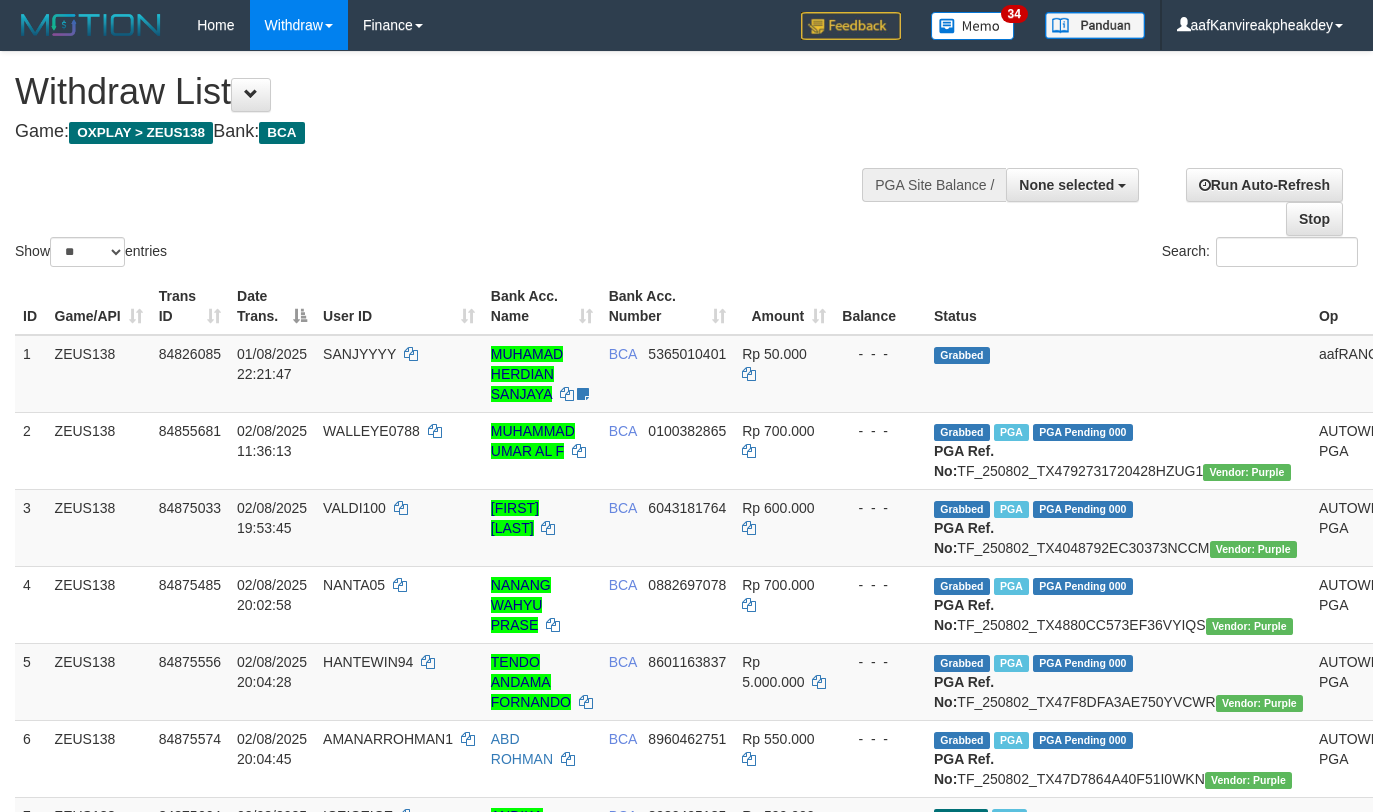 select 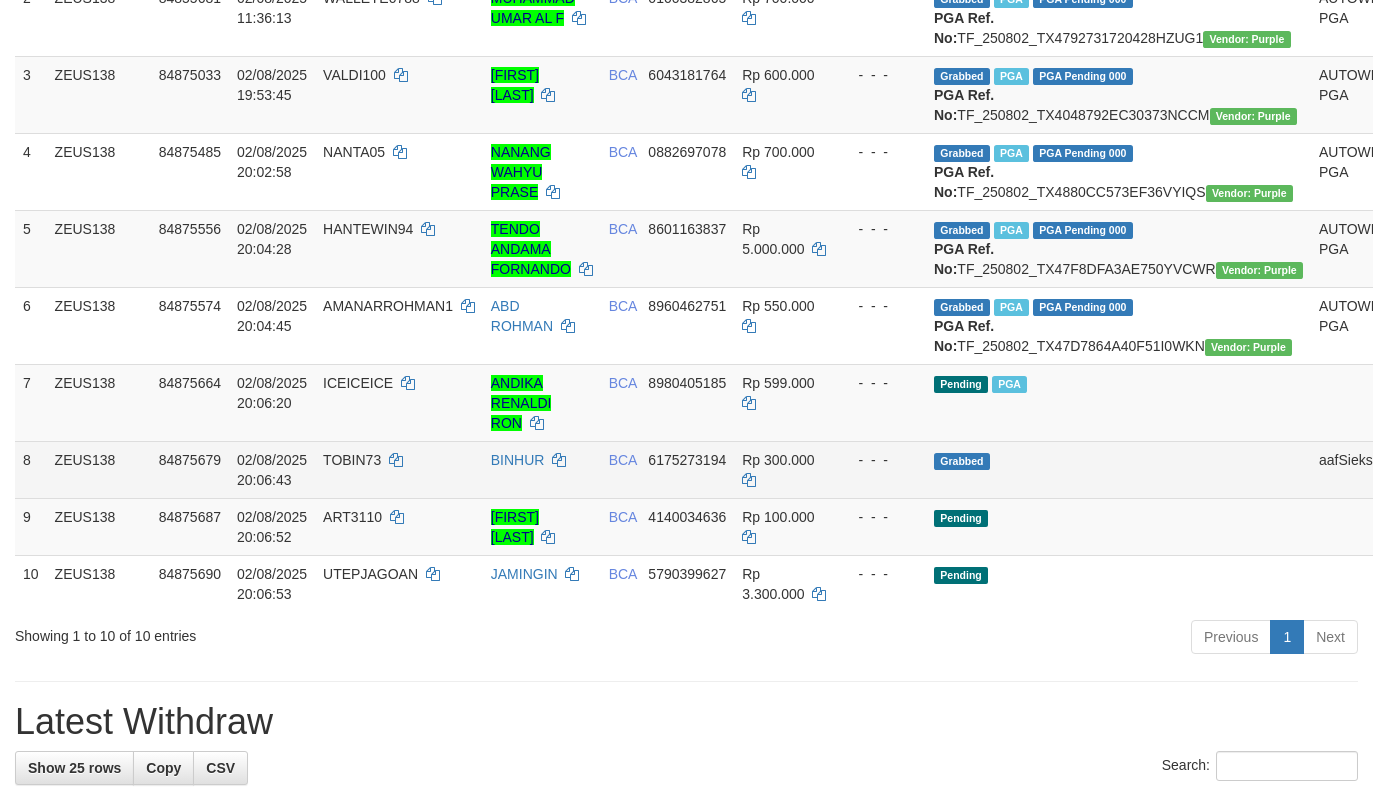 scroll, scrollTop: 532, scrollLeft: 0, axis: vertical 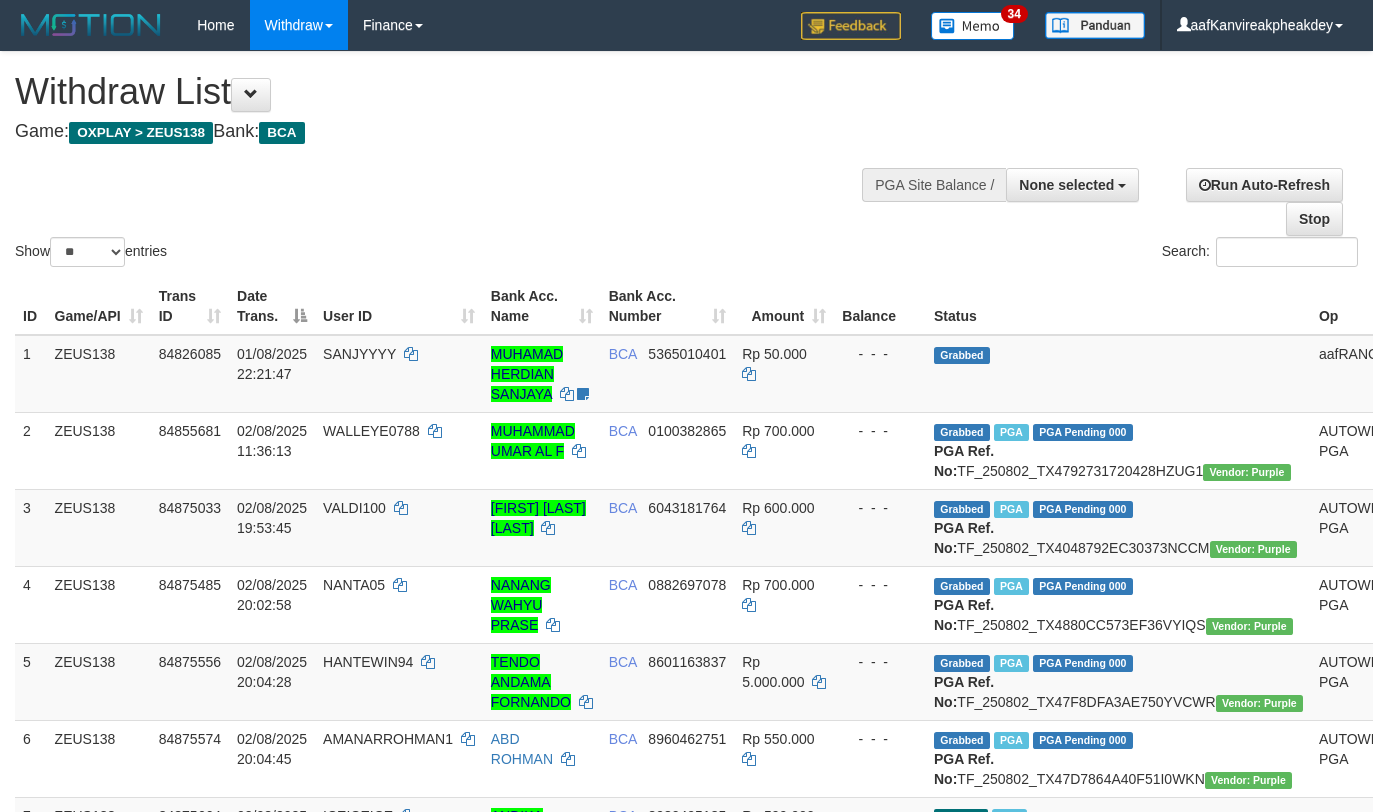 select 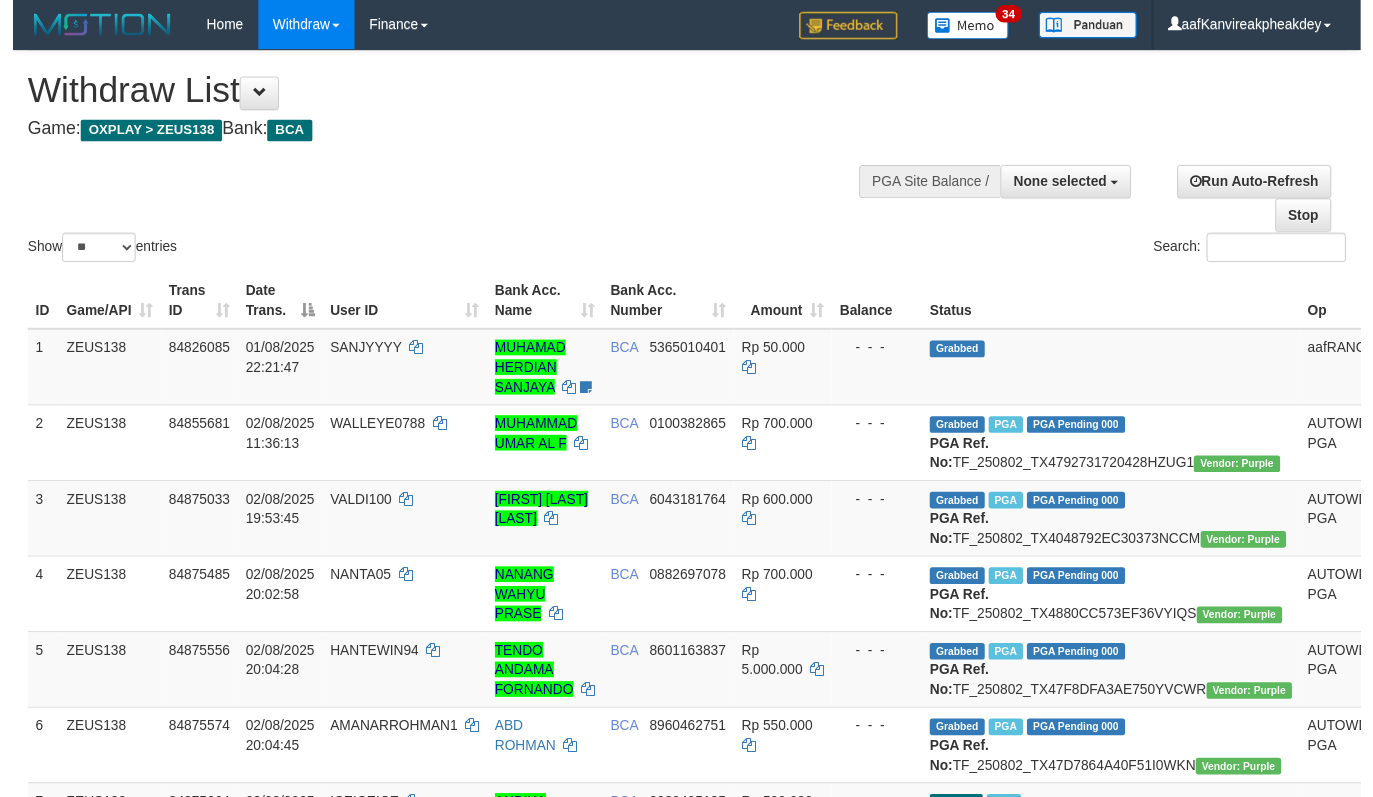 scroll, scrollTop: 594, scrollLeft: 0, axis: vertical 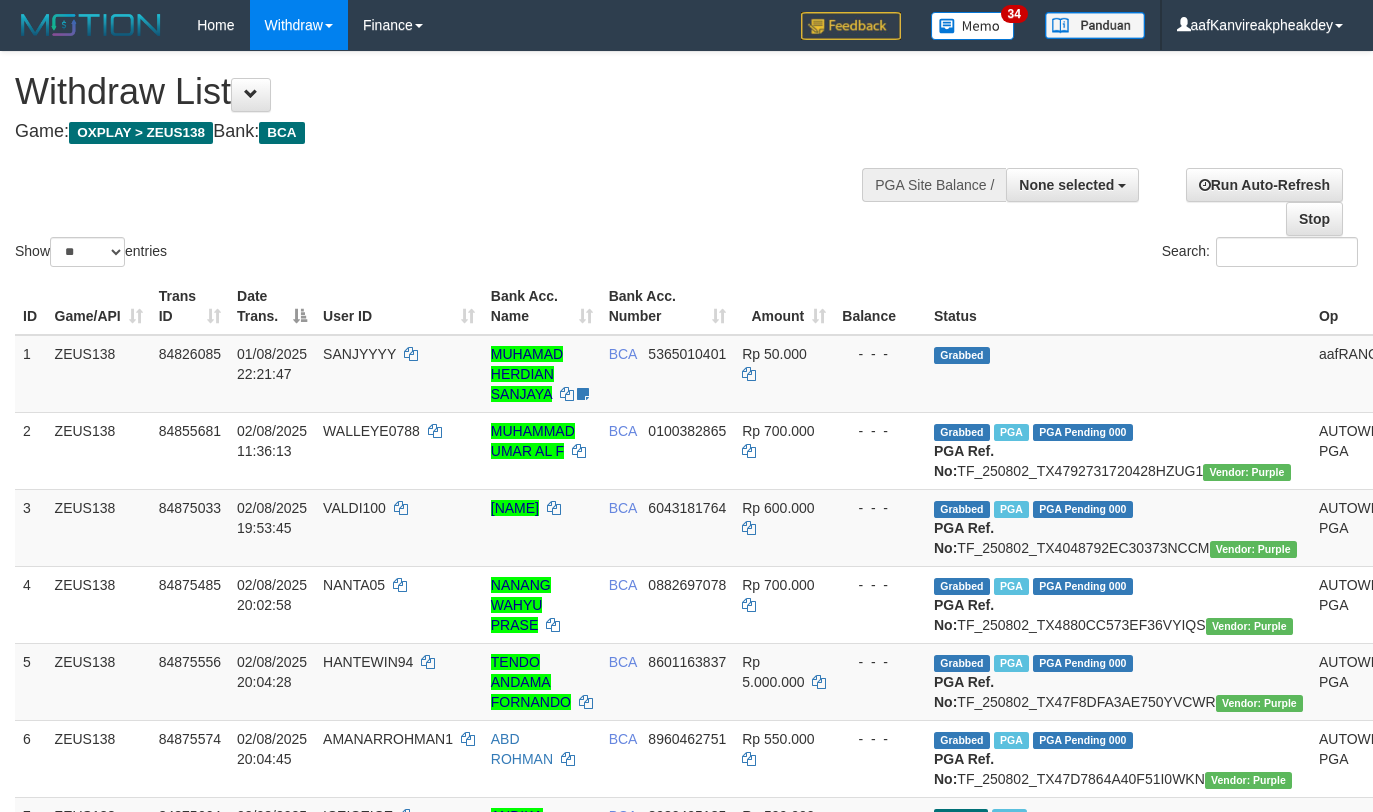 select 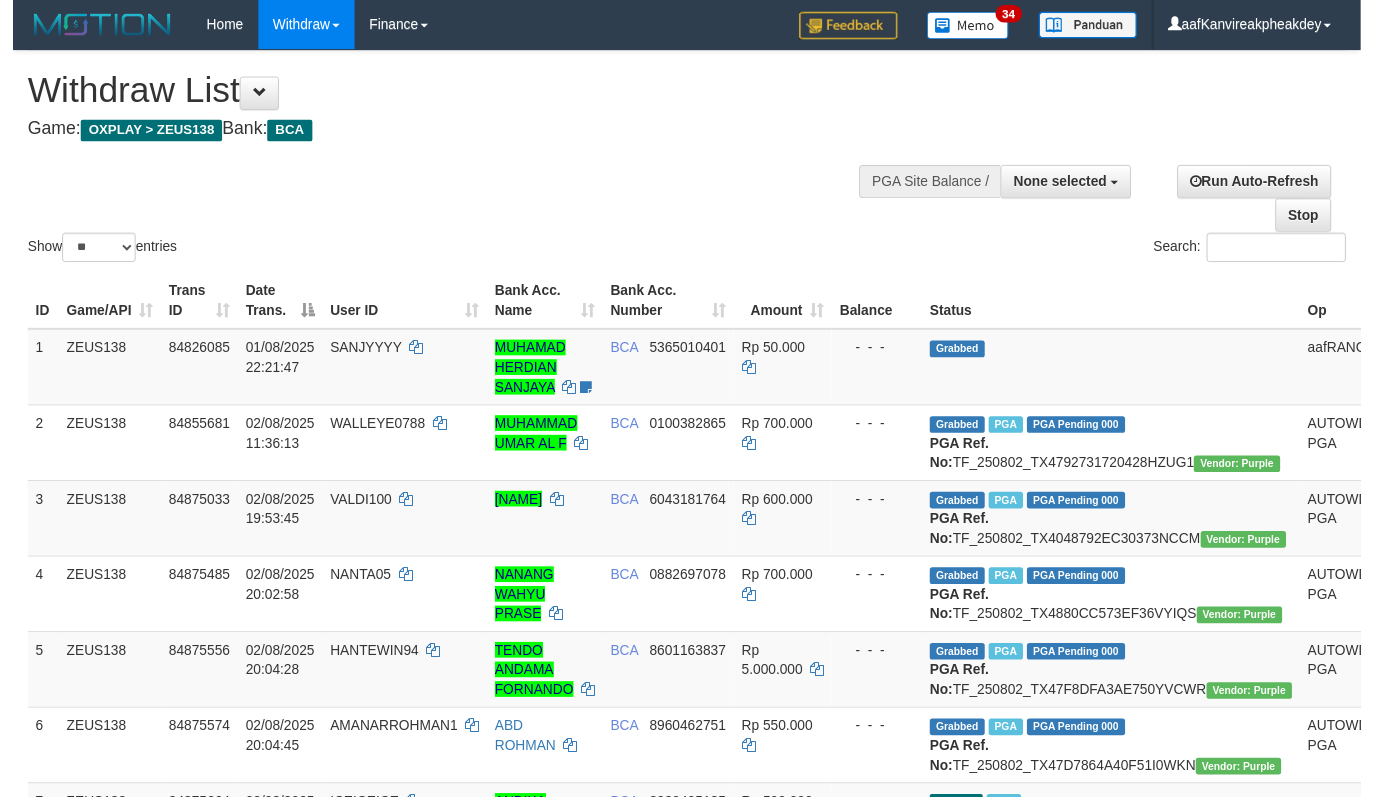 scroll, scrollTop: 594, scrollLeft: 0, axis: vertical 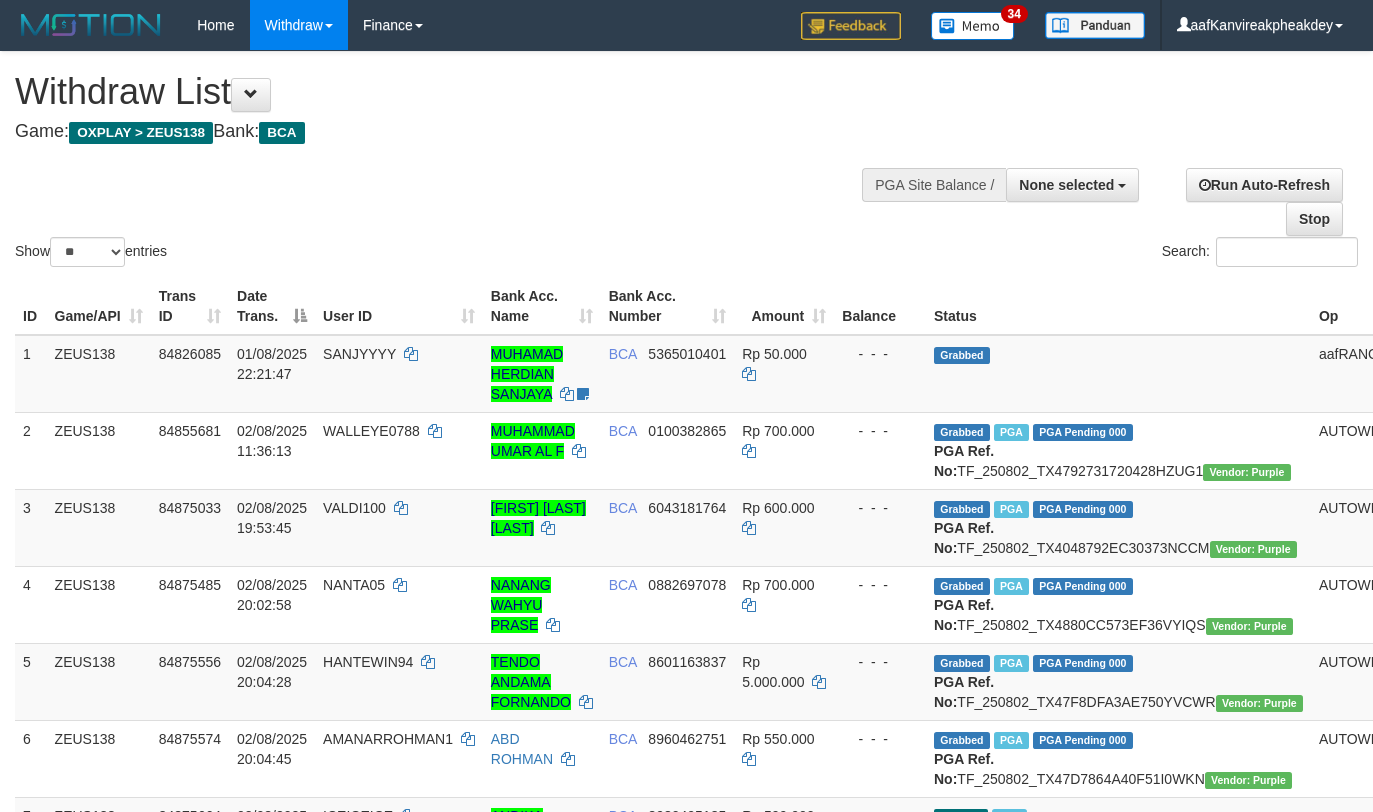 select 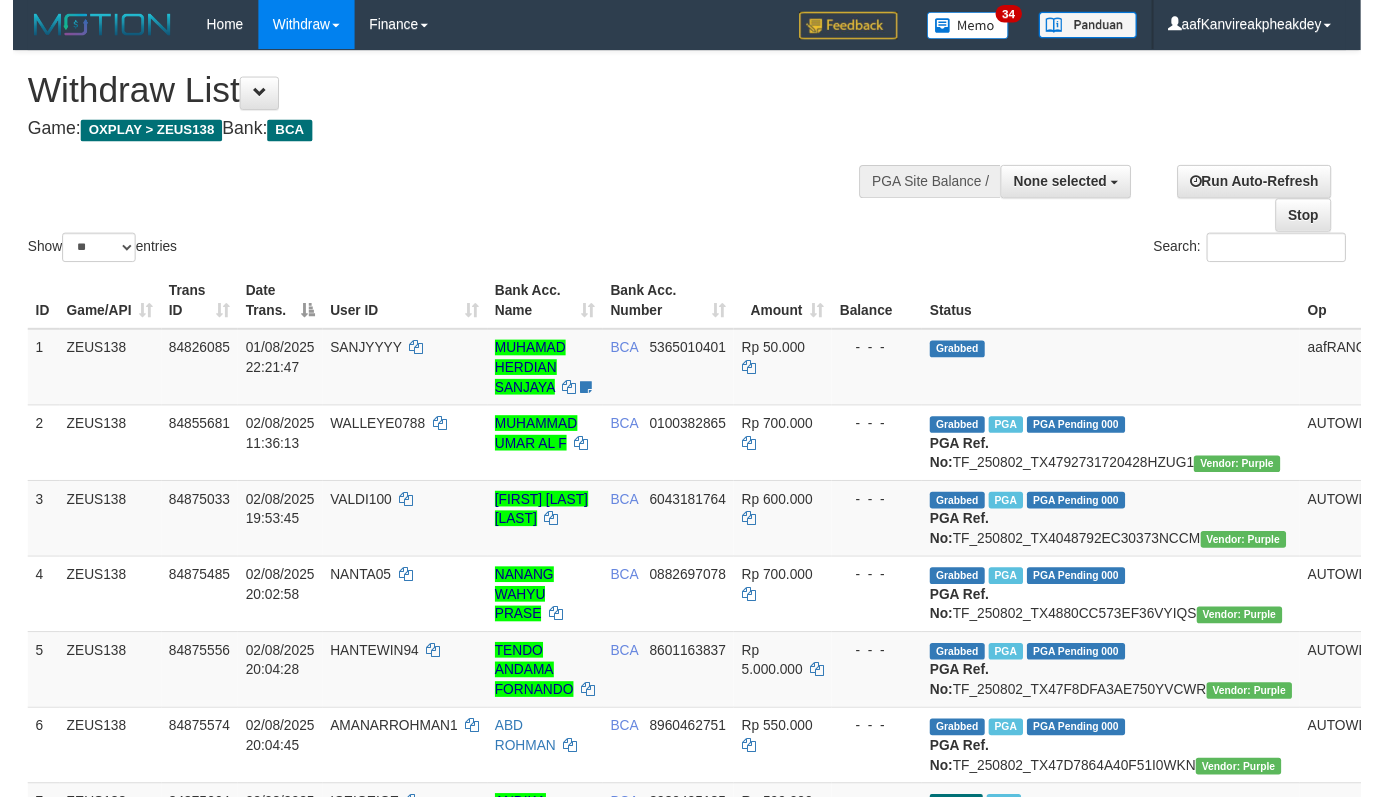 scroll, scrollTop: 594, scrollLeft: 0, axis: vertical 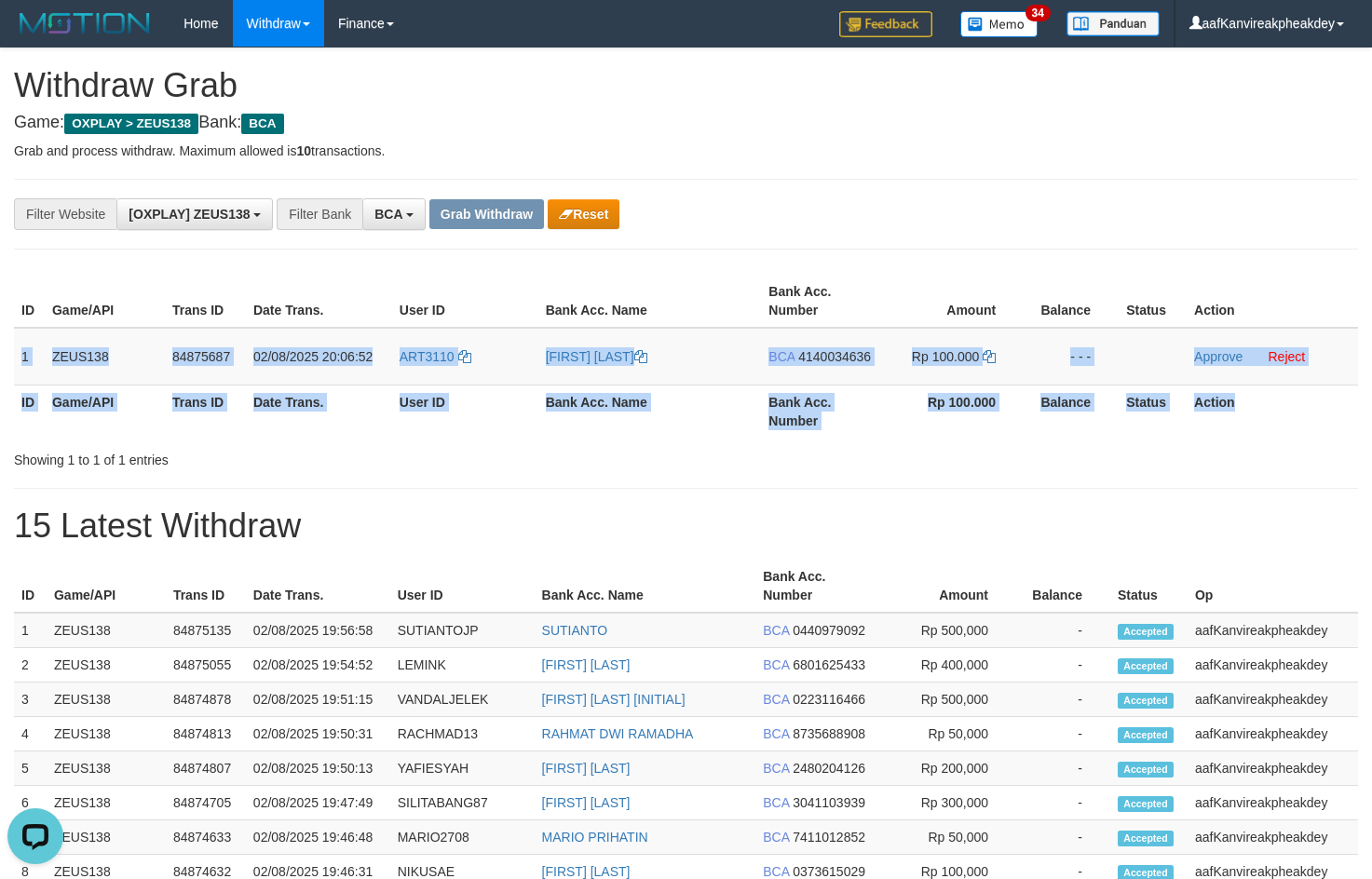 copy on "1
ZEUS138
84875687
02/08/2025 20:06:52
ART3110
ACHMAD ROBY GUNAWA
BCA
4140034636
Rp 100.000
- - -
Approve
Reject
ID Game/API Trans ID Date Trans. User ID Bank Acc. Name Bank Acc. Number Rp 100.000 Balance Status Action" 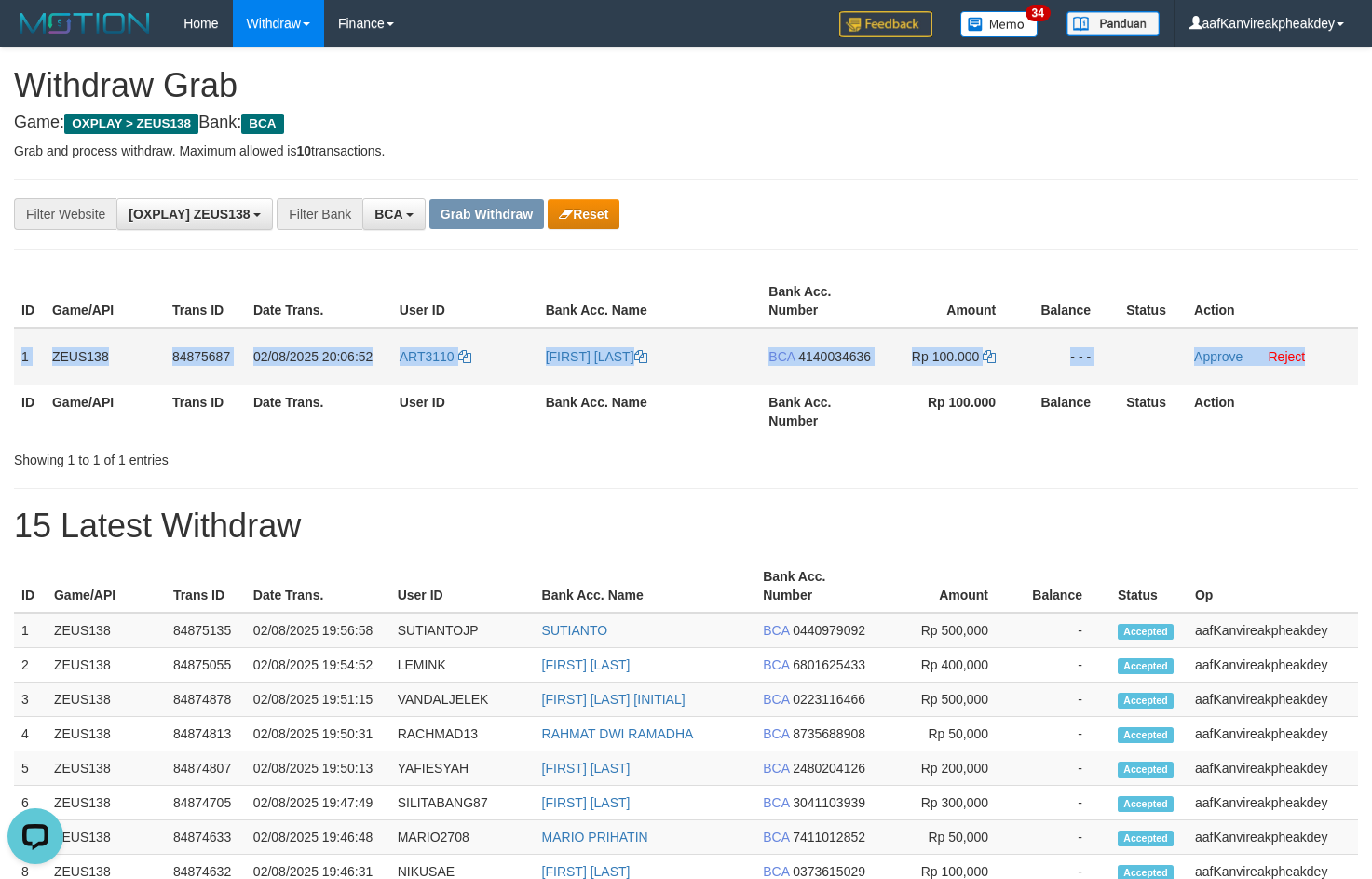 copy on "1
ZEUS138
84875687
02/08/2025 20:06:52
ART3110
ACHMAD ROBY GUNAWA
BCA
4140034636
Rp 100.000
- - -
Approve
Reject" 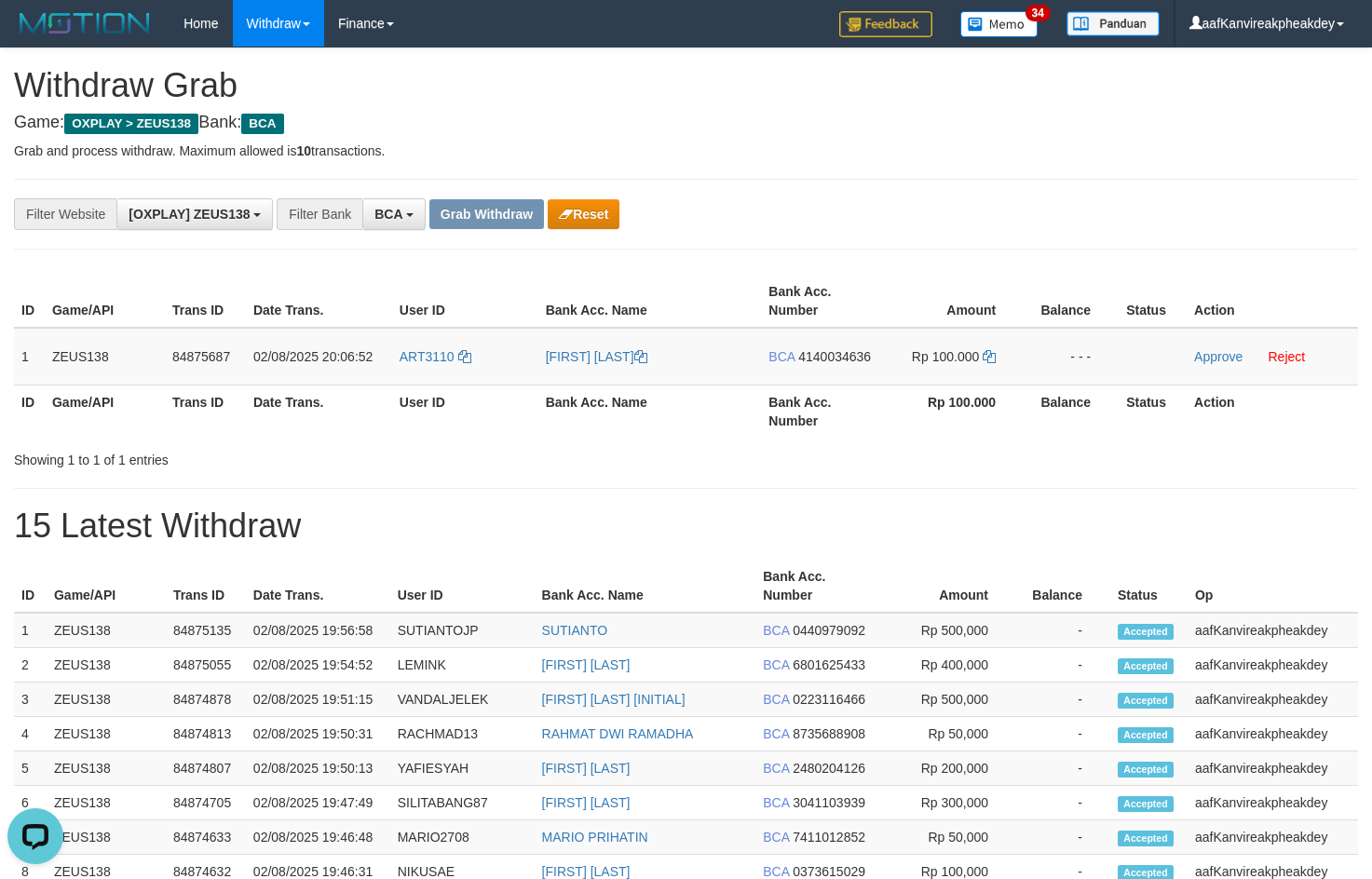drag, startPoint x: 1239, startPoint y: 166, endPoint x: 1377, endPoint y: 204, distance: 143.1363 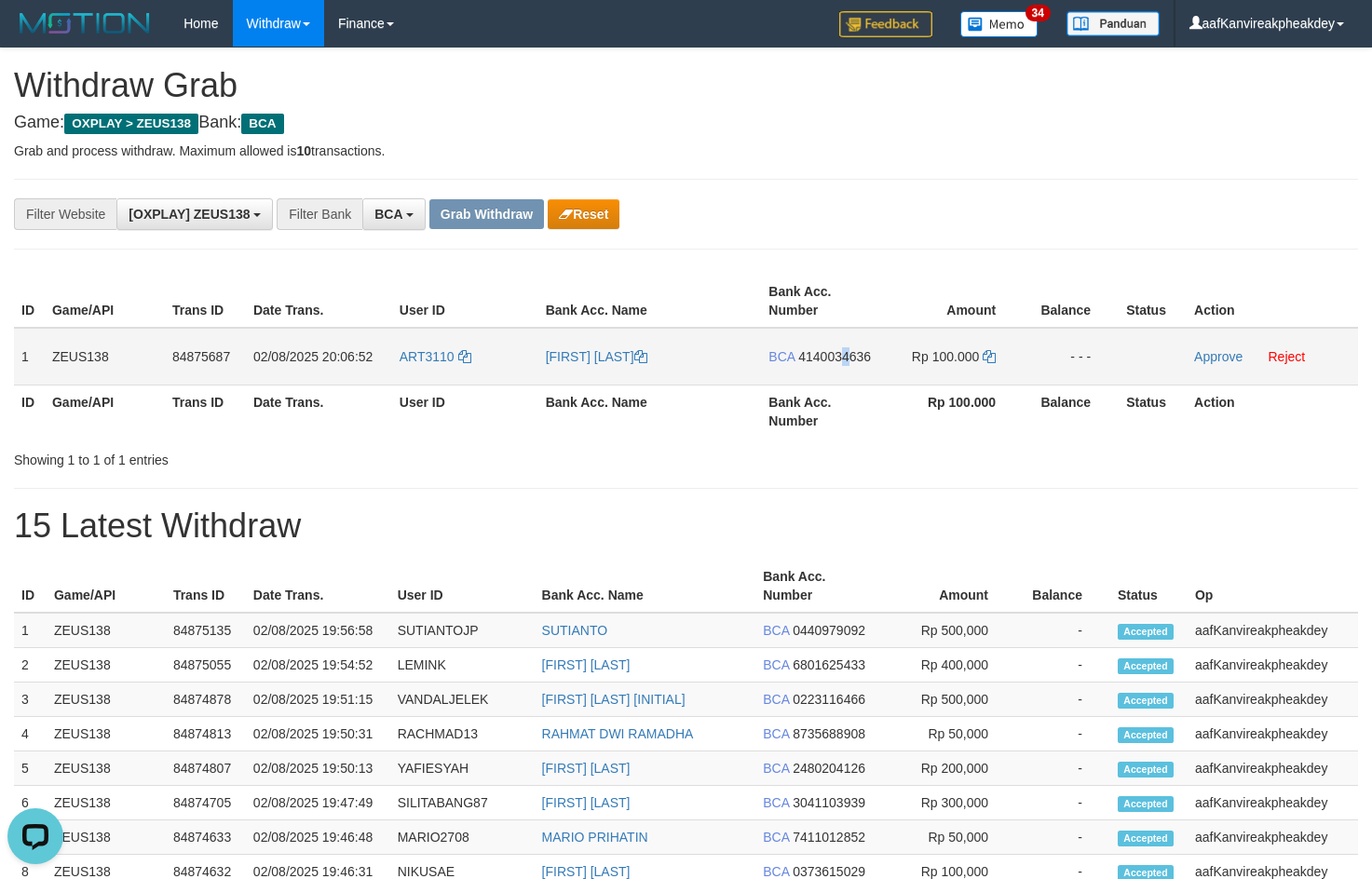 drag, startPoint x: 851, startPoint y: 343, endPoint x: 835, endPoint y: 370, distance: 31.38471 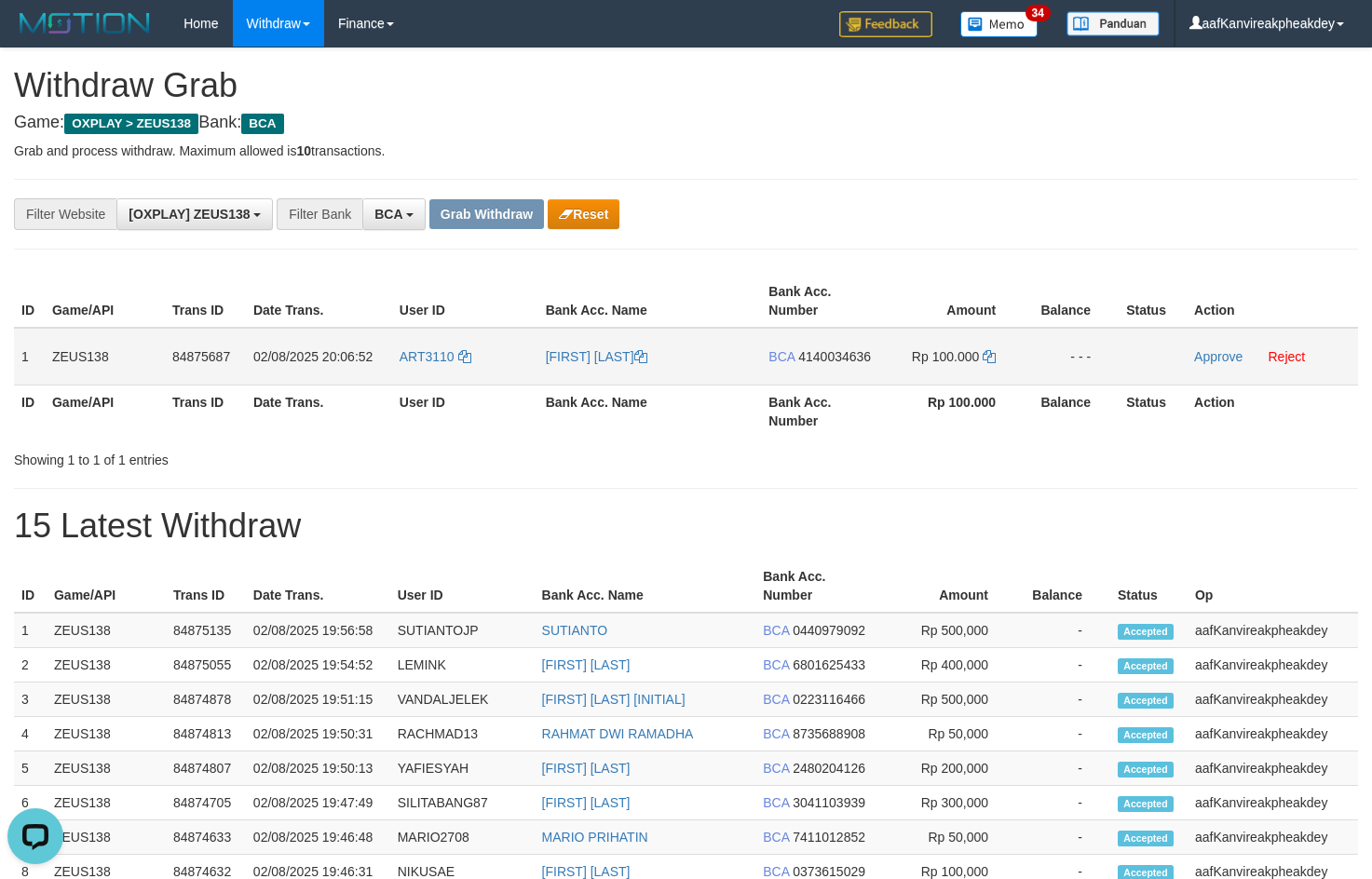 click on "4140034636" at bounding box center (835, 357) 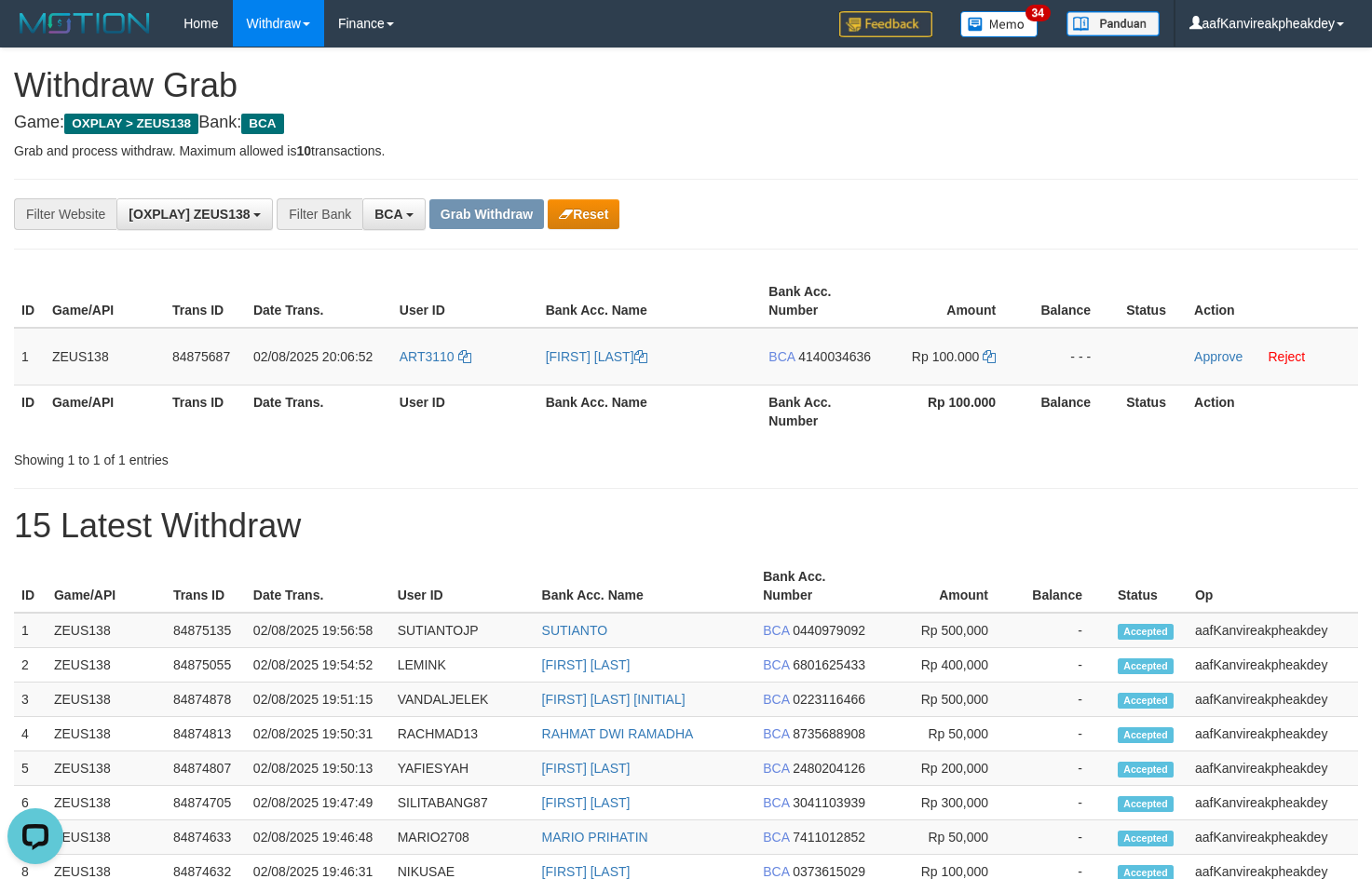 drag, startPoint x: 831, startPoint y: 353, endPoint x: 1383, endPoint y: 248, distance: 561.8977 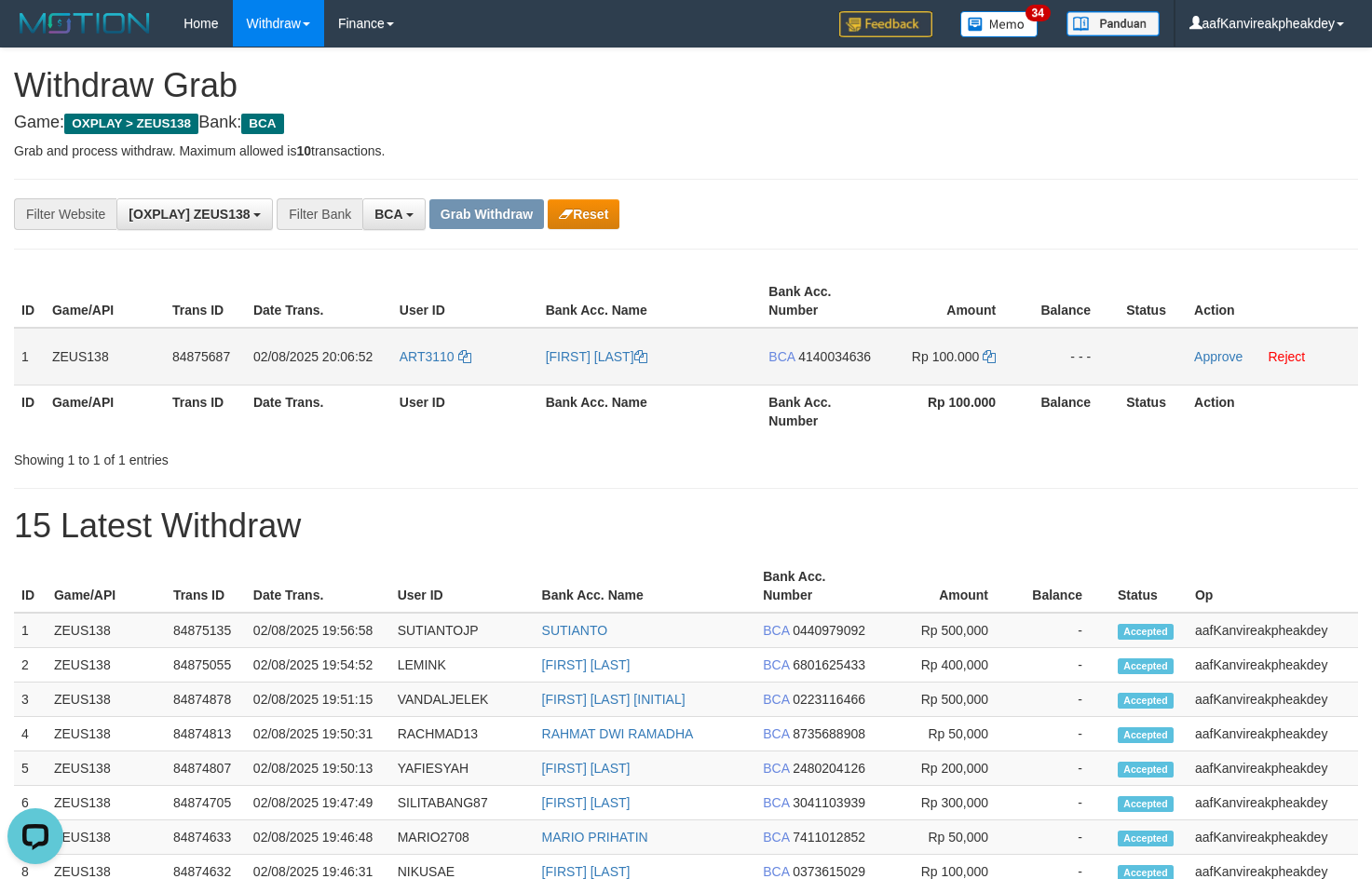 click on "ART3110" at bounding box center (465, 357) 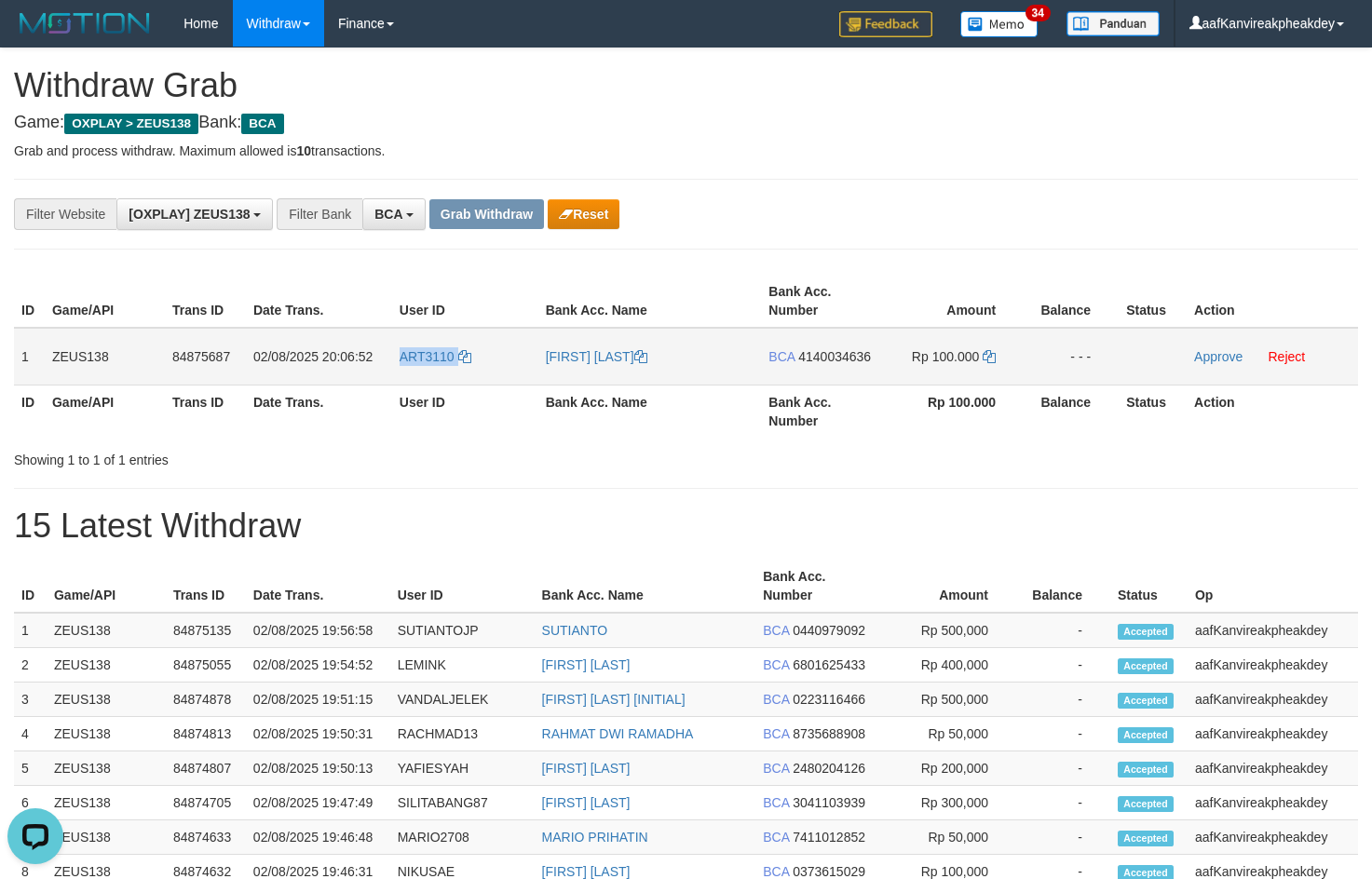 click on "ART3110" at bounding box center (465, 357) 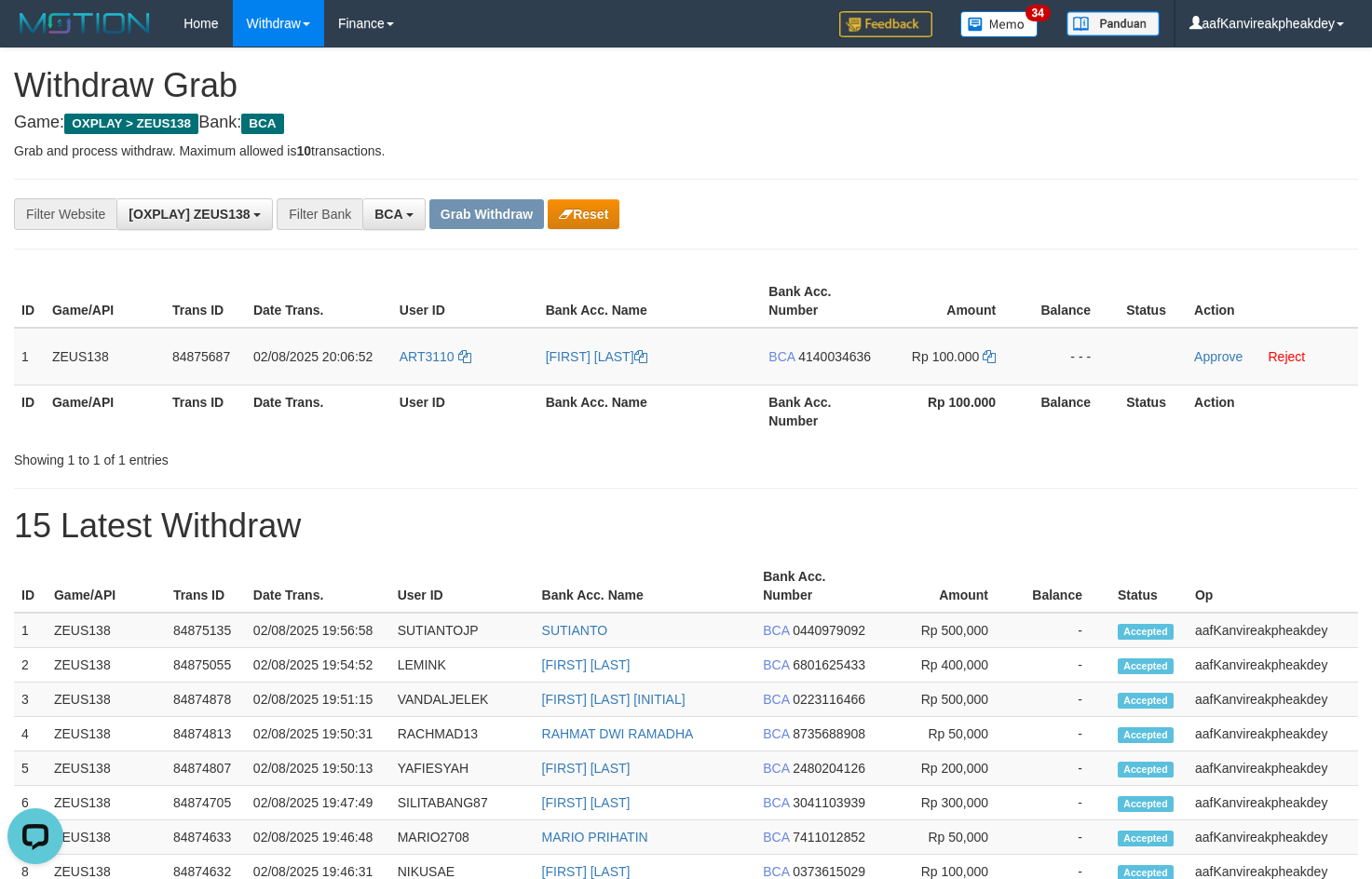 drag, startPoint x: 913, startPoint y: 123, endPoint x: 1377, endPoint y: 341, distance: 512.6597 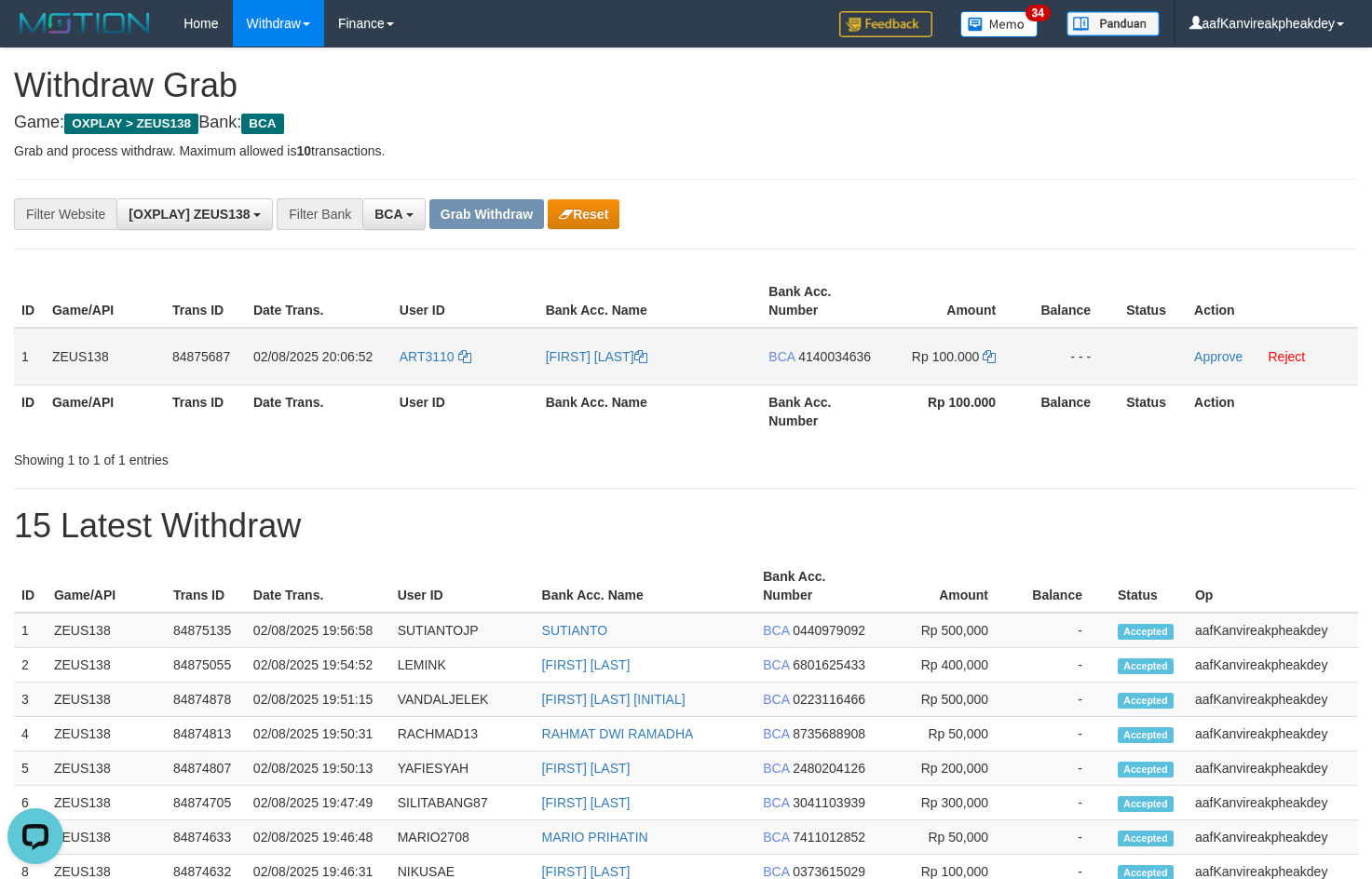 click on "4140034636" at bounding box center [835, 357] 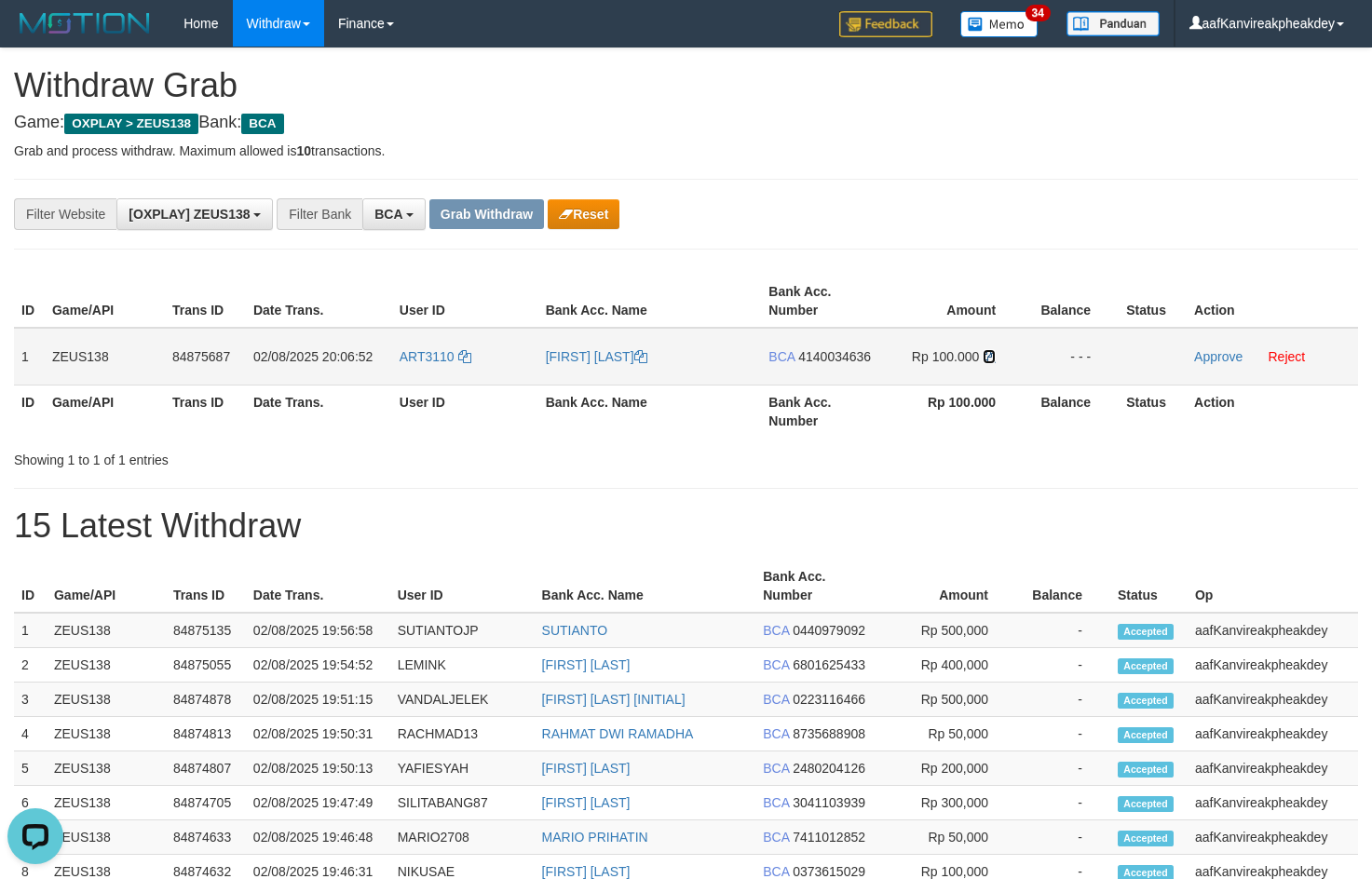 click at bounding box center [989, 357] 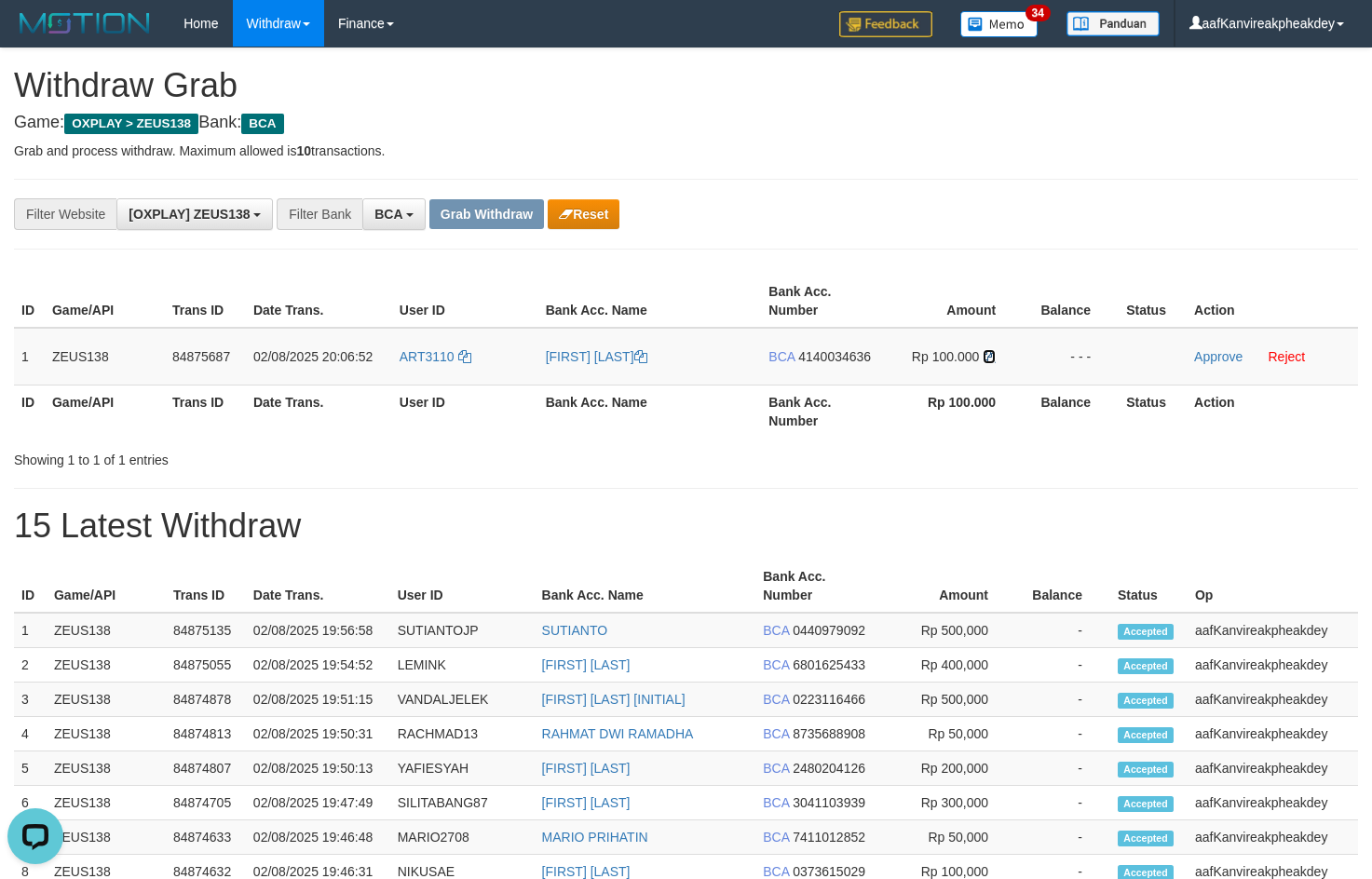 drag, startPoint x: 991, startPoint y: 358, endPoint x: 1358, endPoint y: 336, distance: 367.65881 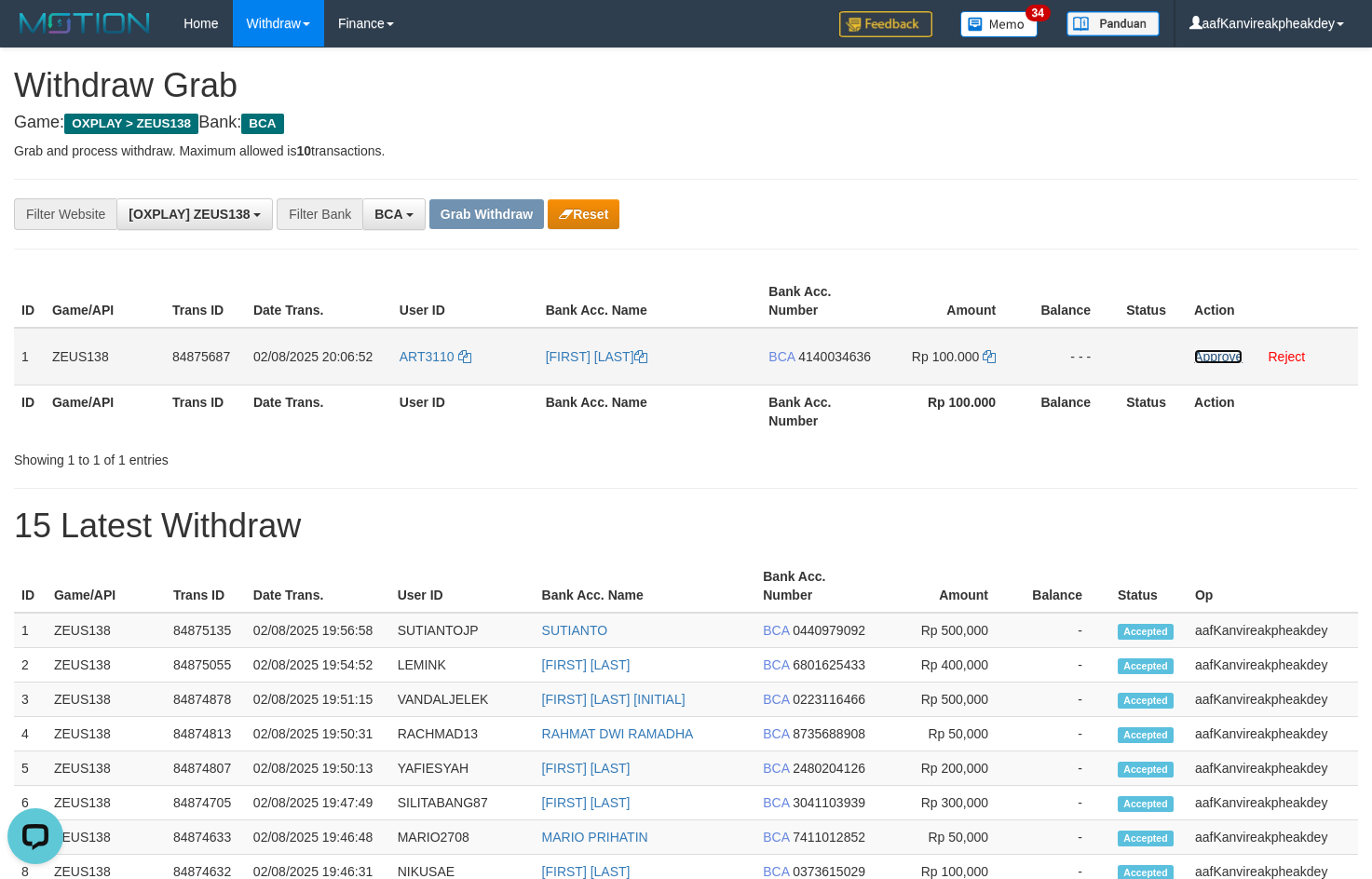 click on "Approve" at bounding box center (1218, 357) 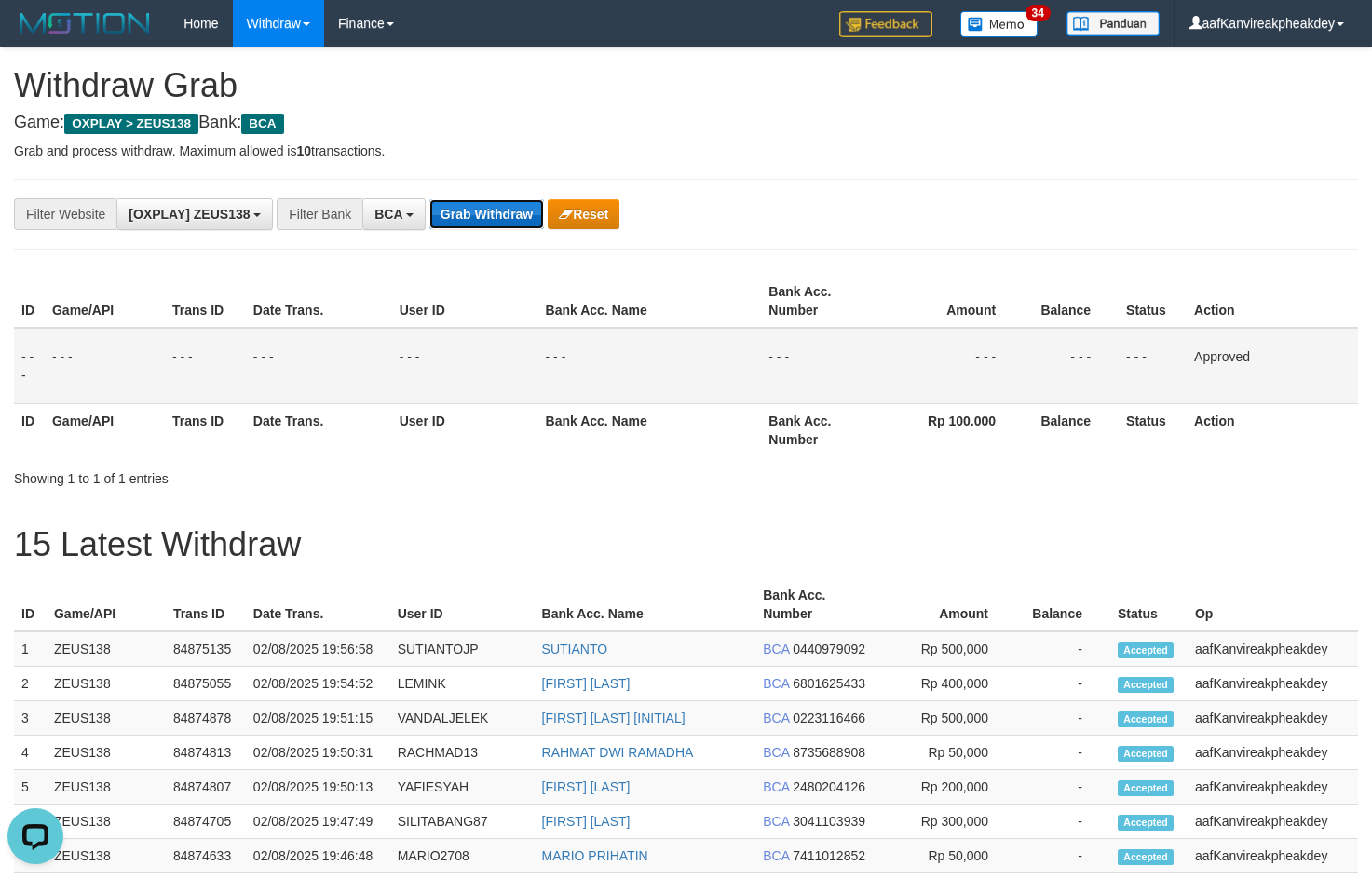 click on "Grab Withdraw" at bounding box center [486, 214] 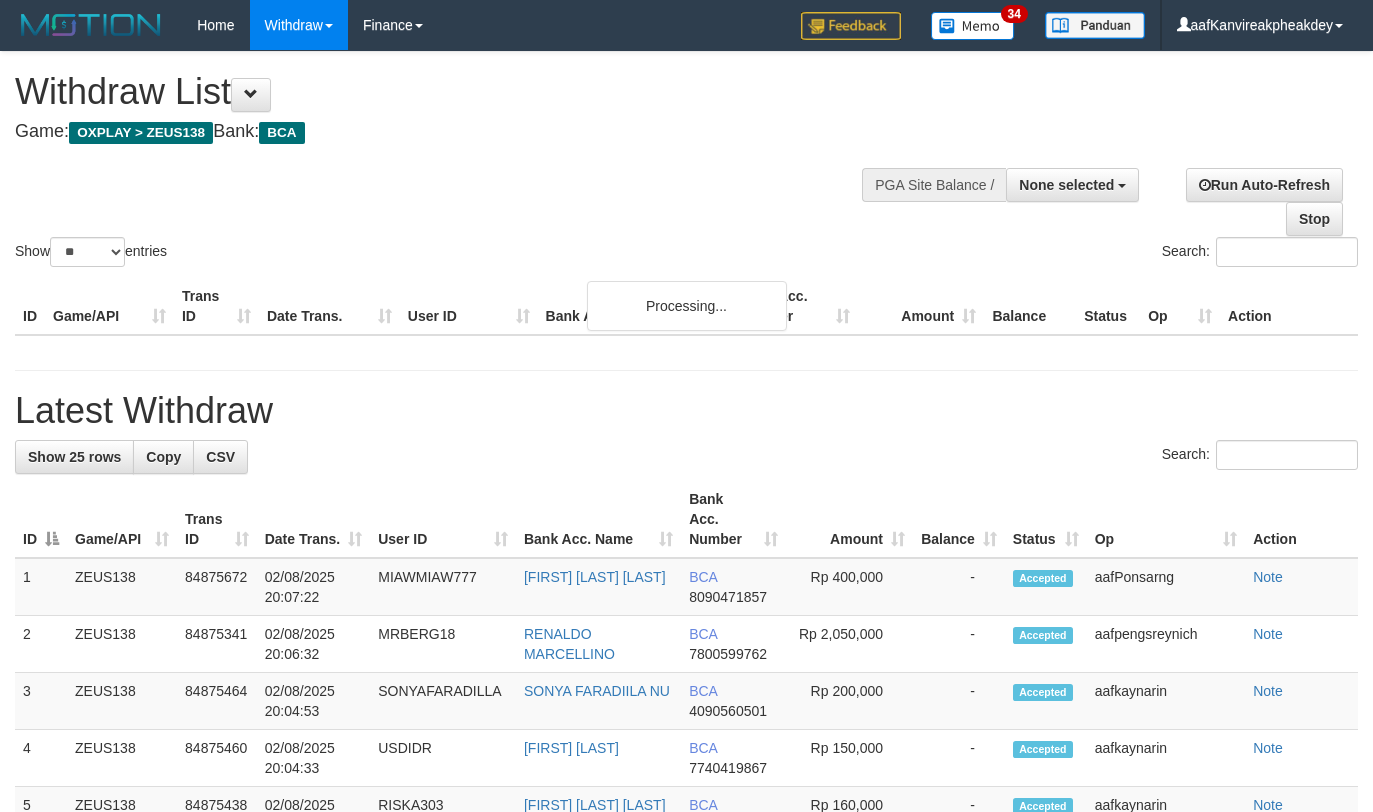 select 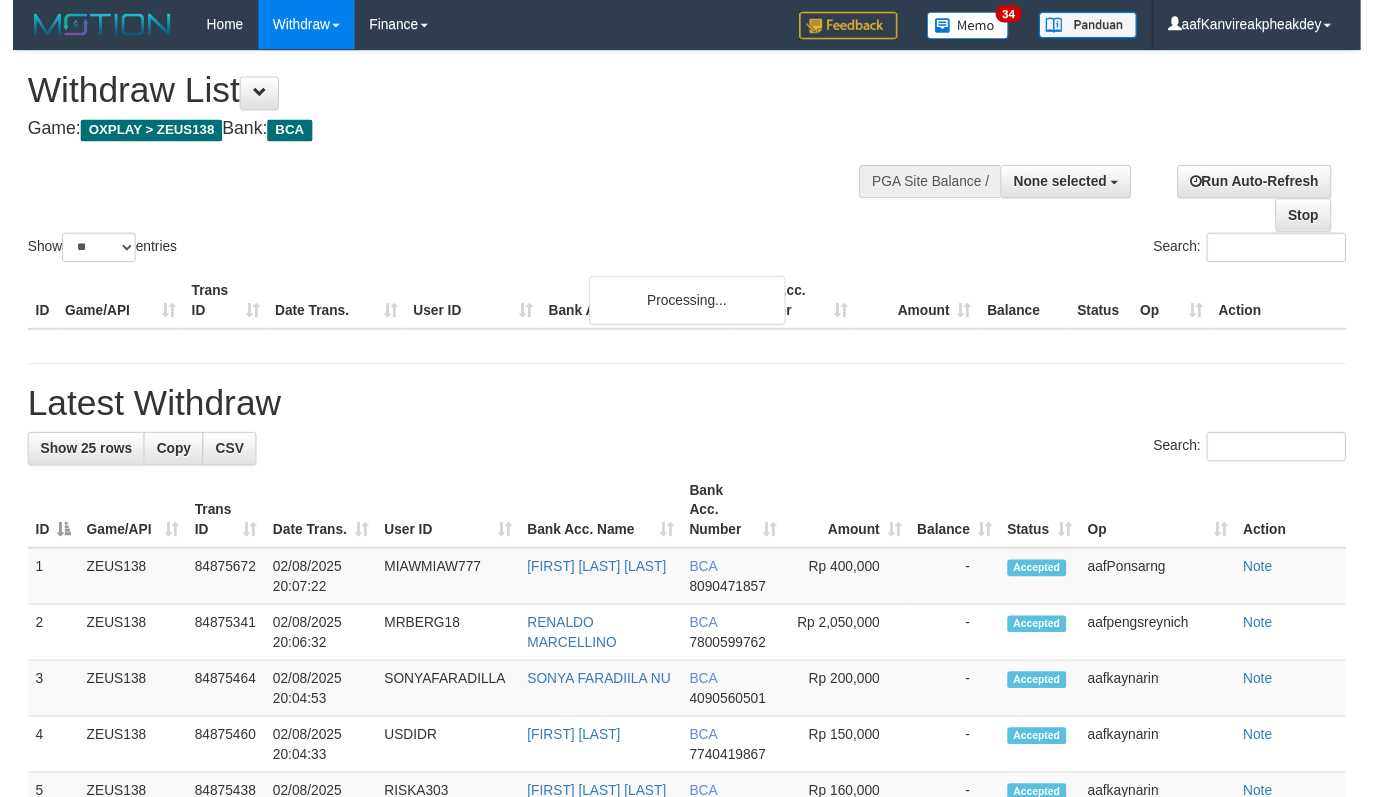 scroll, scrollTop: 594, scrollLeft: 0, axis: vertical 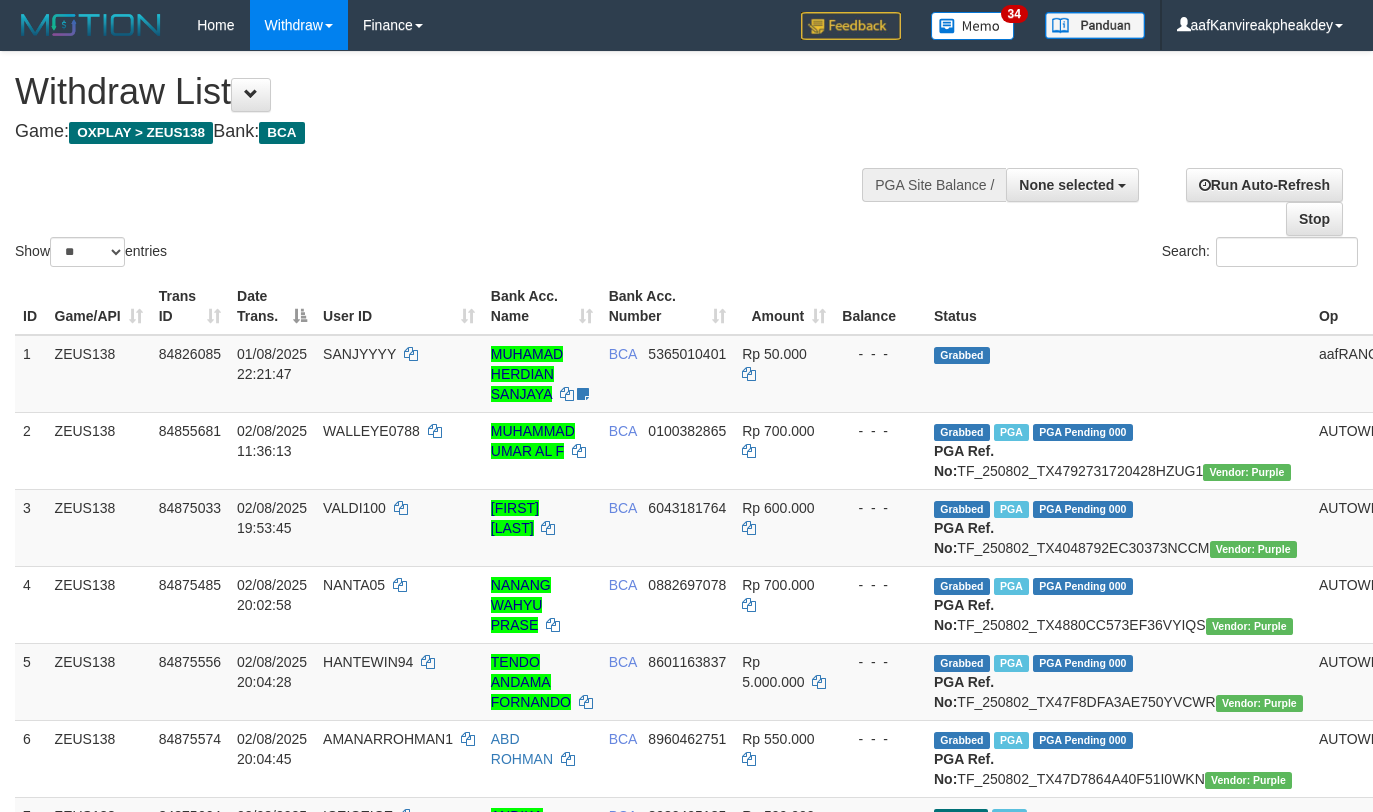 select 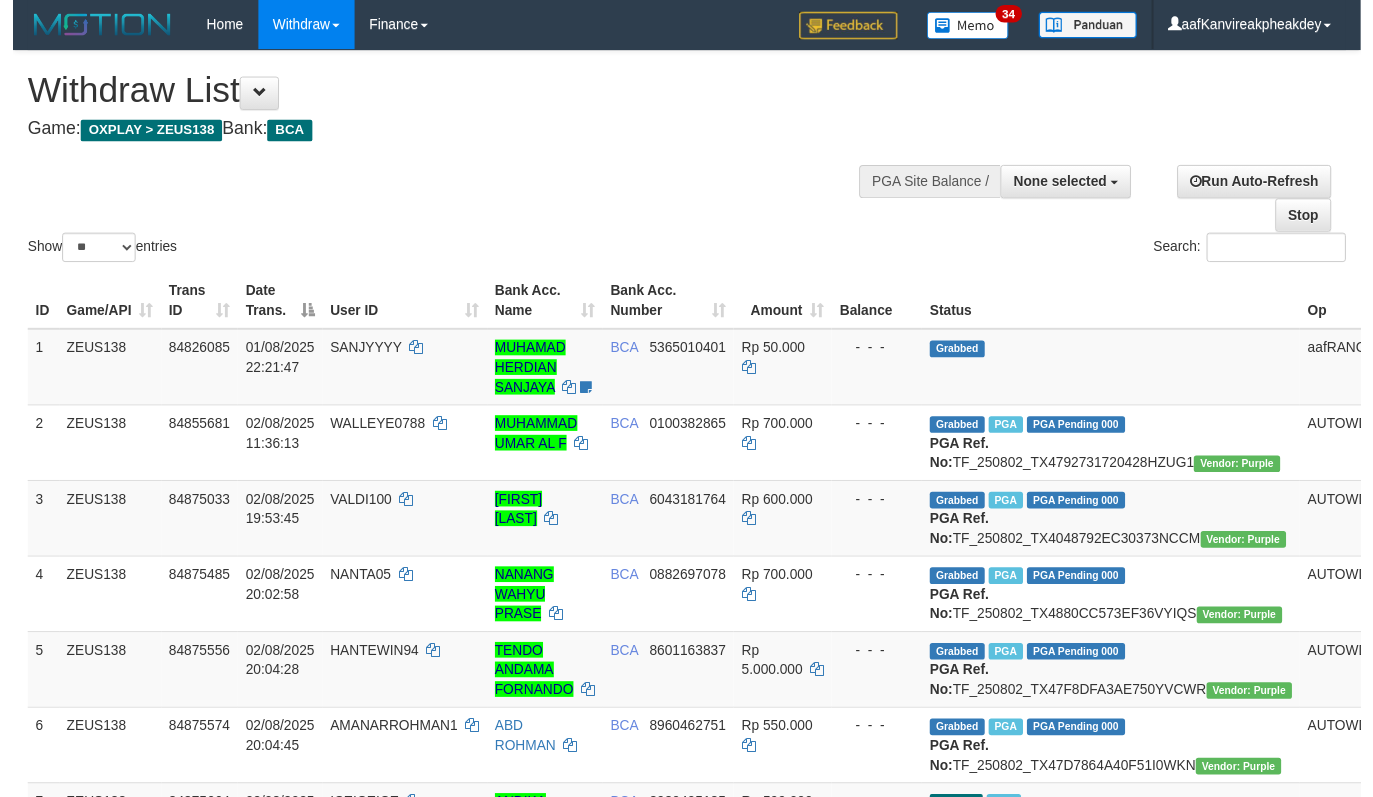 scroll, scrollTop: 594, scrollLeft: 0, axis: vertical 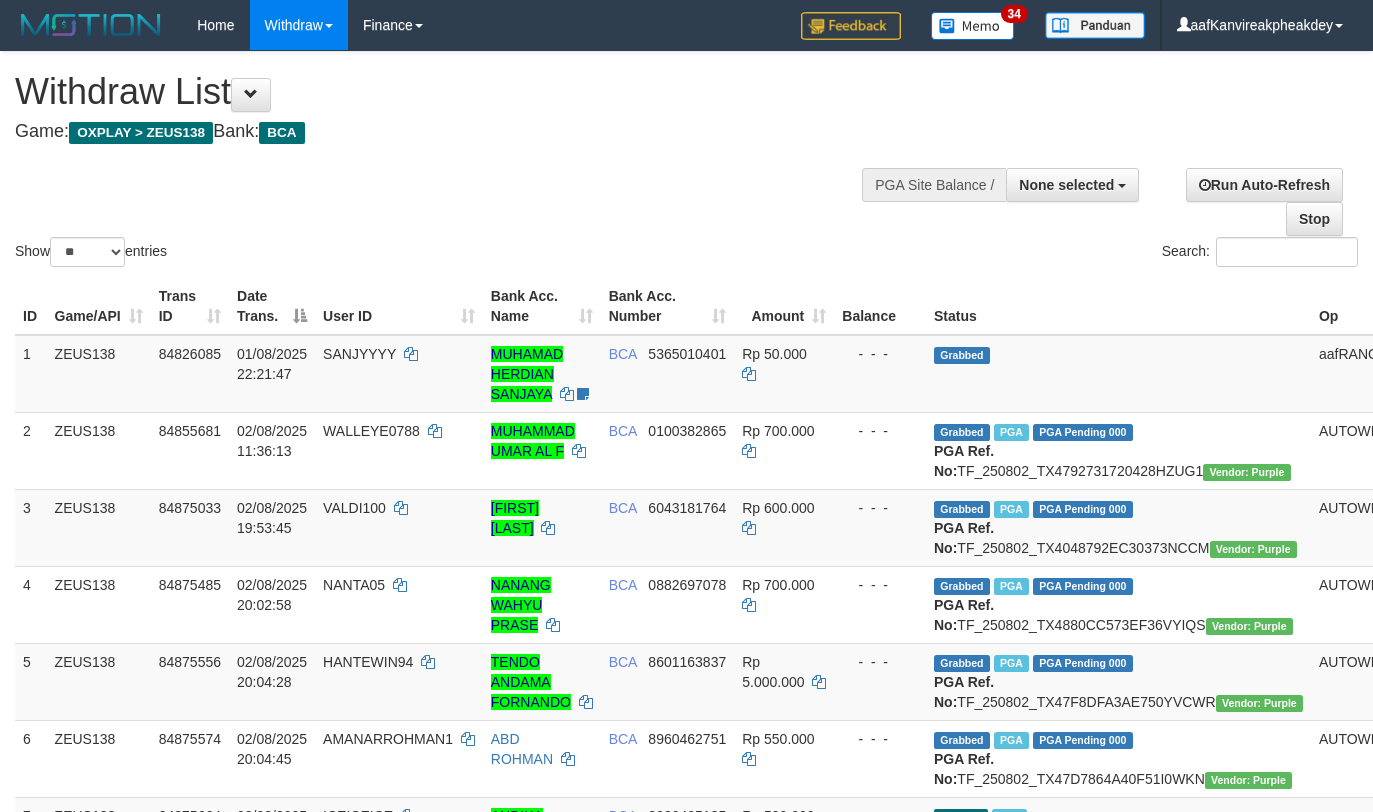 select 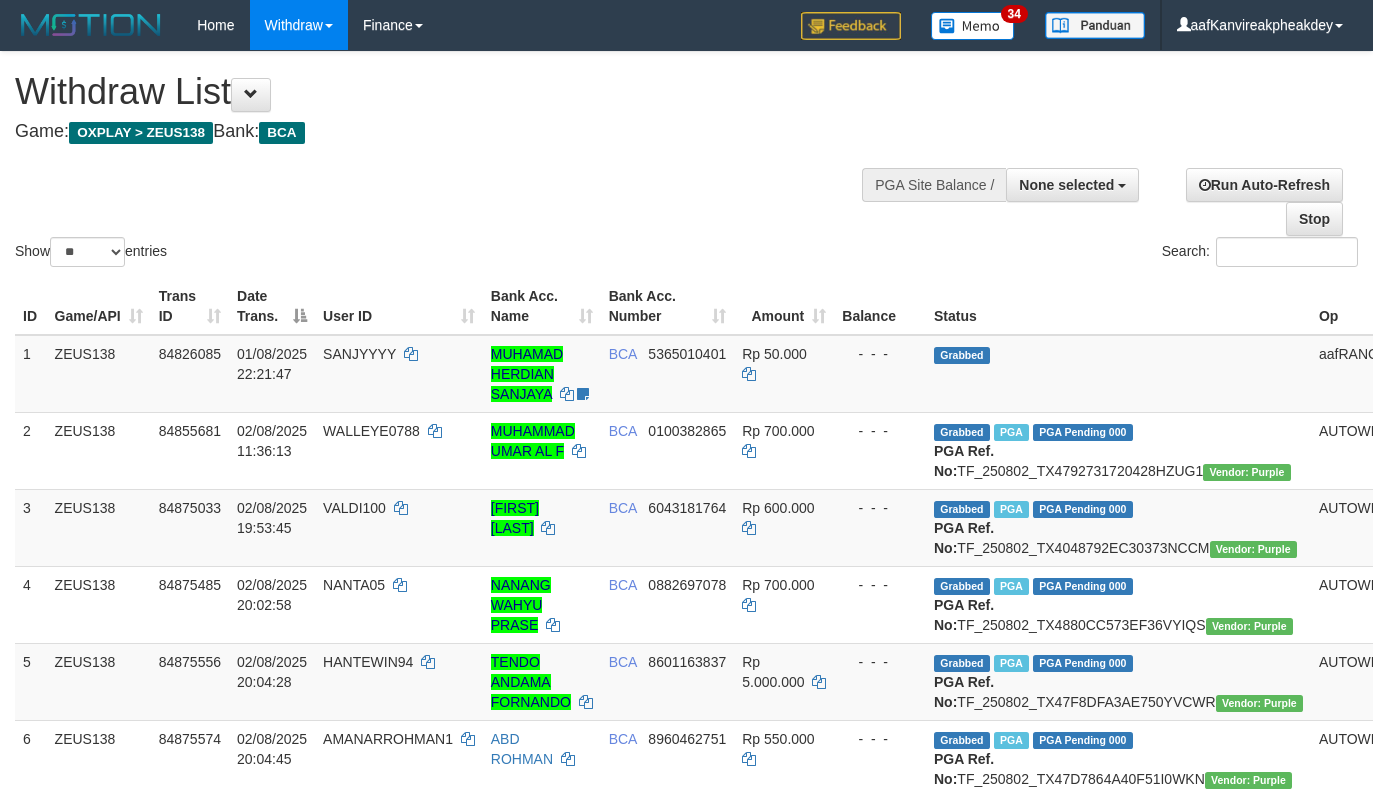 select 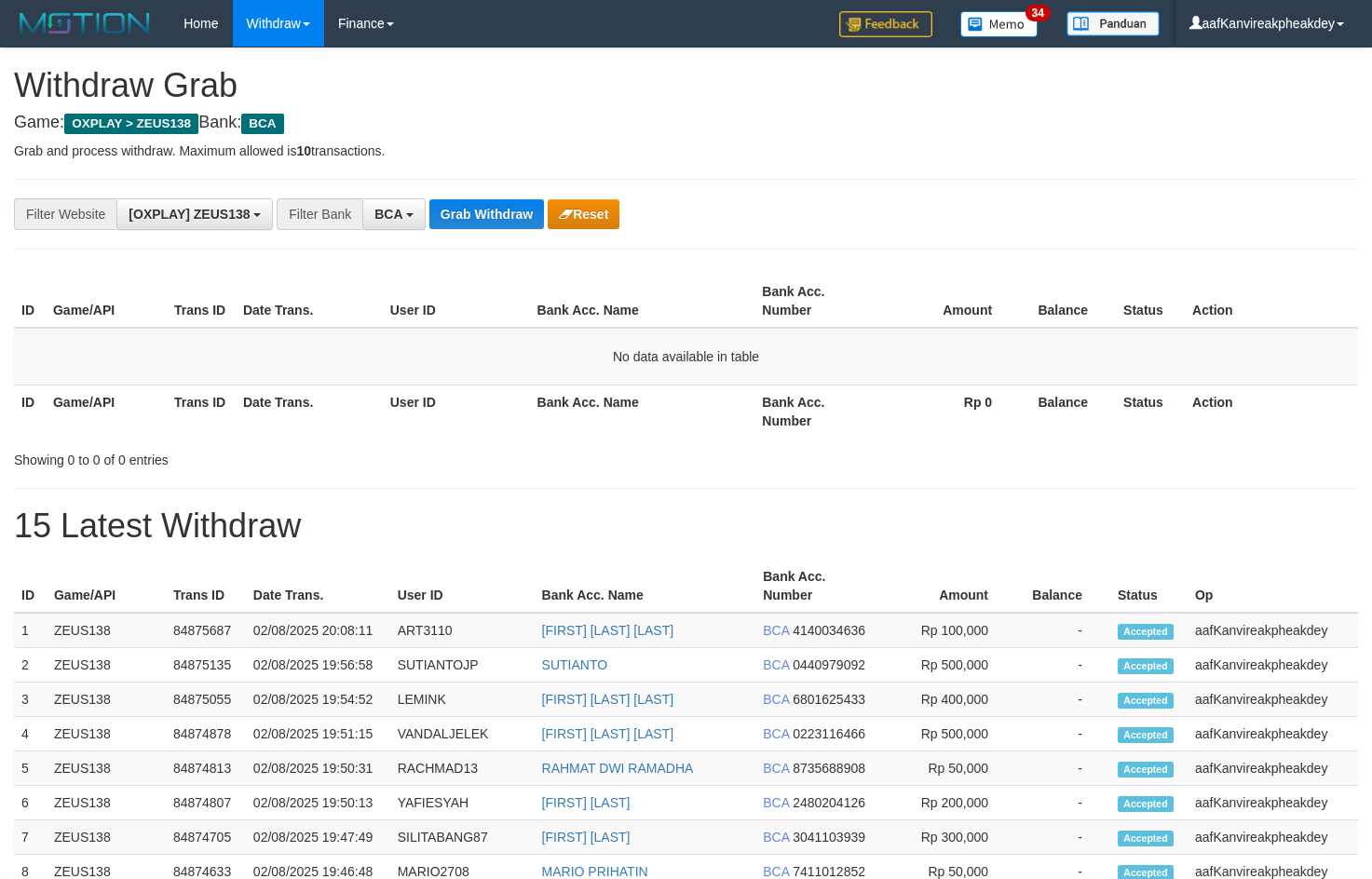 scroll, scrollTop: 0, scrollLeft: 0, axis: both 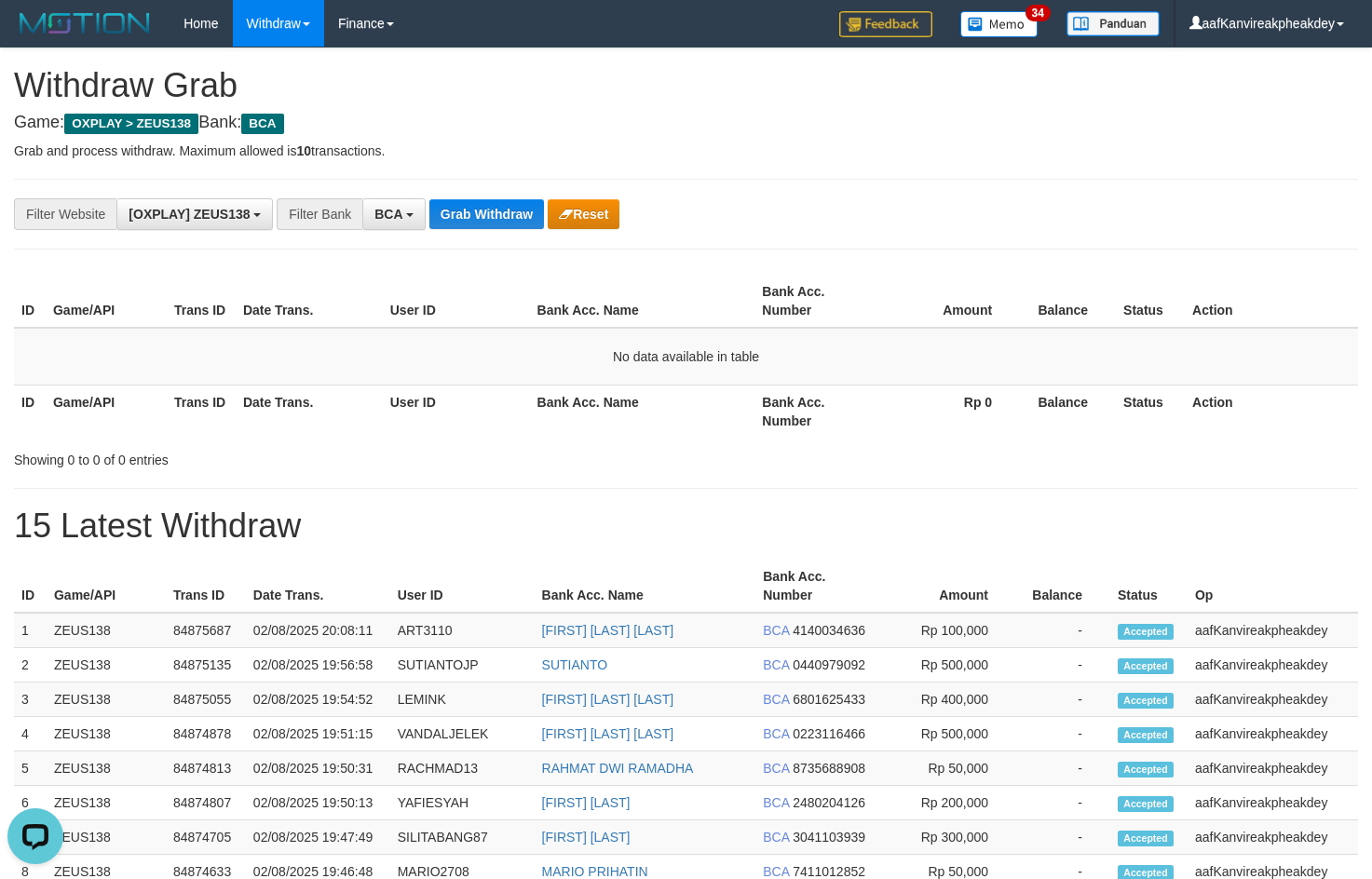 click on "**********" at bounding box center (686, 214) 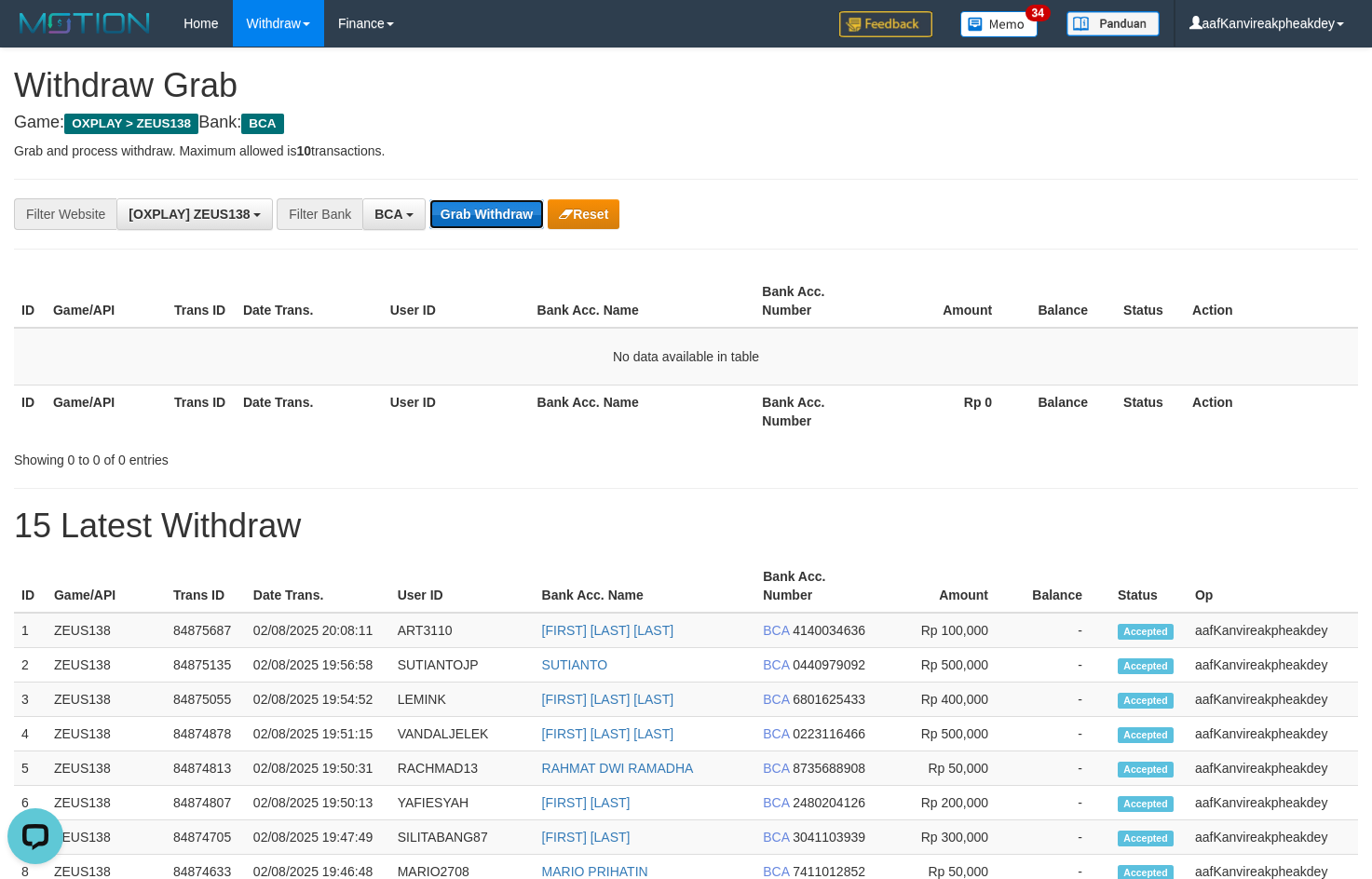 click on "Grab Withdraw" at bounding box center [486, 214] 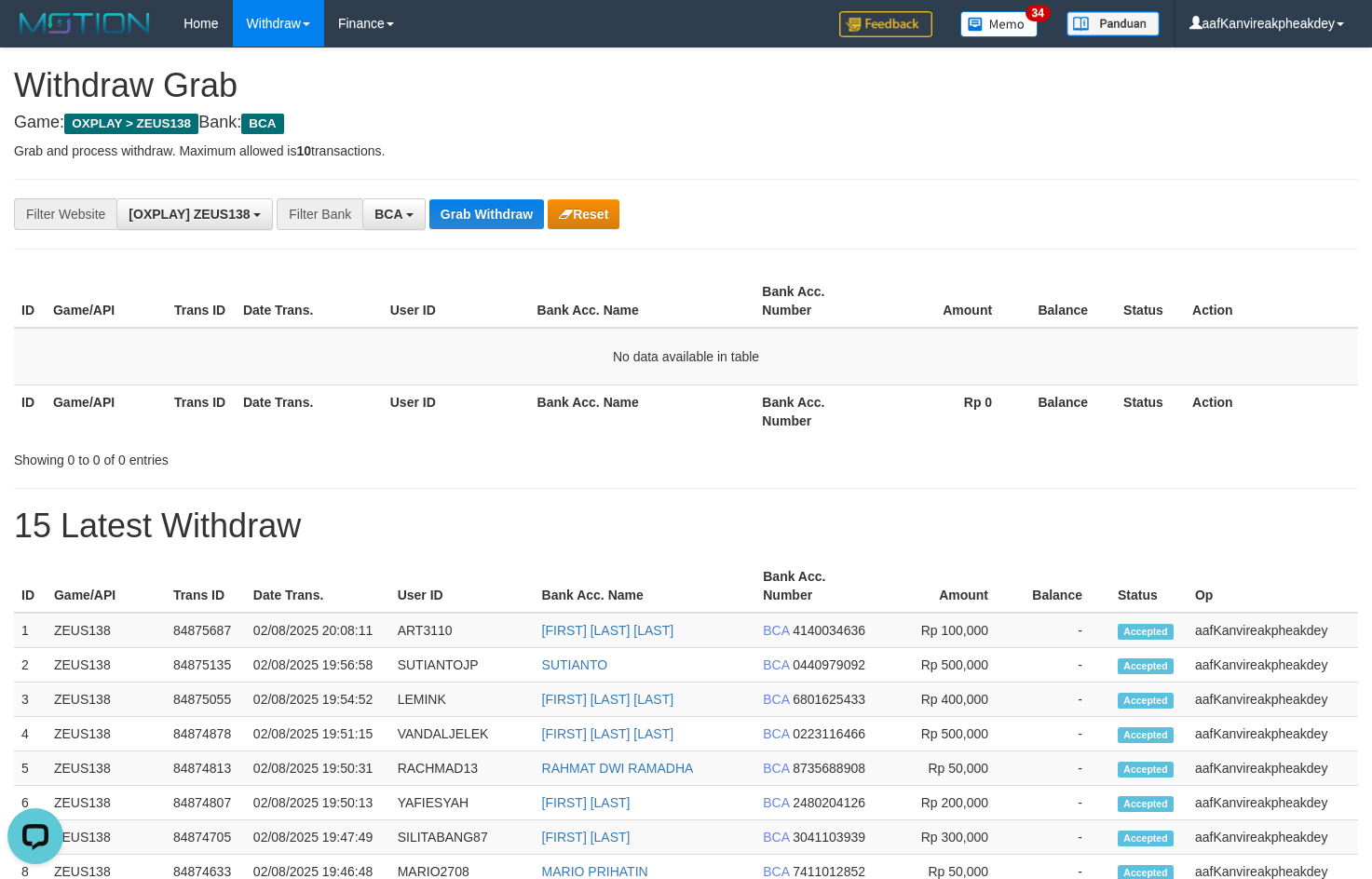 click on "Game:   OXPLAY > ZEUS138    		Bank:   BCA" at bounding box center (686, 123) 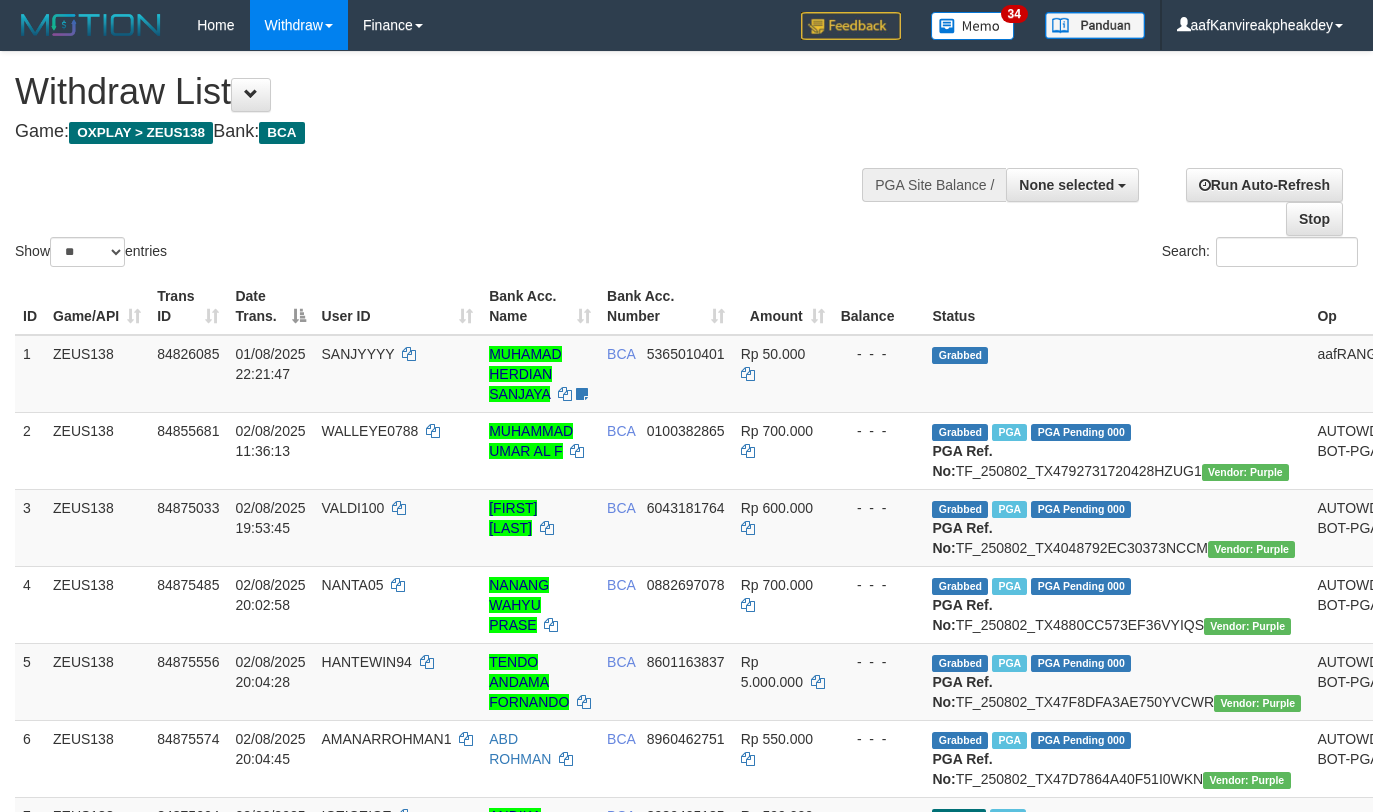 select 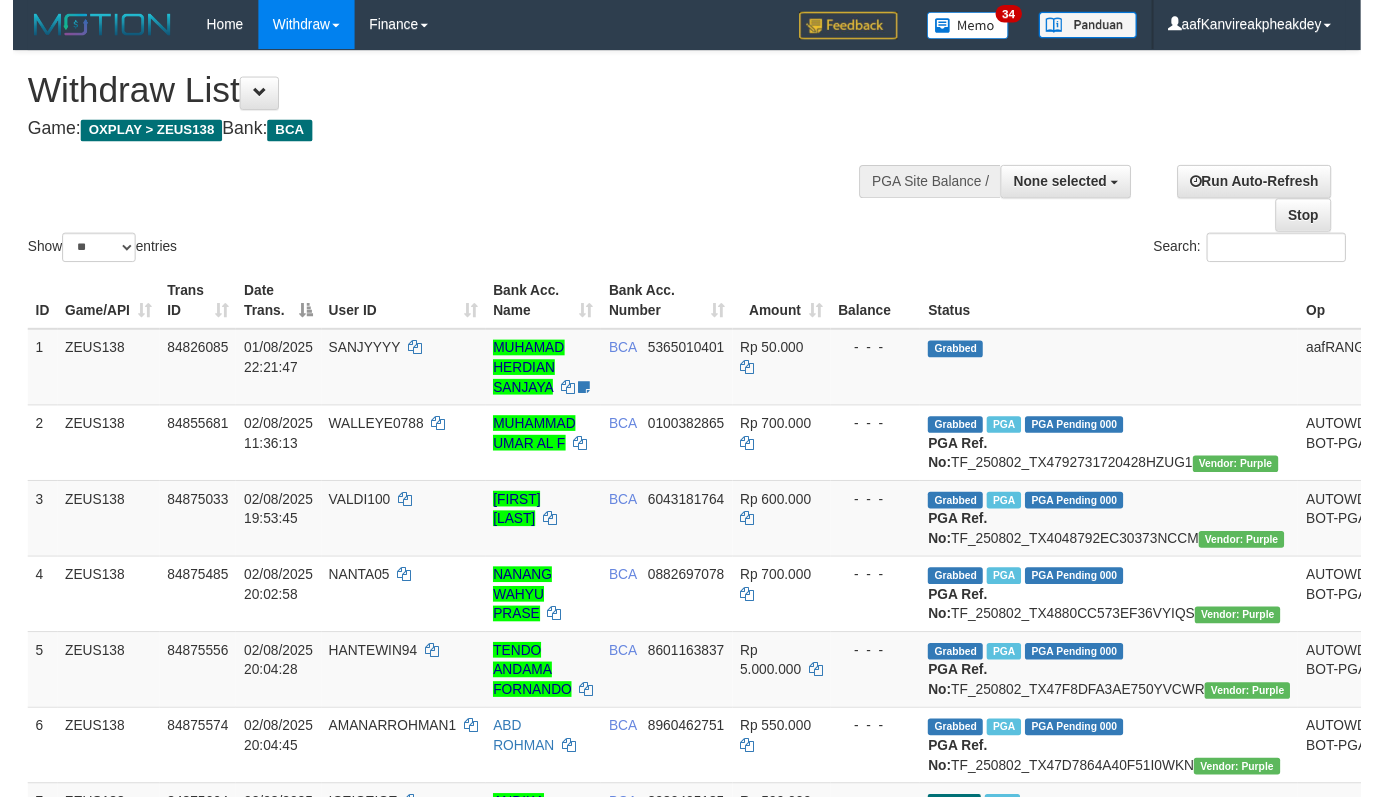 scroll, scrollTop: 1541, scrollLeft: 0, axis: vertical 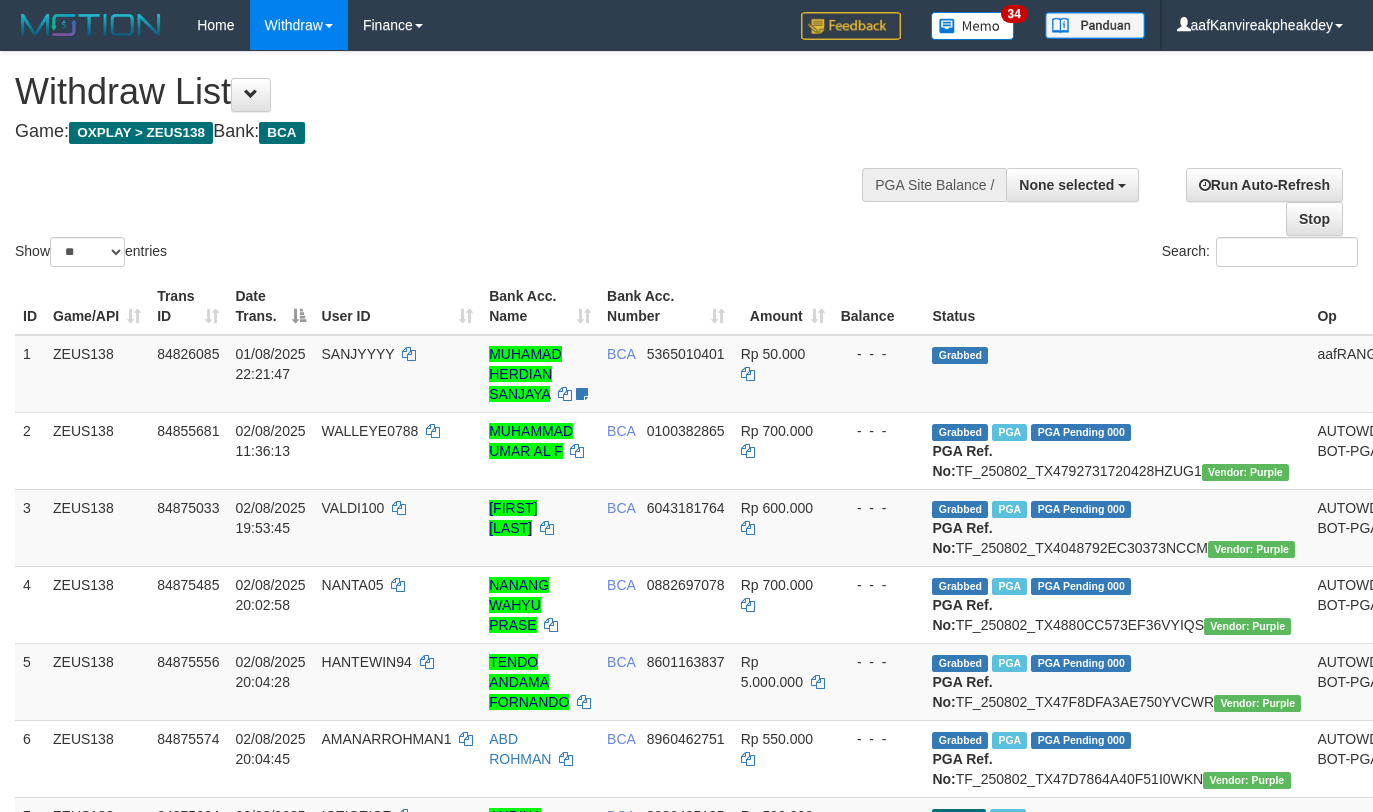 select 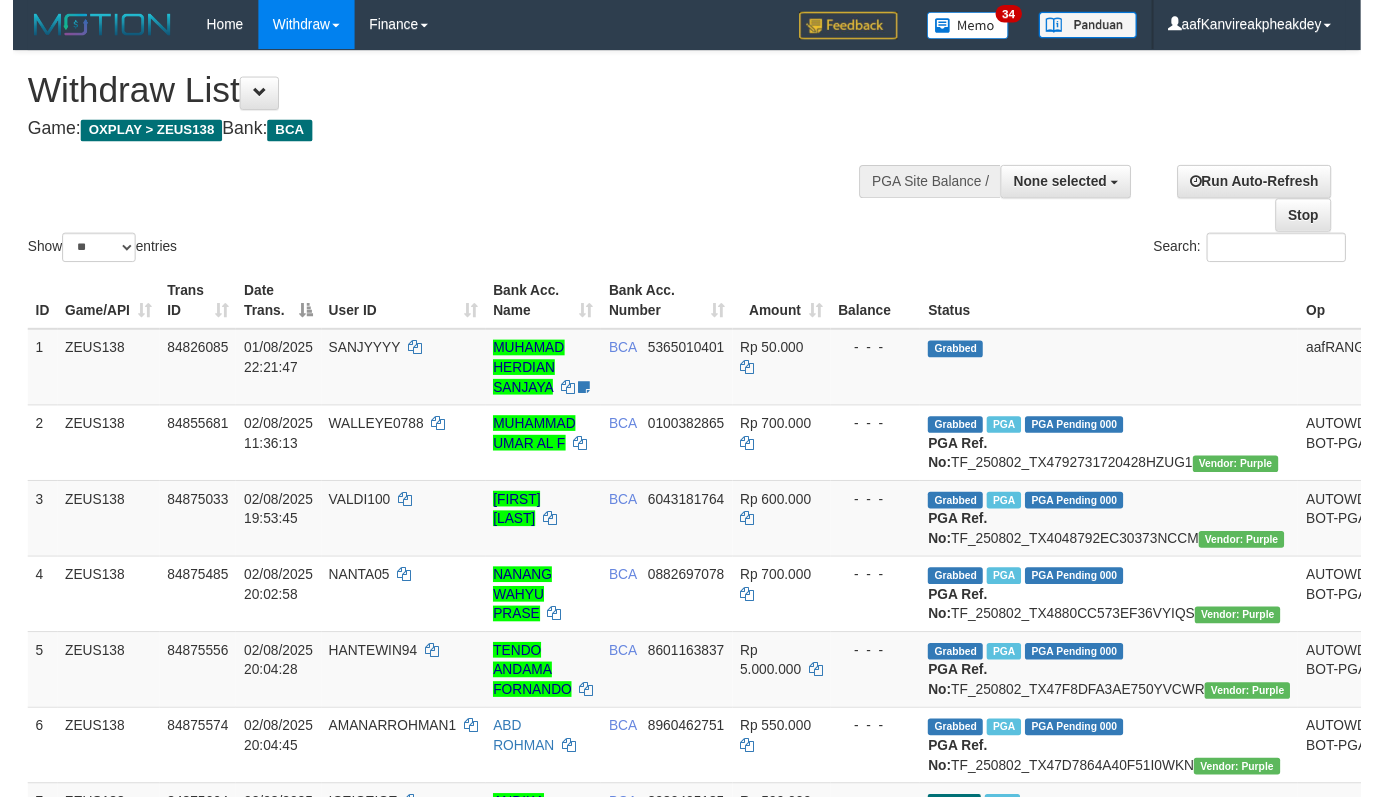scroll, scrollTop: 1541, scrollLeft: 0, axis: vertical 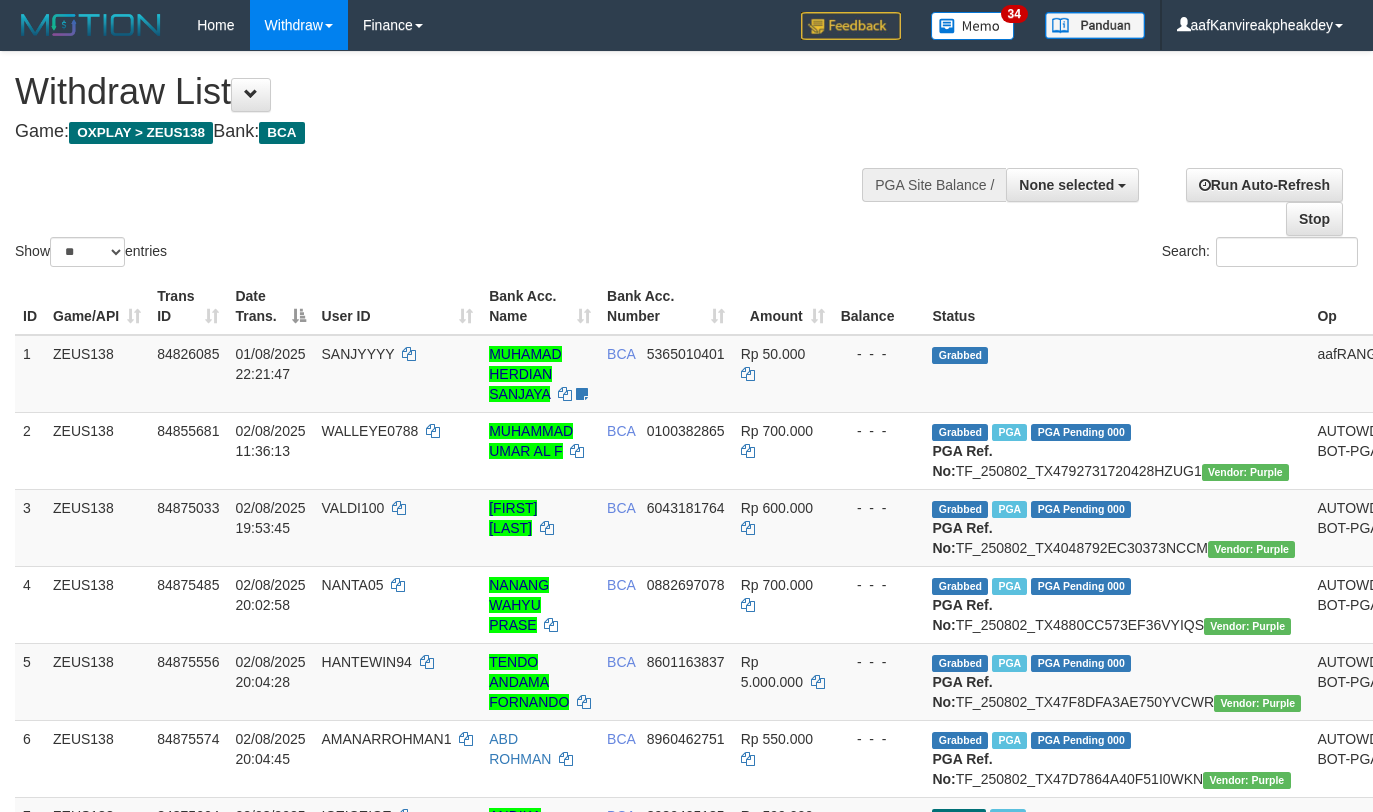 select 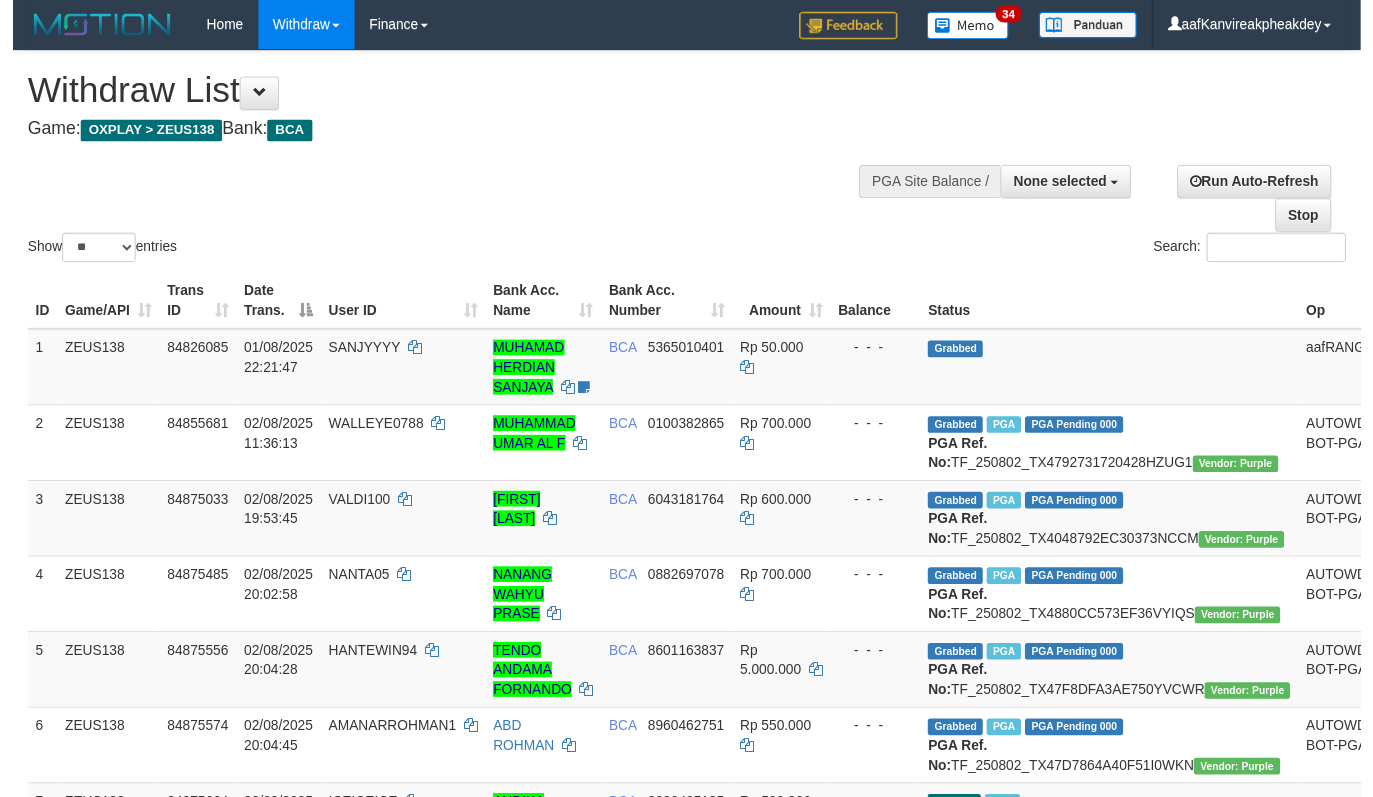 scroll, scrollTop: 1541, scrollLeft: 0, axis: vertical 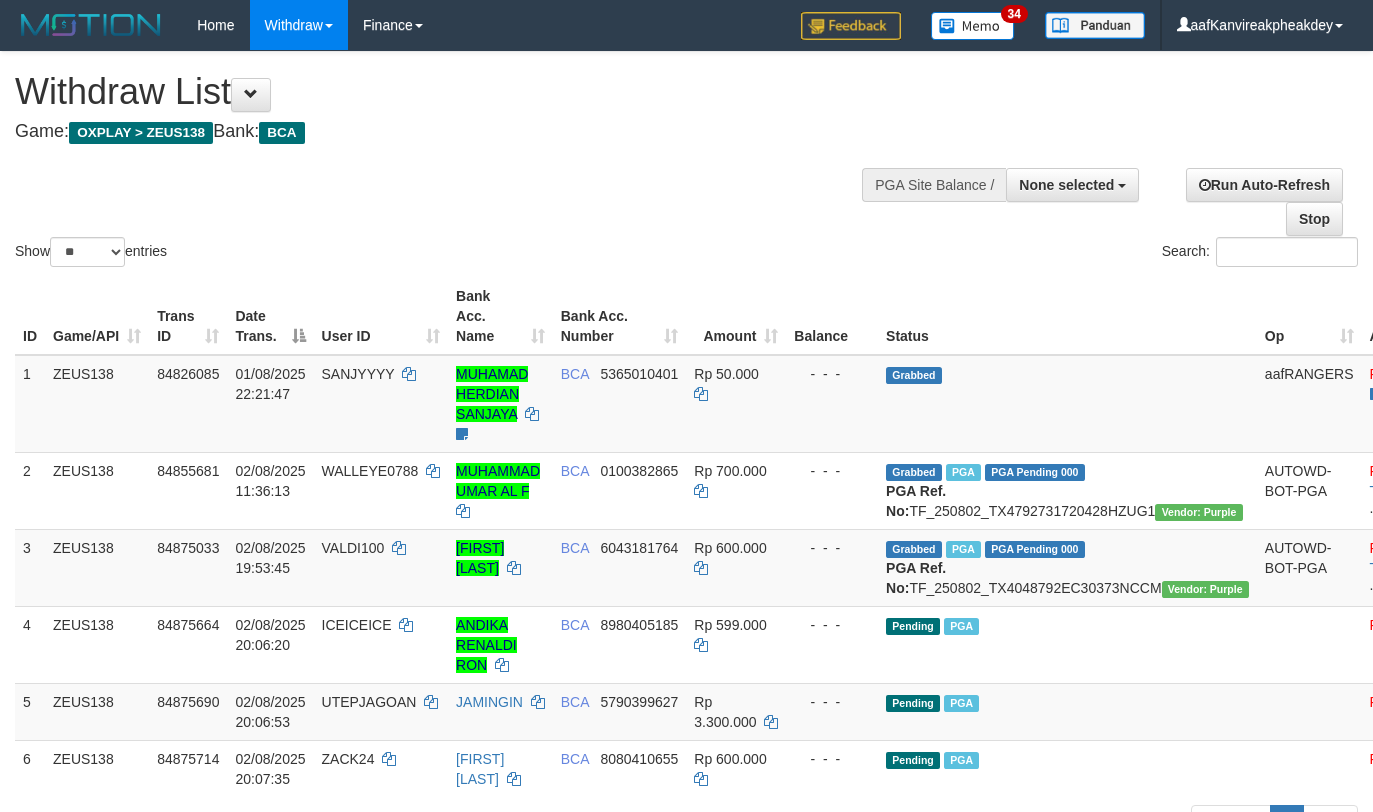 select 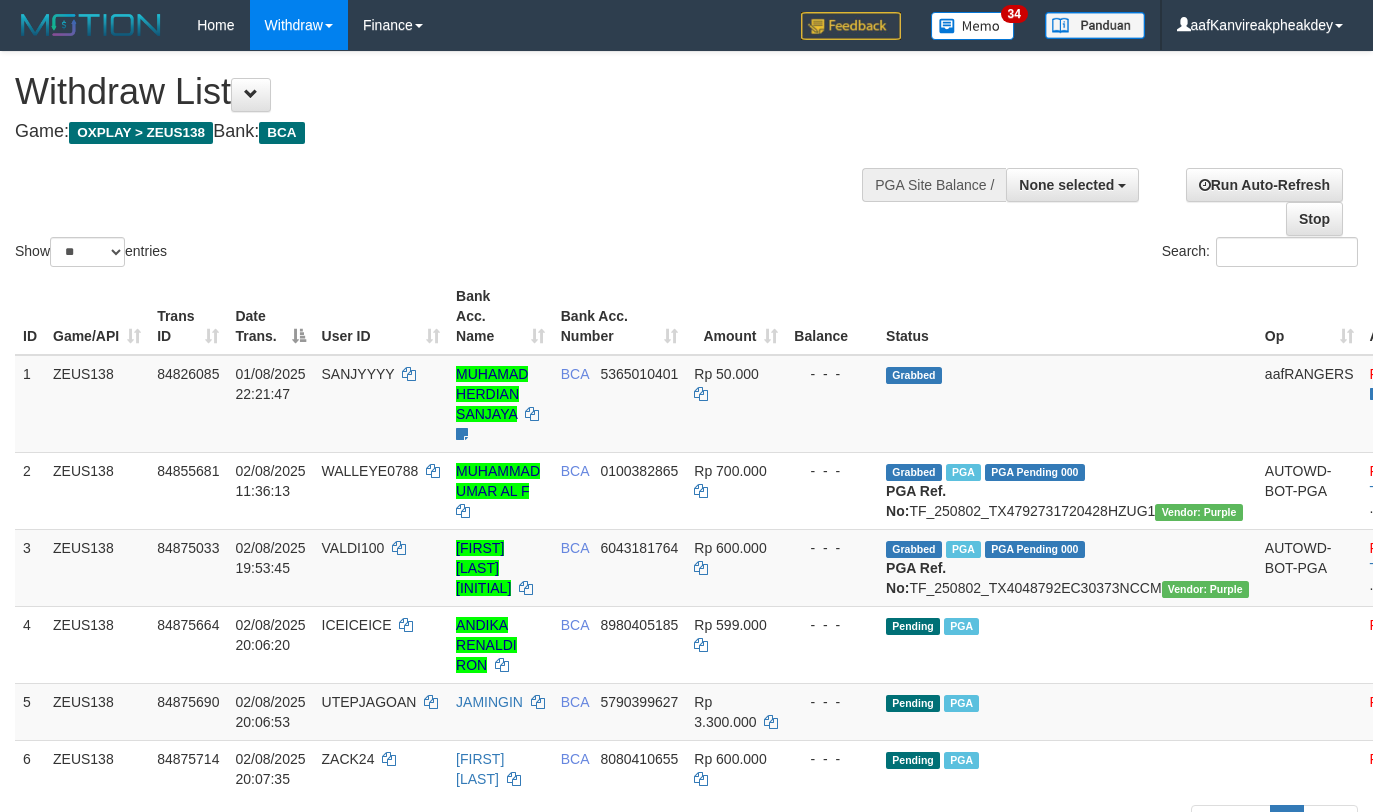 select 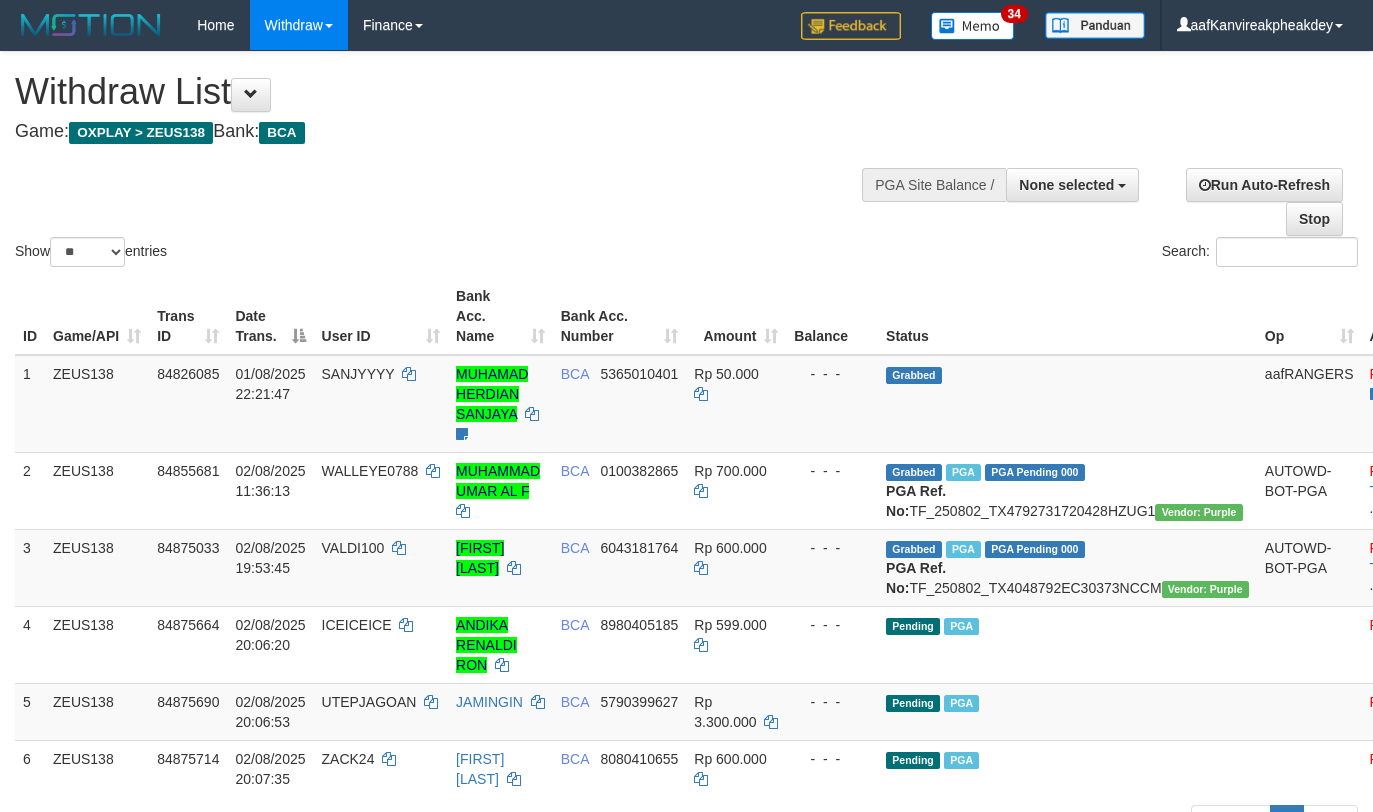 select 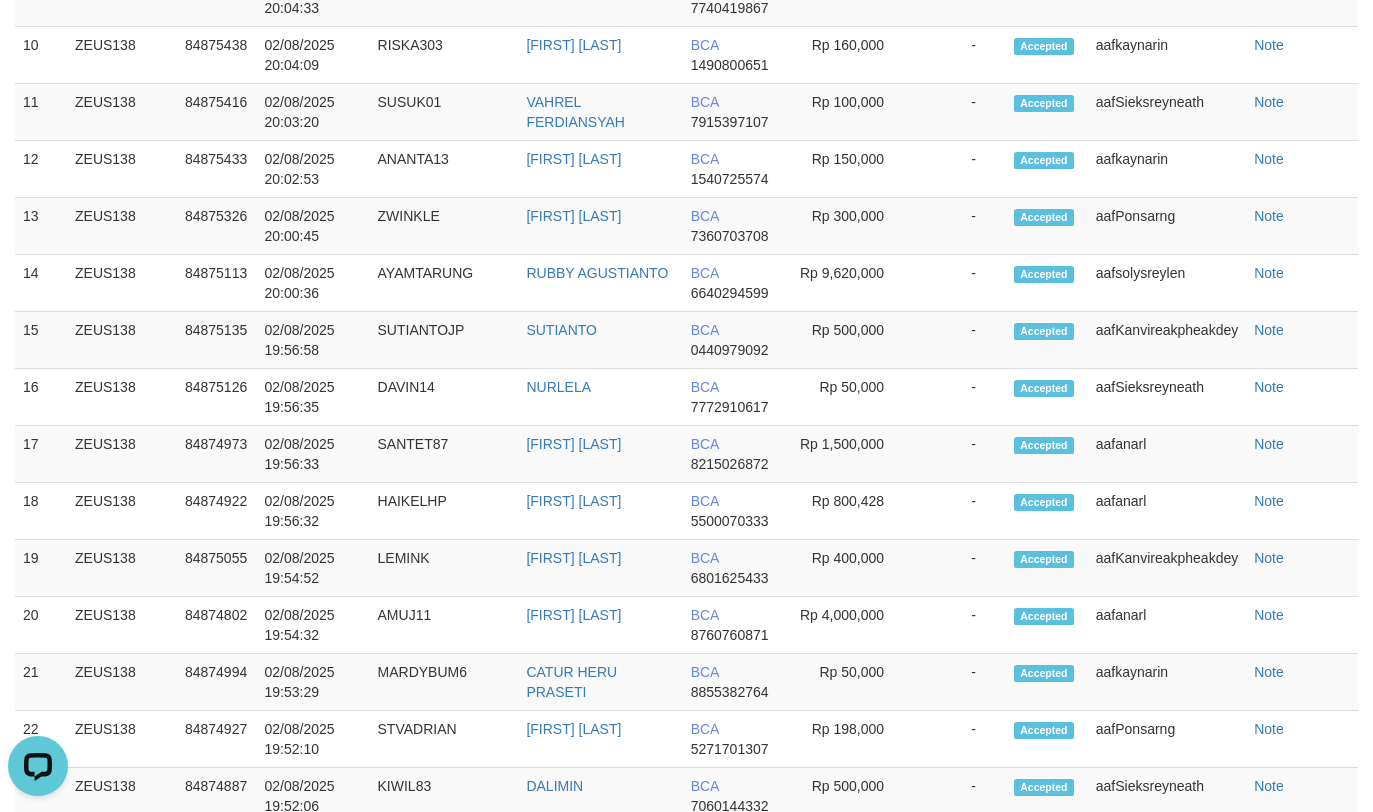 scroll, scrollTop: 0, scrollLeft: 0, axis: both 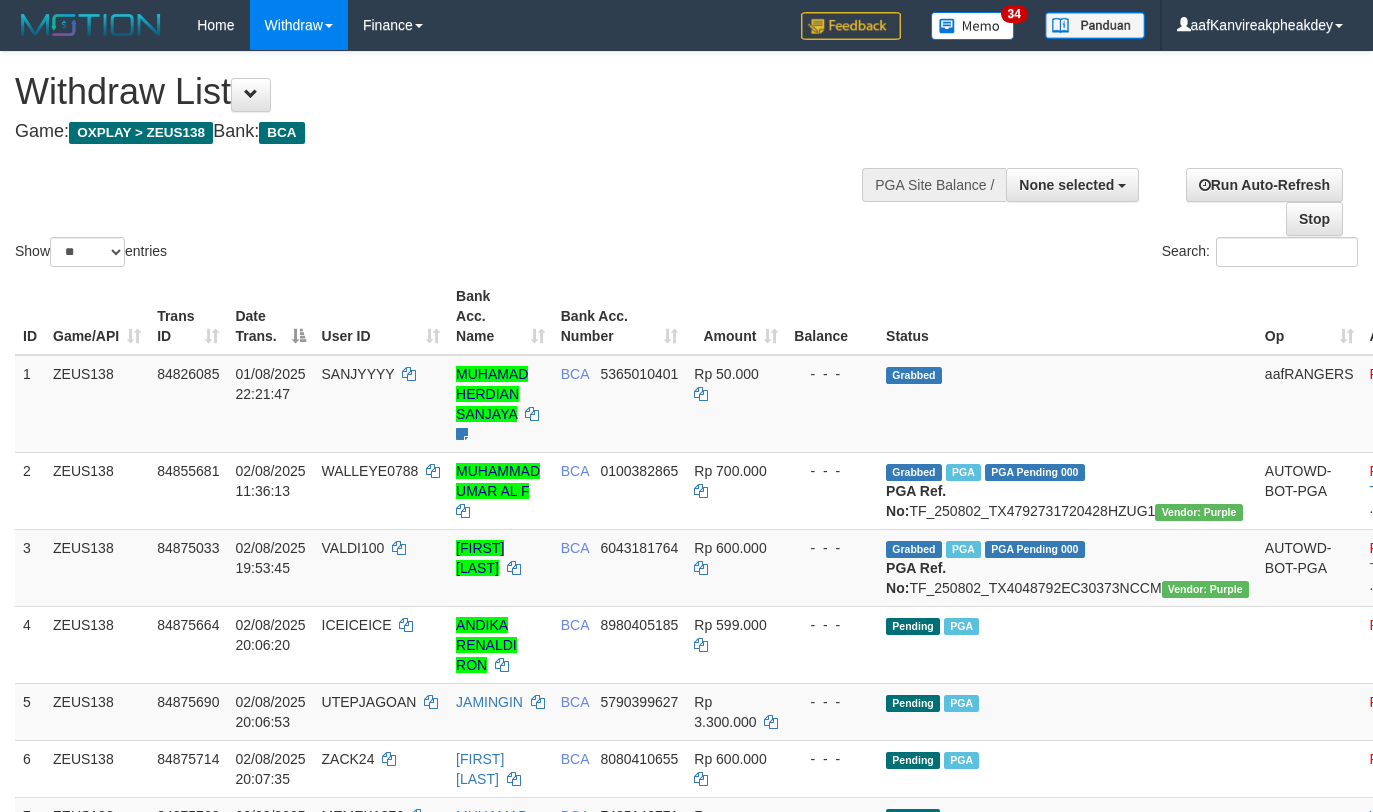 select 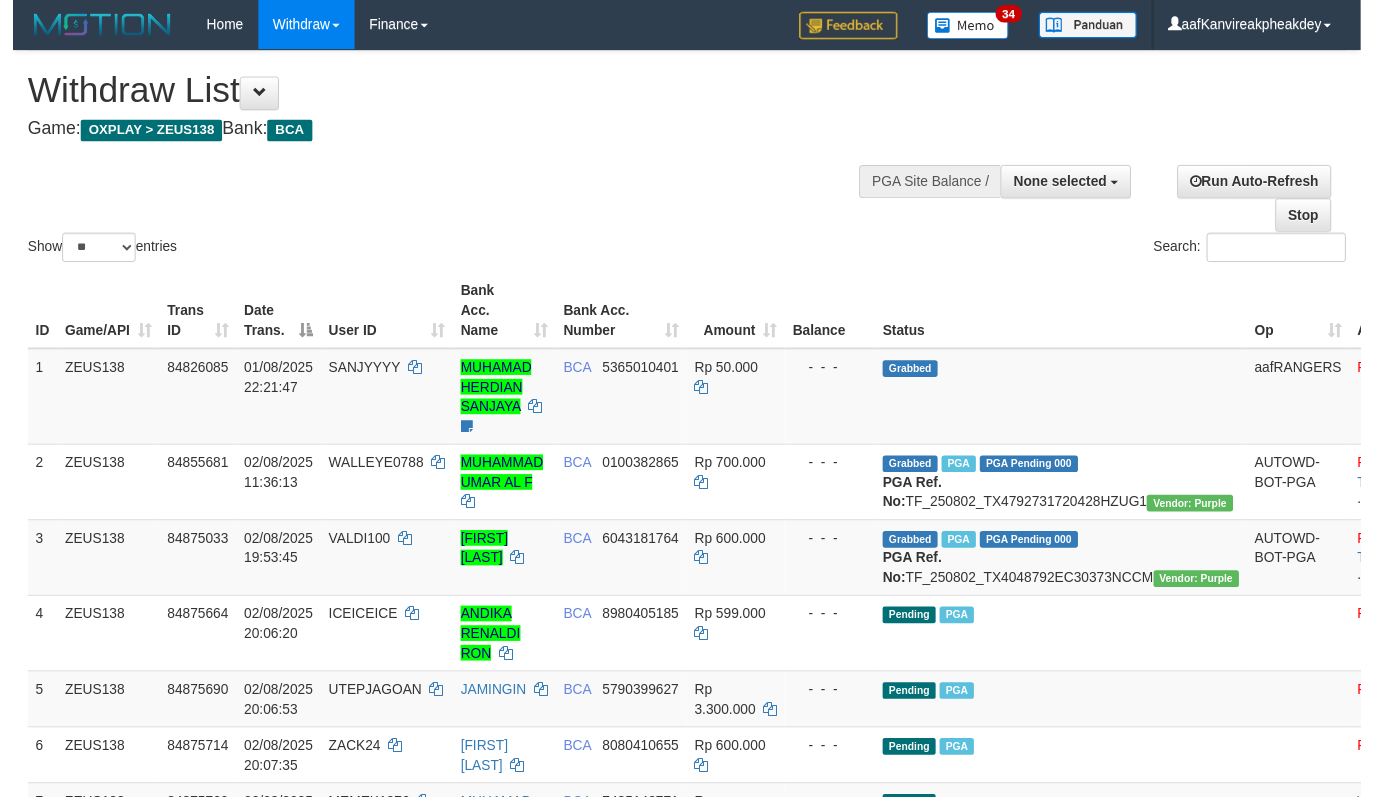 scroll, scrollTop: 1541, scrollLeft: 0, axis: vertical 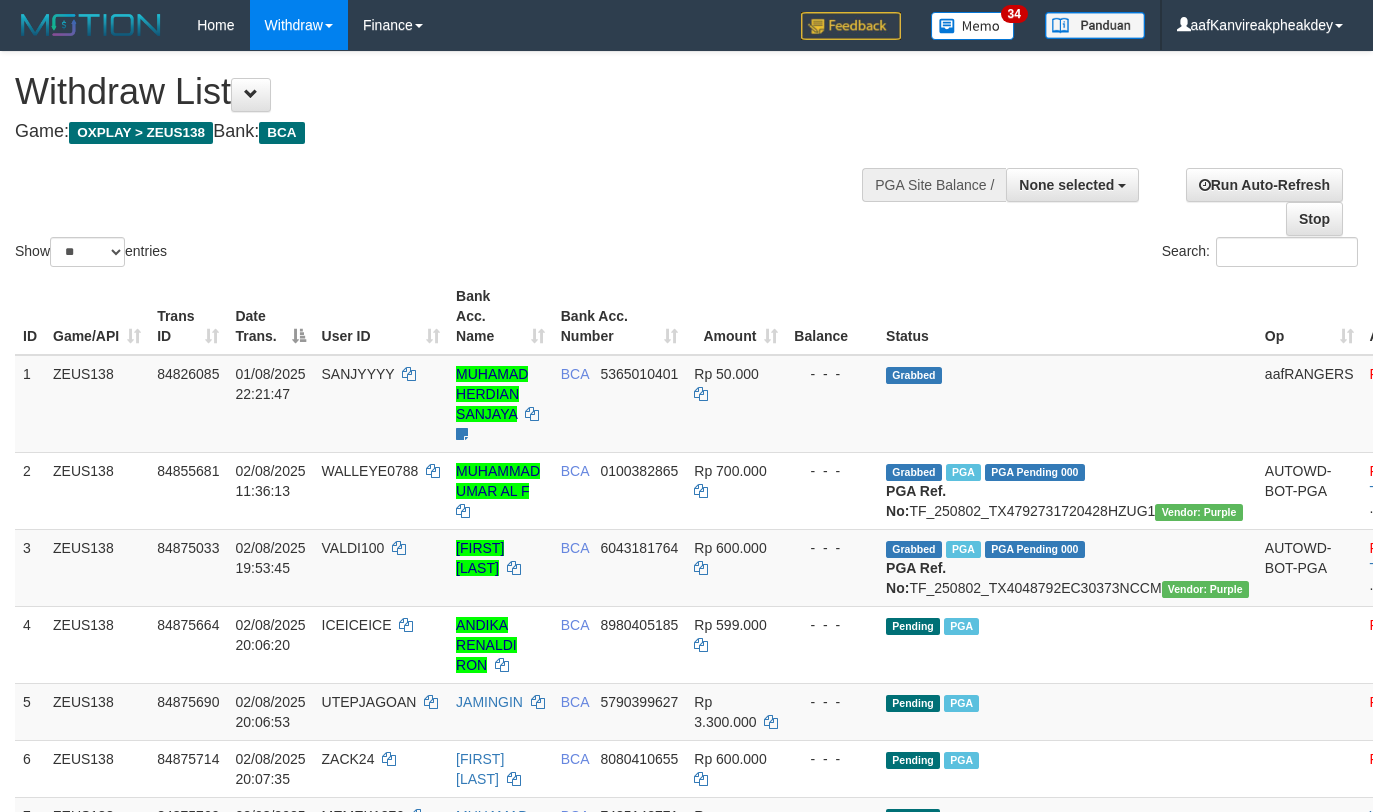 select 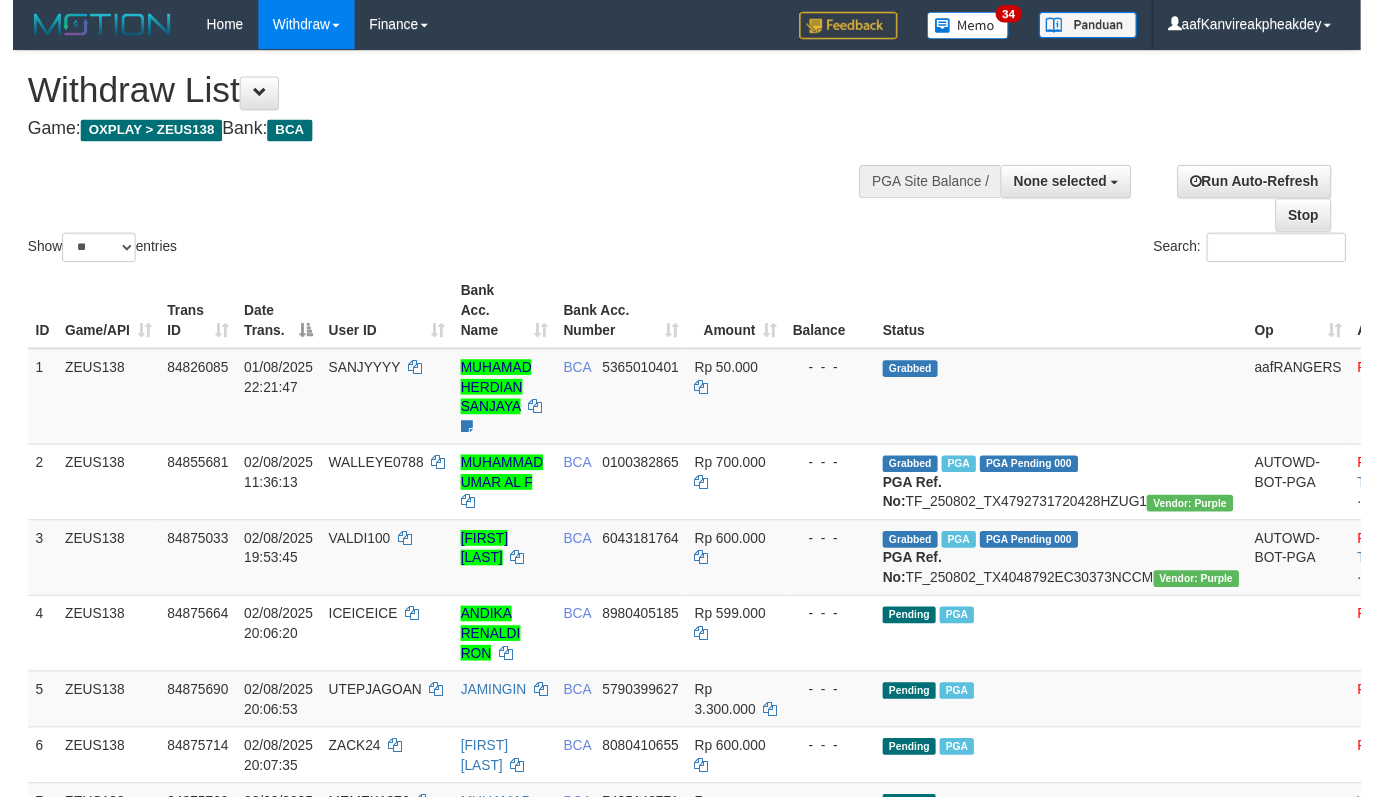 scroll, scrollTop: 1541, scrollLeft: 0, axis: vertical 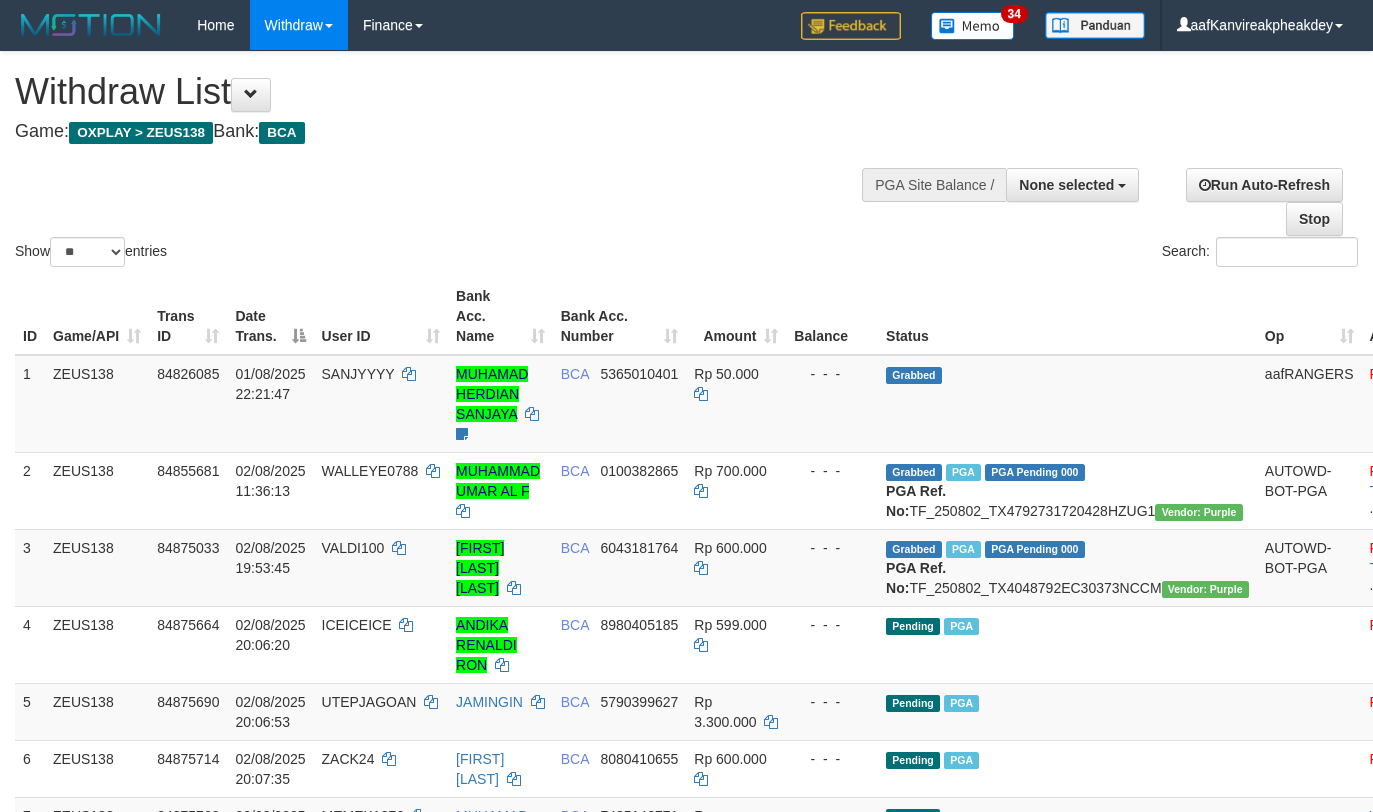 select 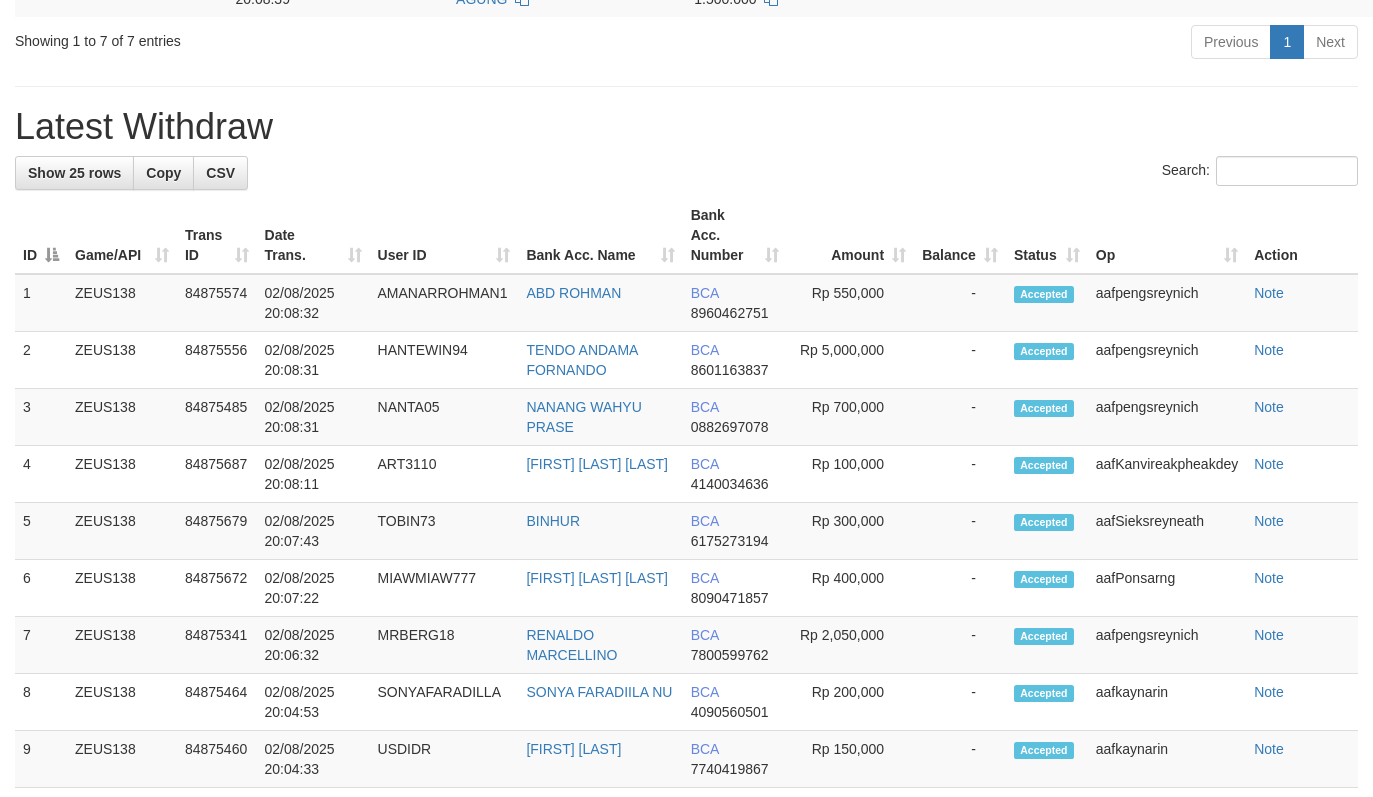 scroll, scrollTop: 529, scrollLeft: 0, axis: vertical 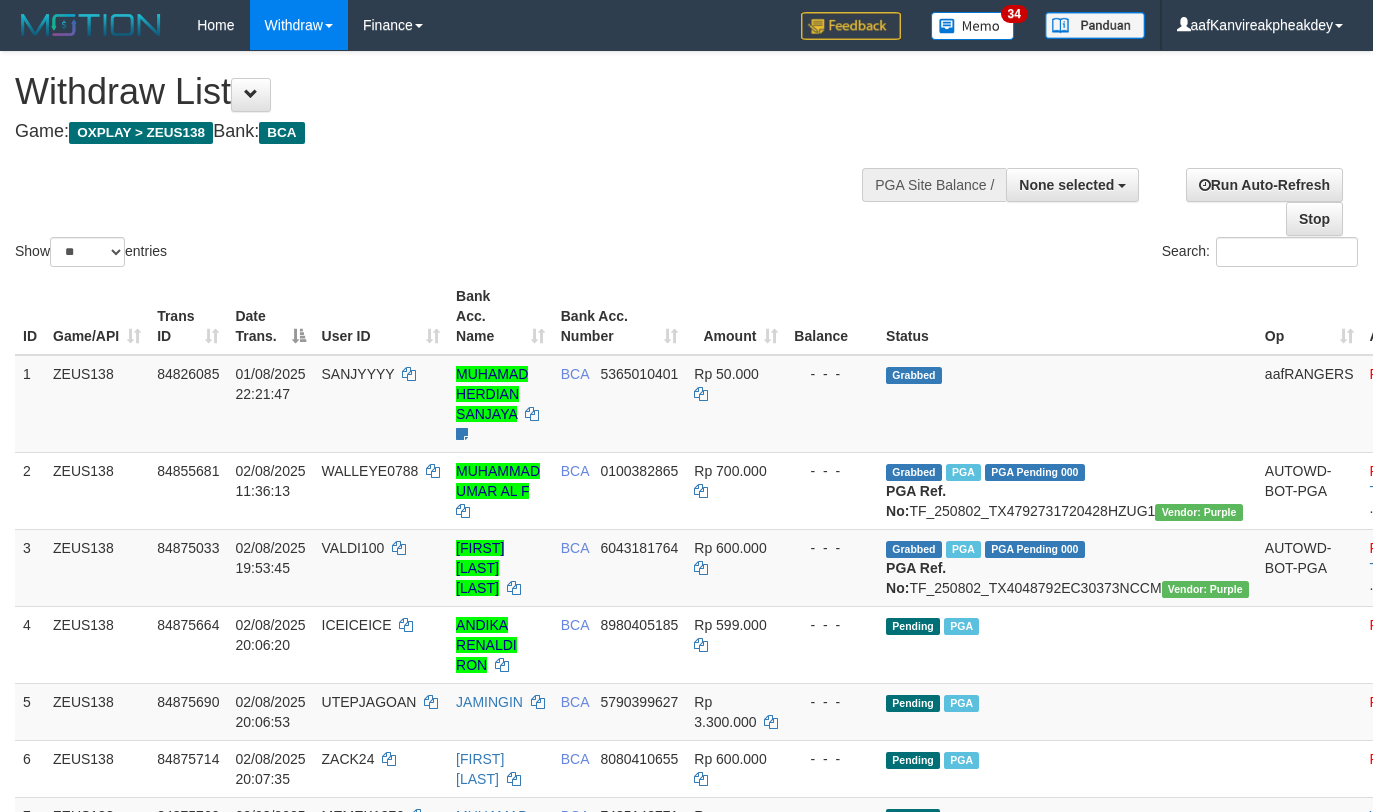select 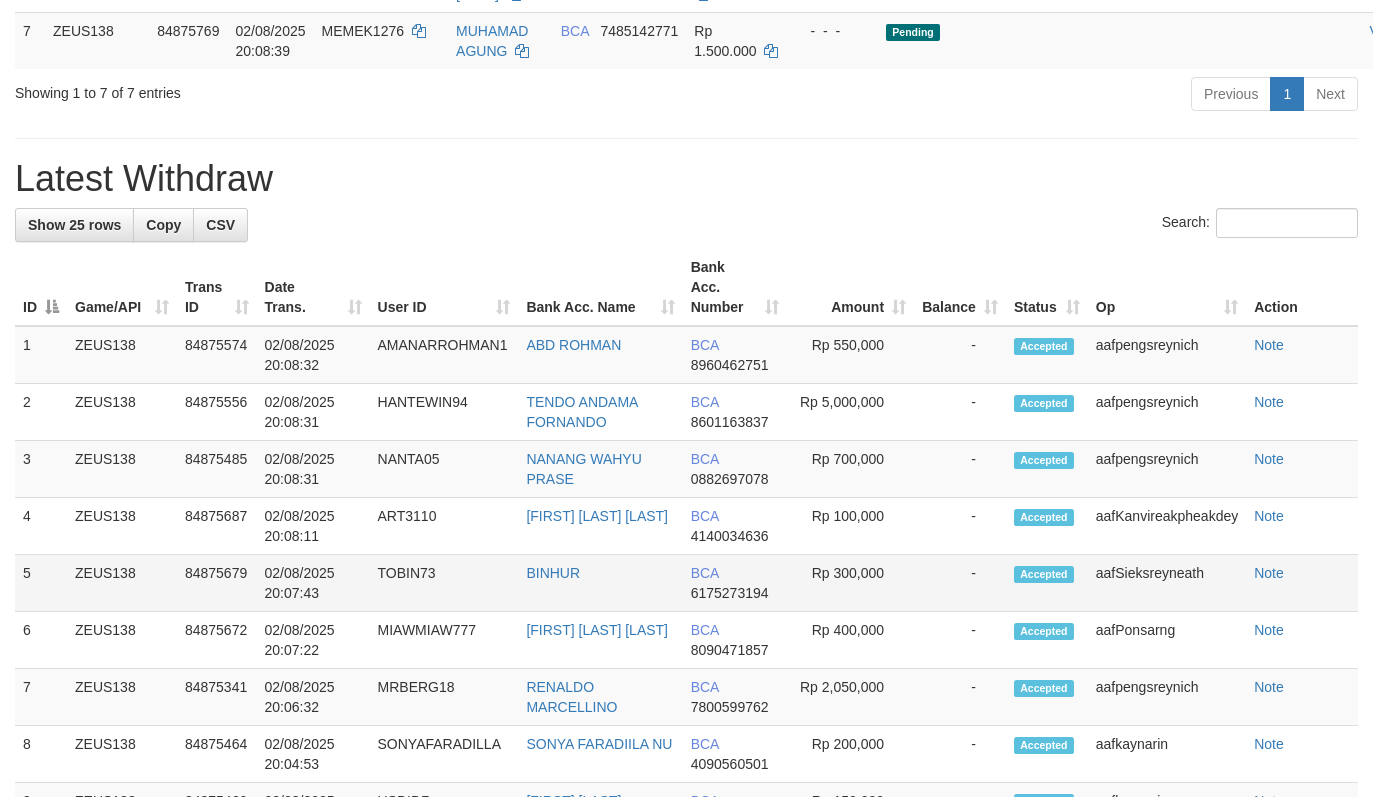 scroll, scrollTop: 777, scrollLeft: 0, axis: vertical 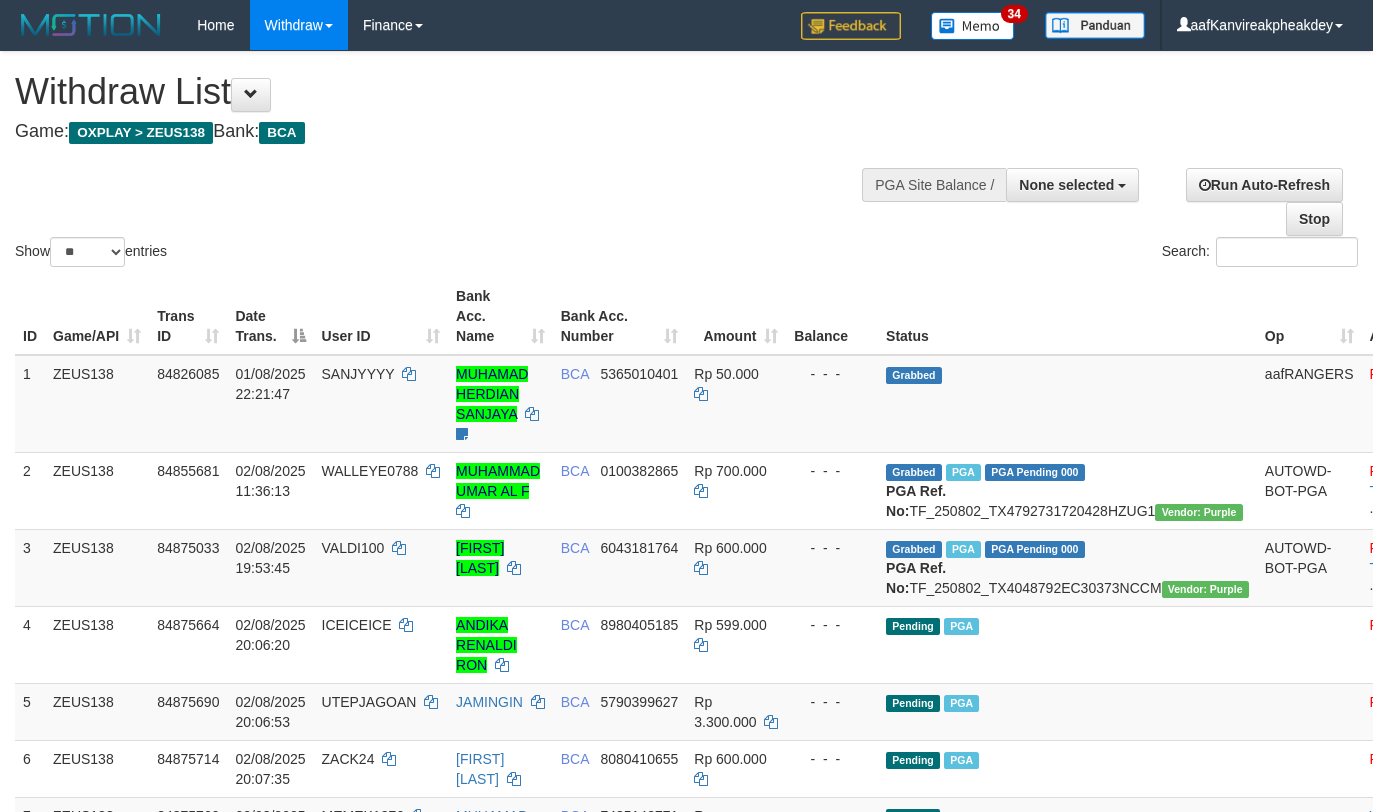 select 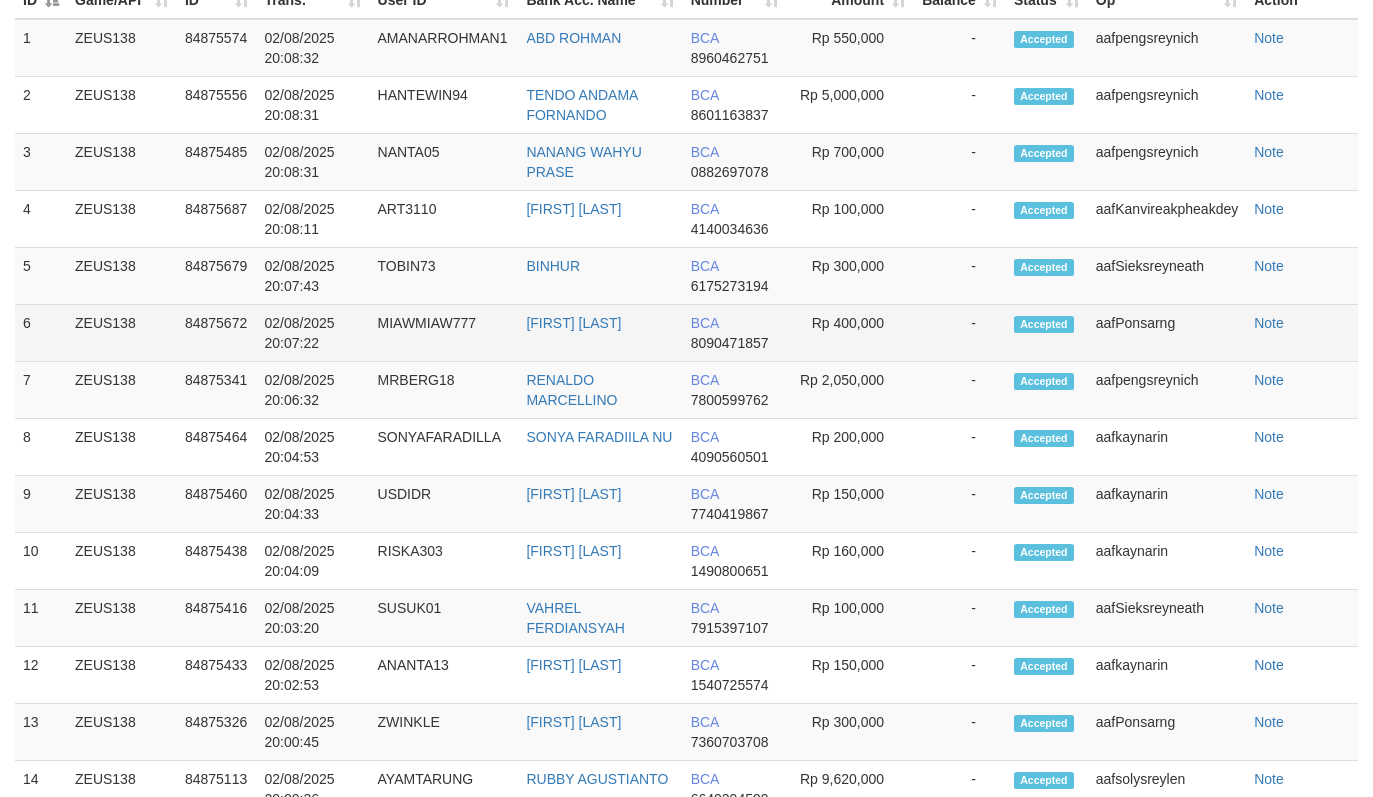 scroll, scrollTop: 916, scrollLeft: 0, axis: vertical 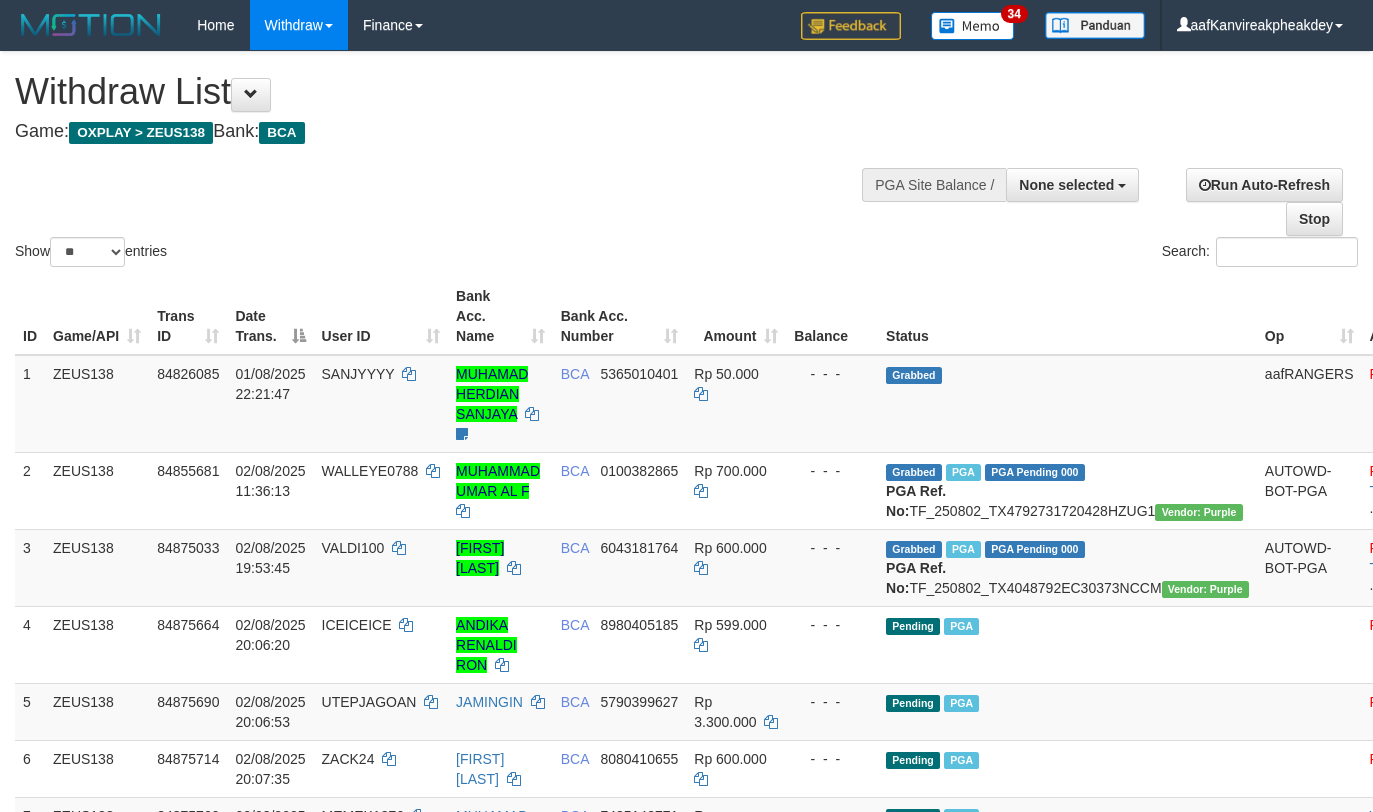select 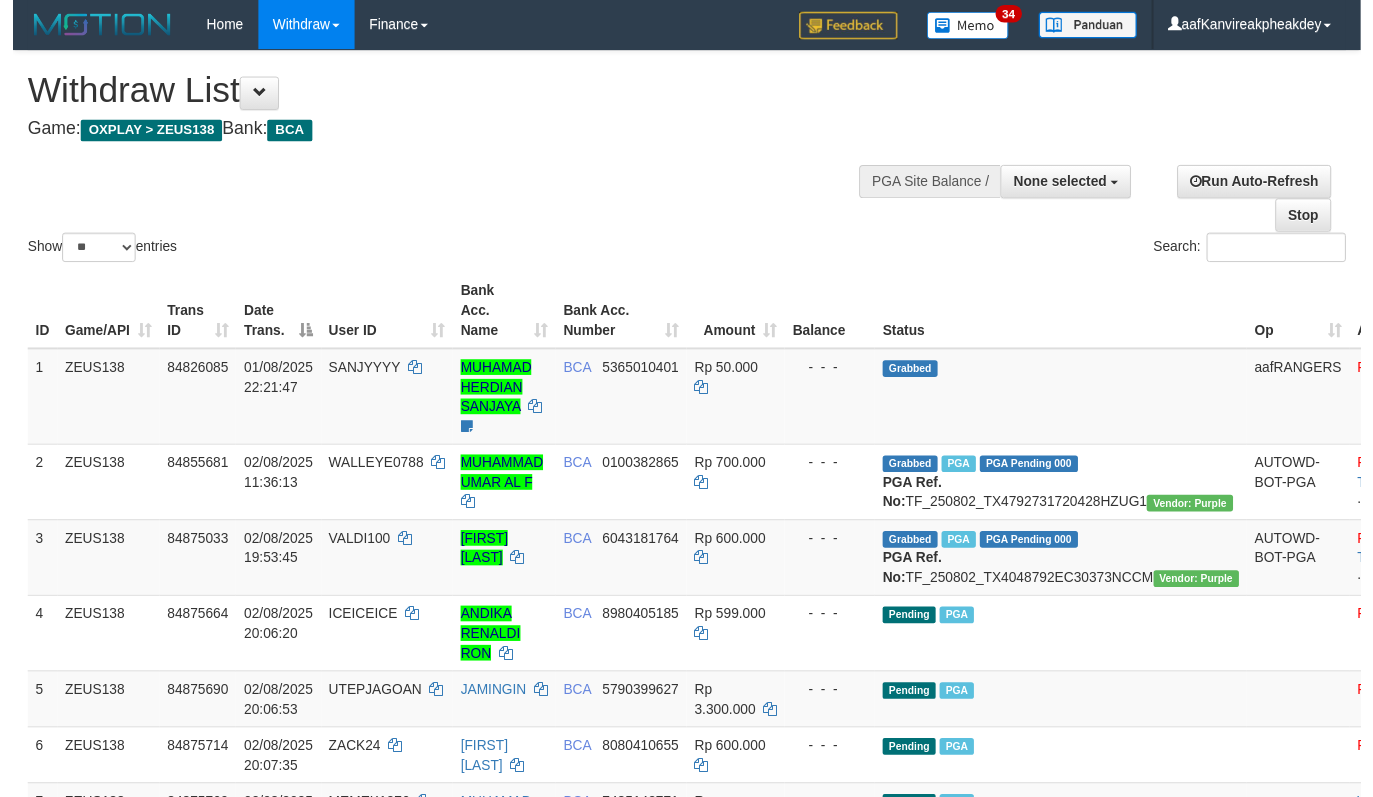 scroll, scrollTop: 716, scrollLeft: 0, axis: vertical 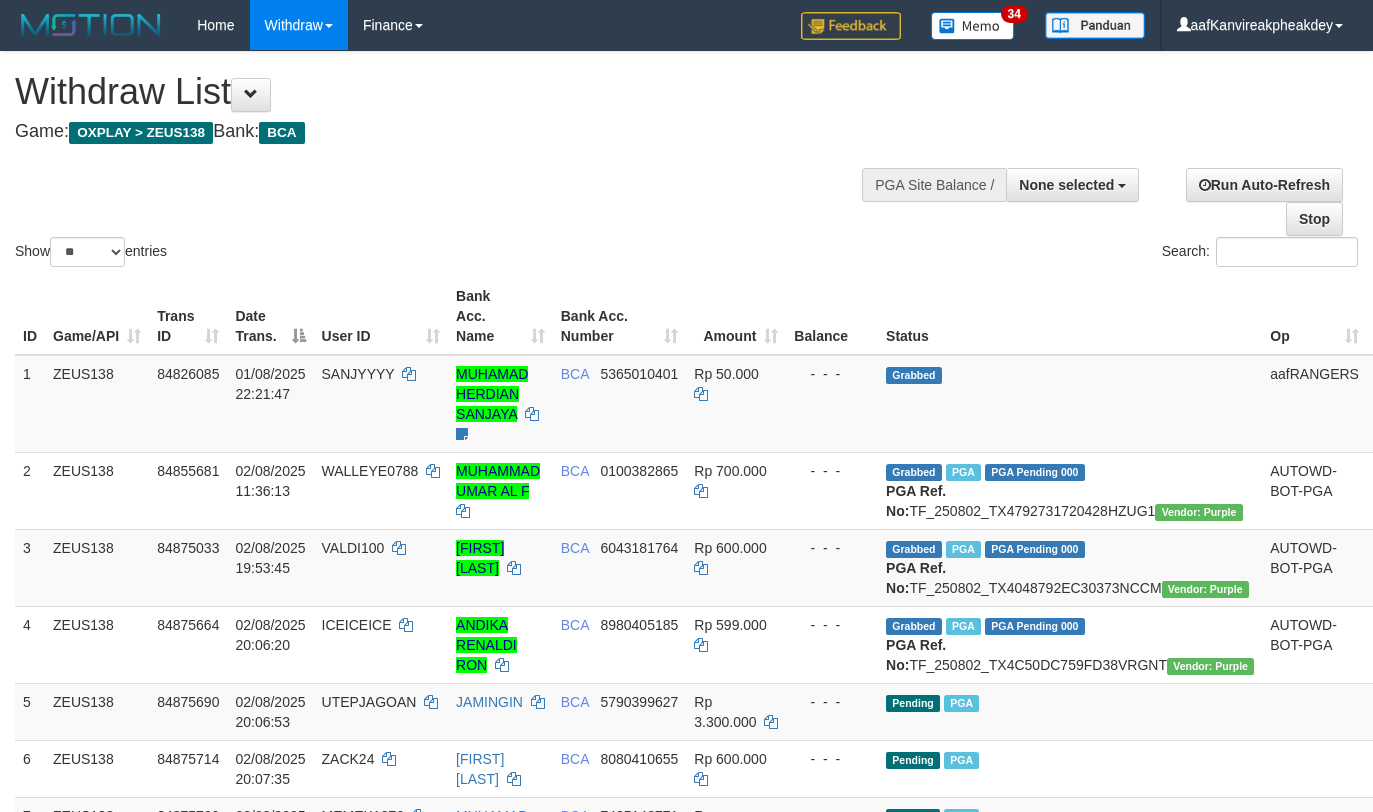 select 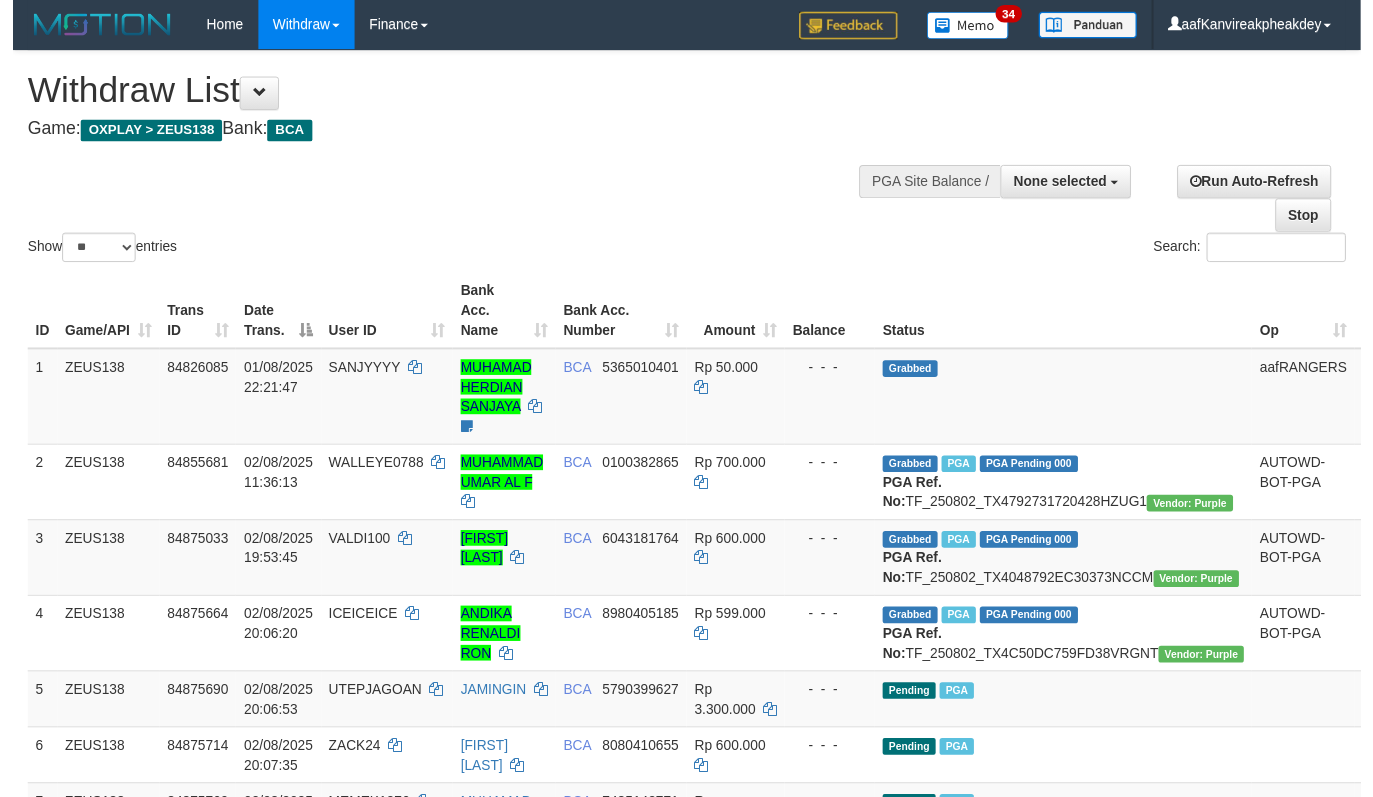 scroll, scrollTop: 716, scrollLeft: 0, axis: vertical 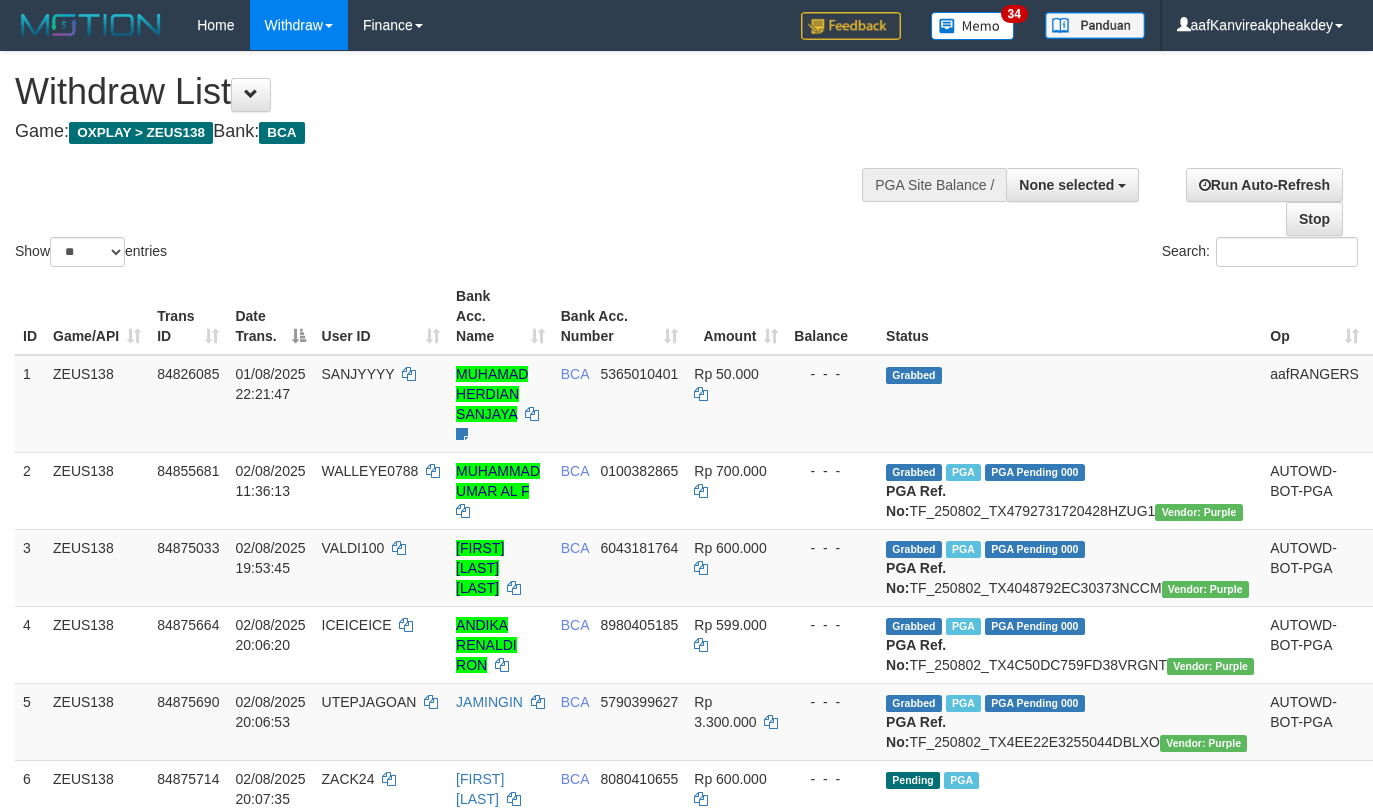 select 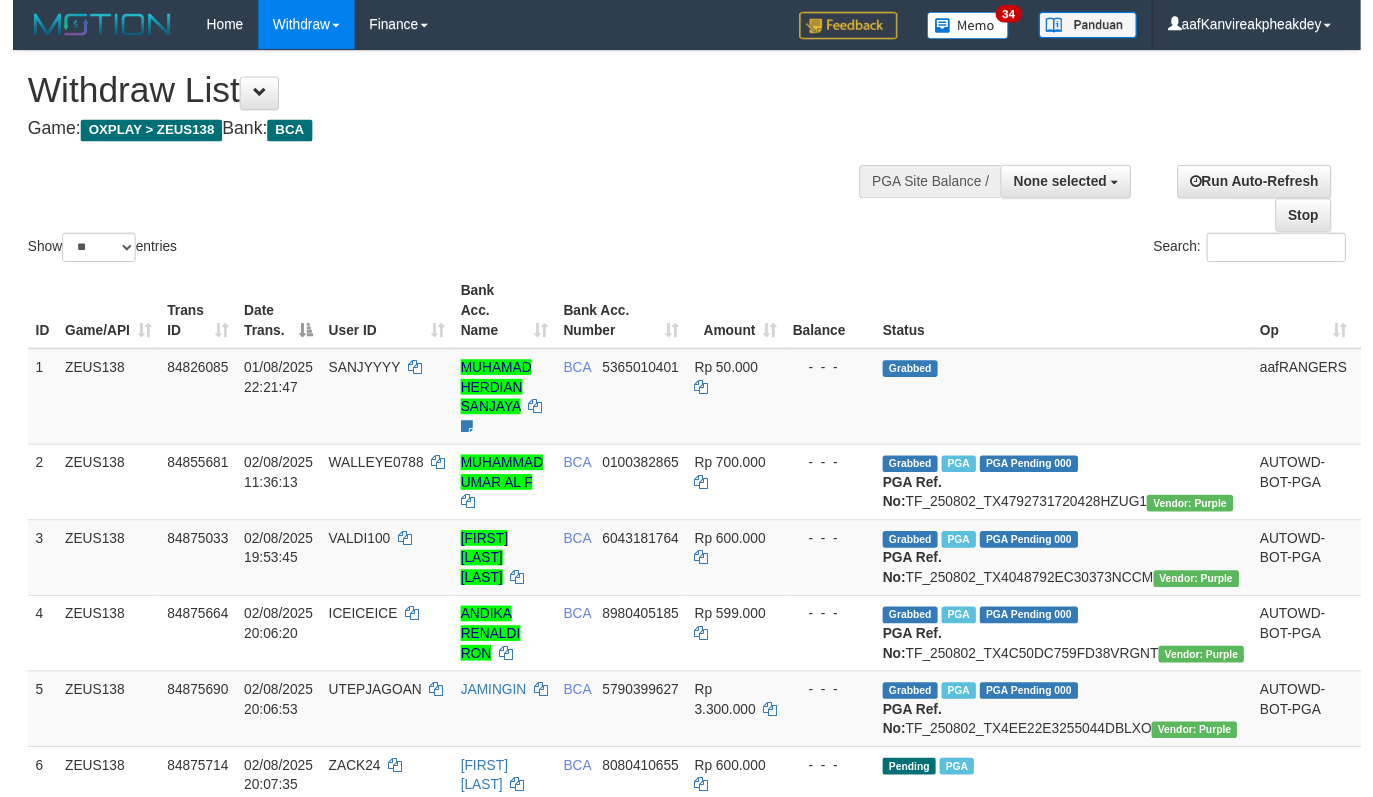 scroll, scrollTop: 716, scrollLeft: 0, axis: vertical 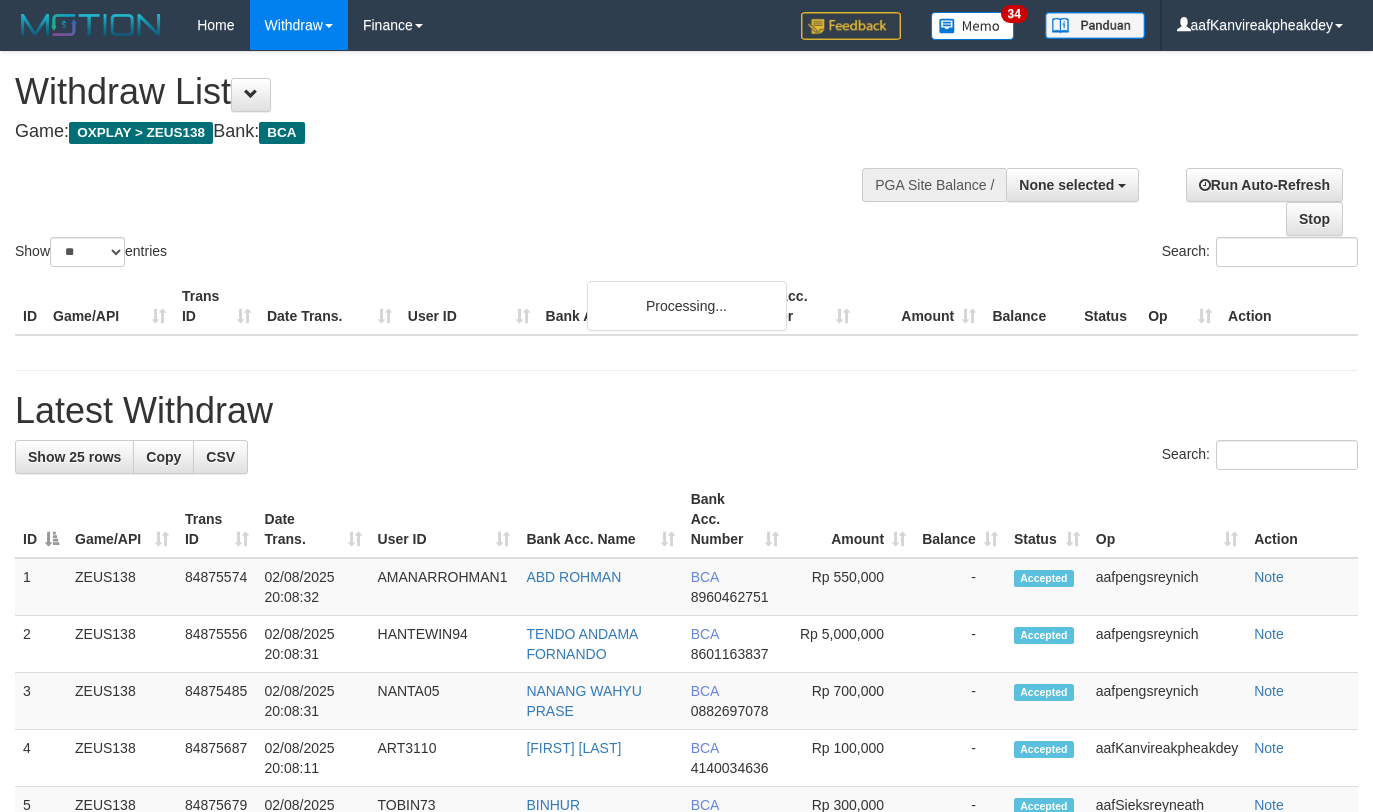 select 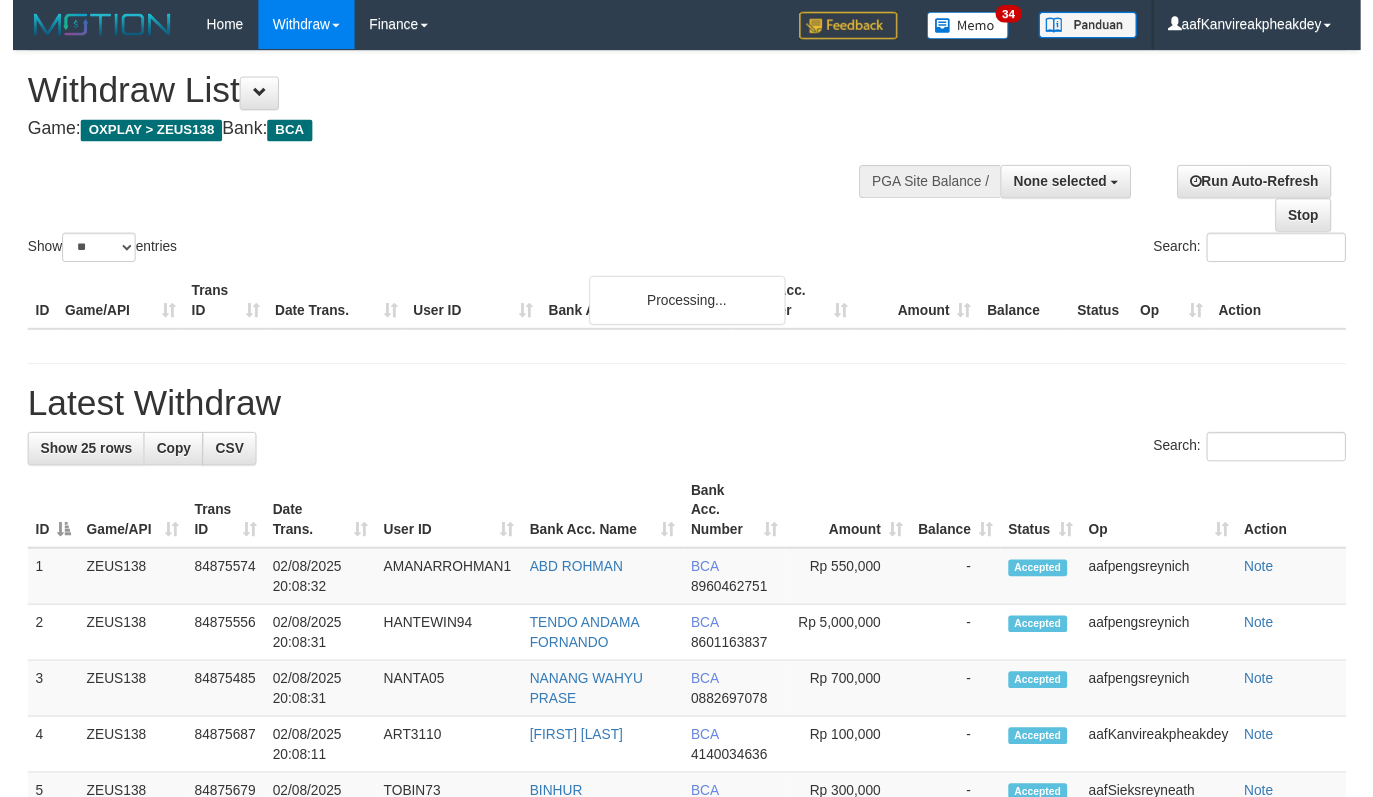 scroll, scrollTop: 716, scrollLeft: 0, axis: vertical 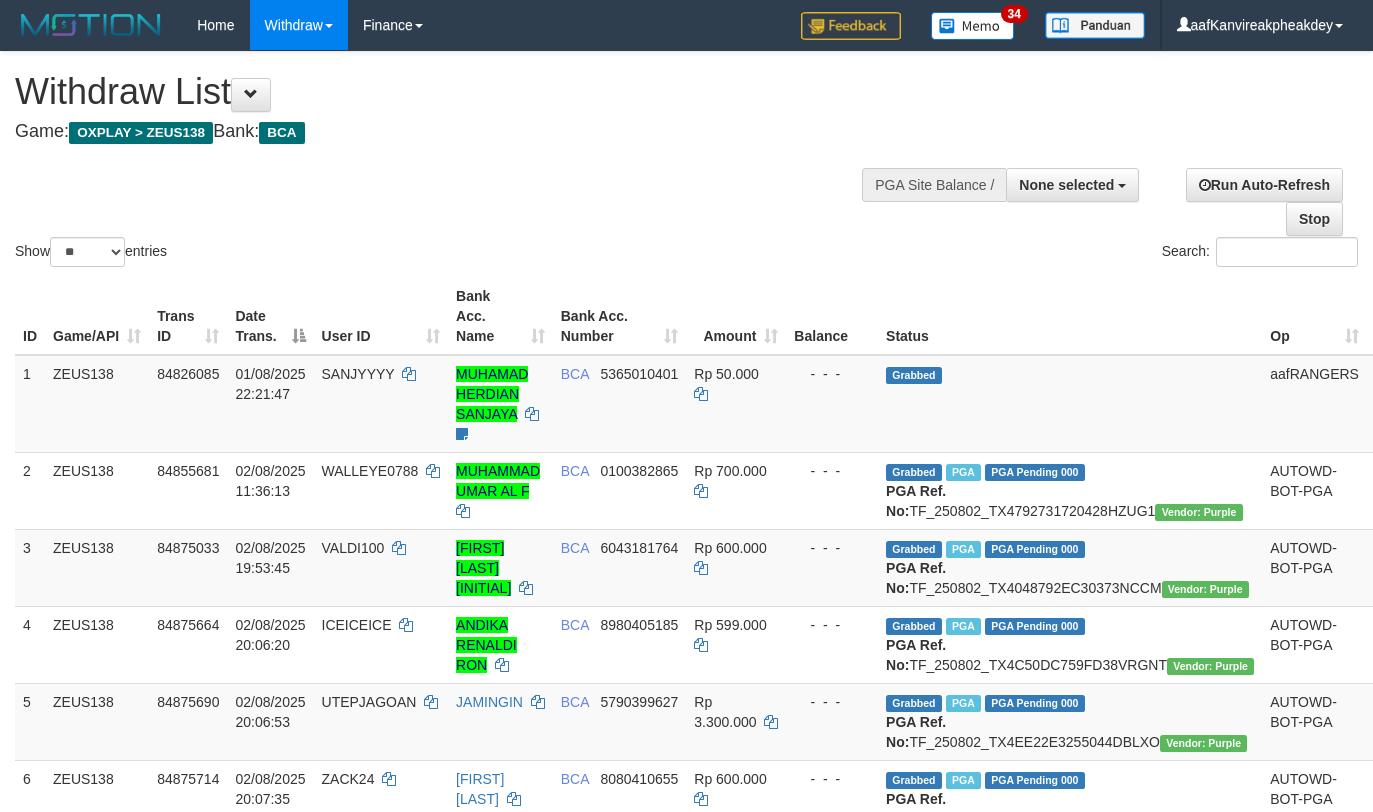 select 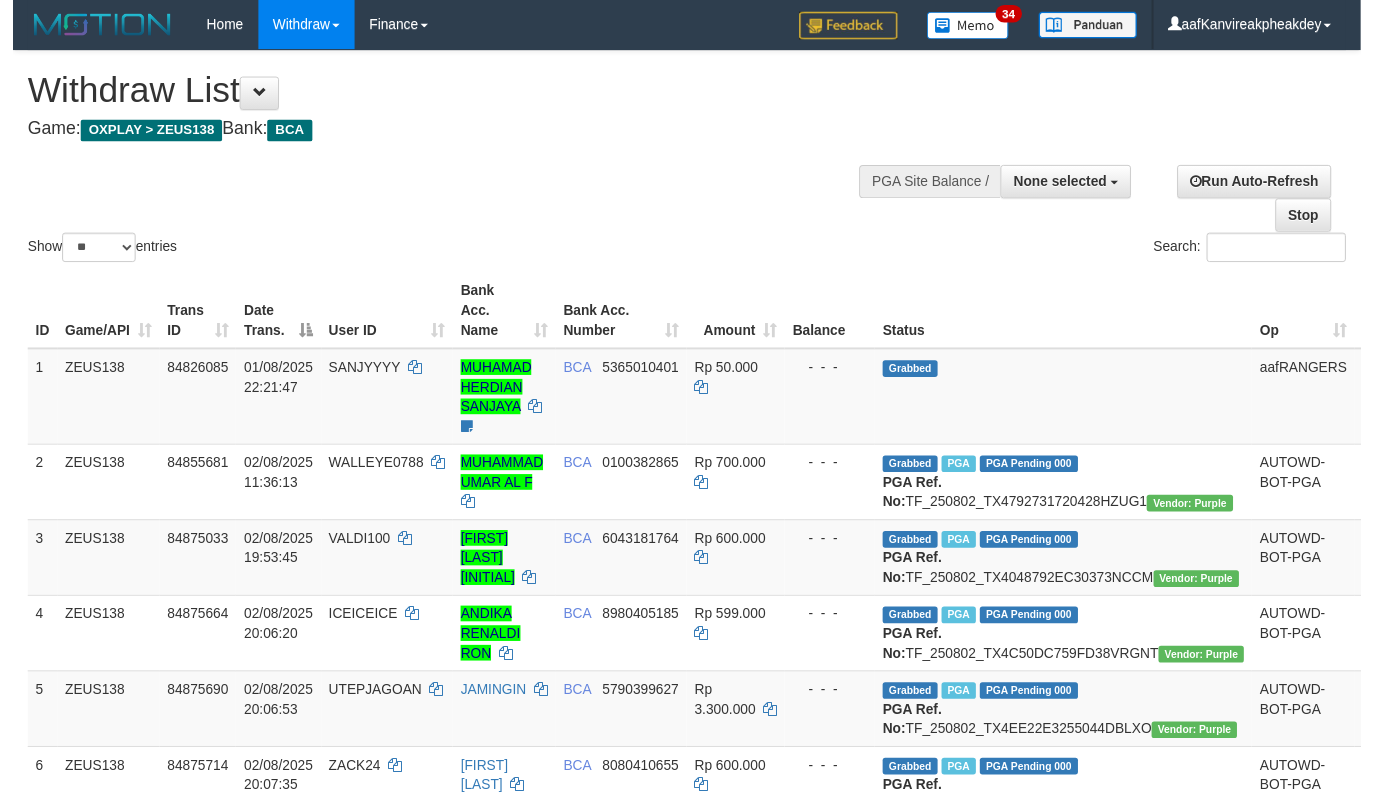 scroll, scrollTop: 716, scrollLeft: 0, axis: vertical 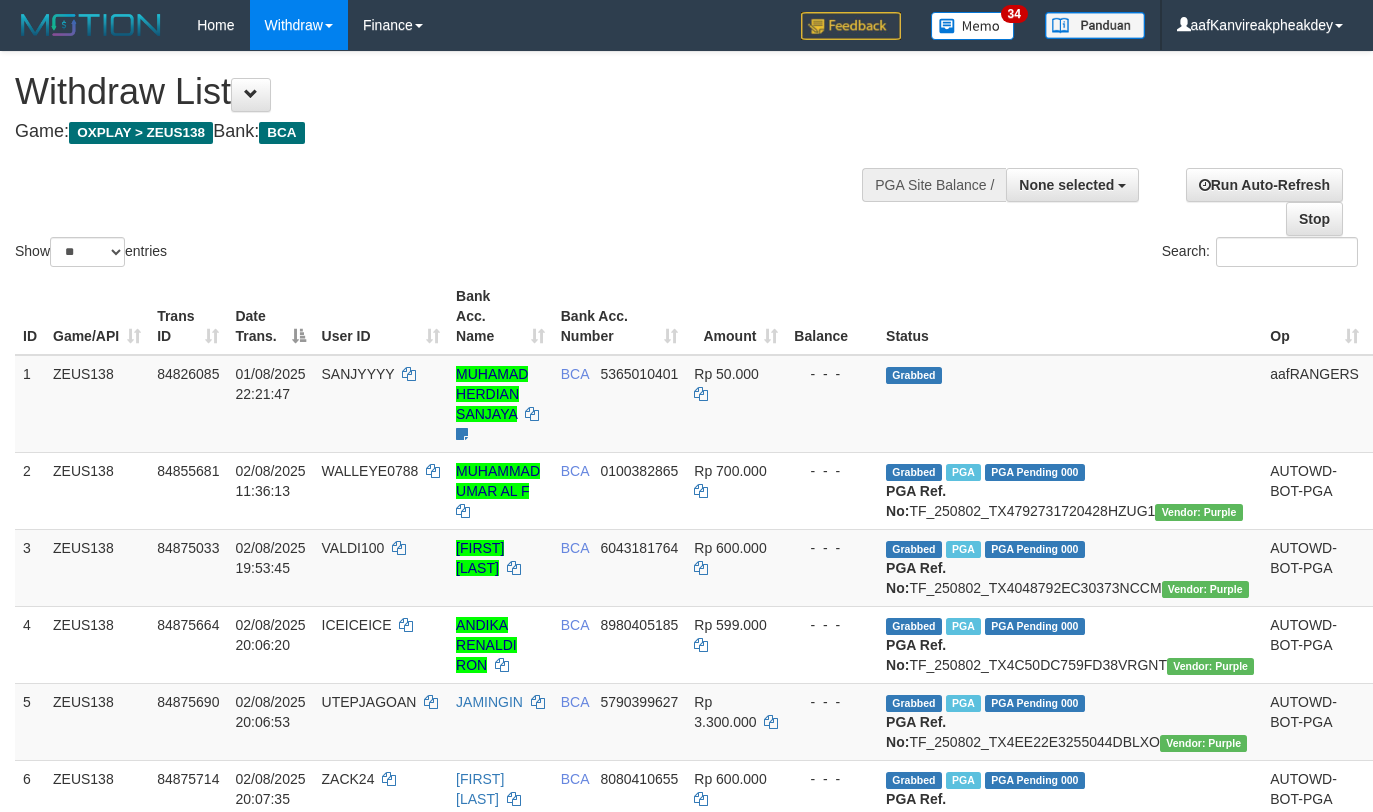 select 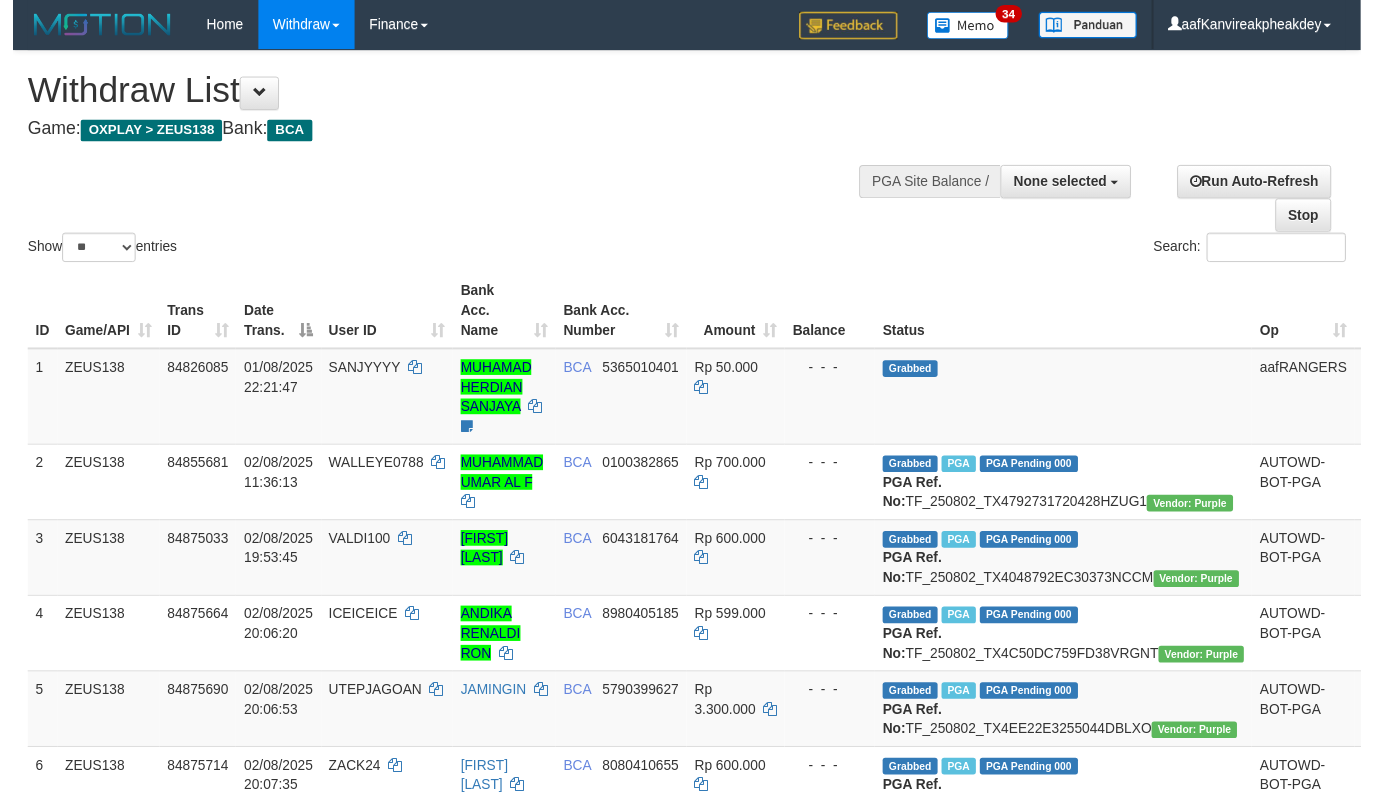 scroll, scrollTop: 716, scrollLeft: 0, axis: vertical 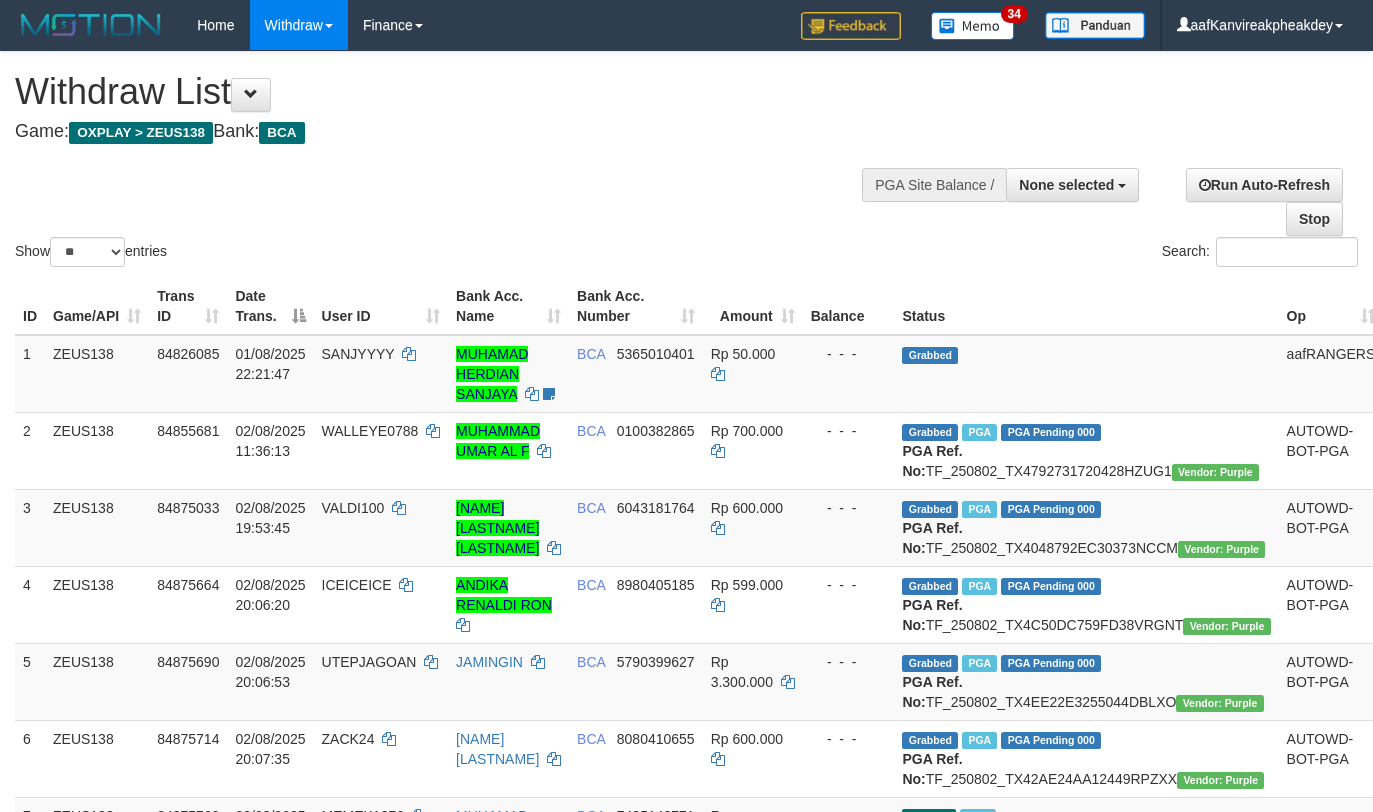 select 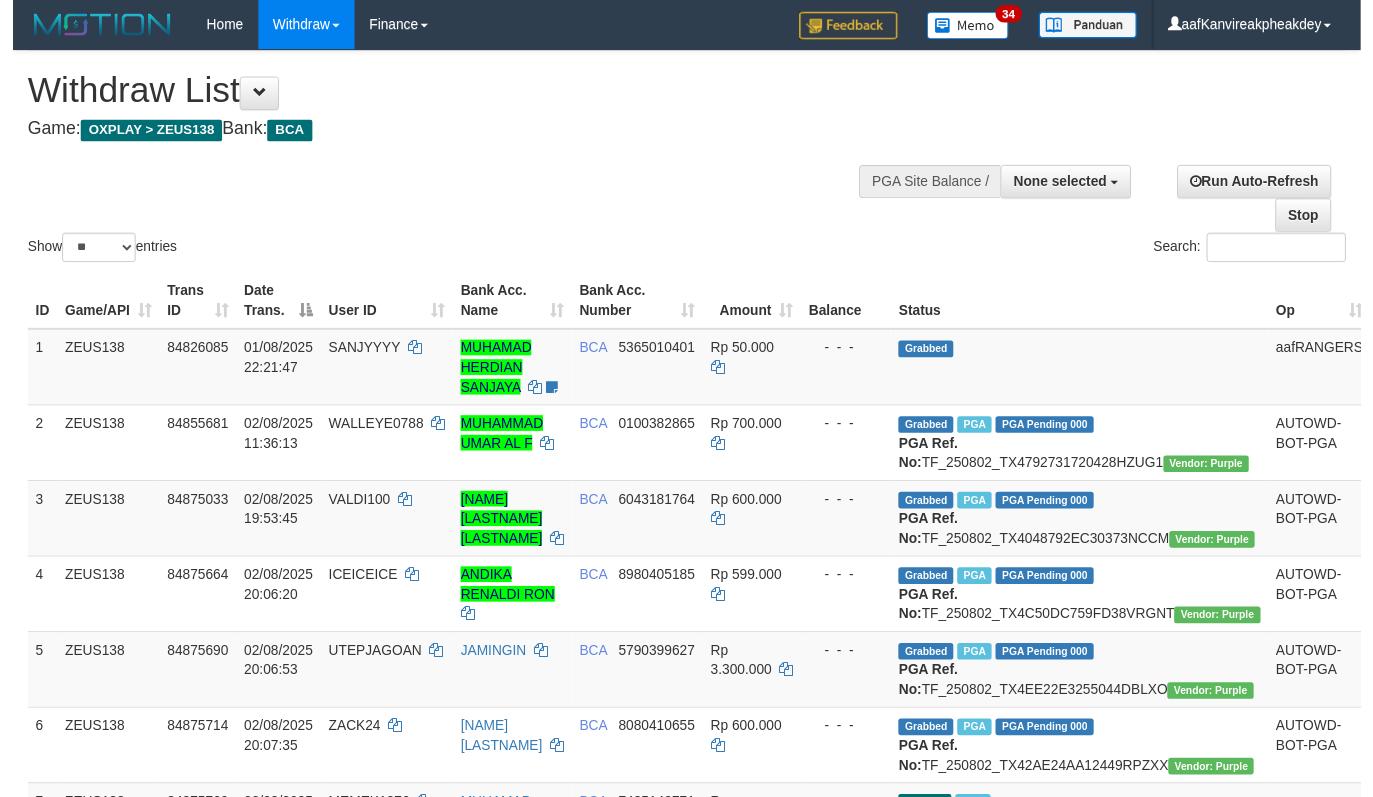 scroll, scrollTop: 716, scrollLeft: 0, axis: vertical 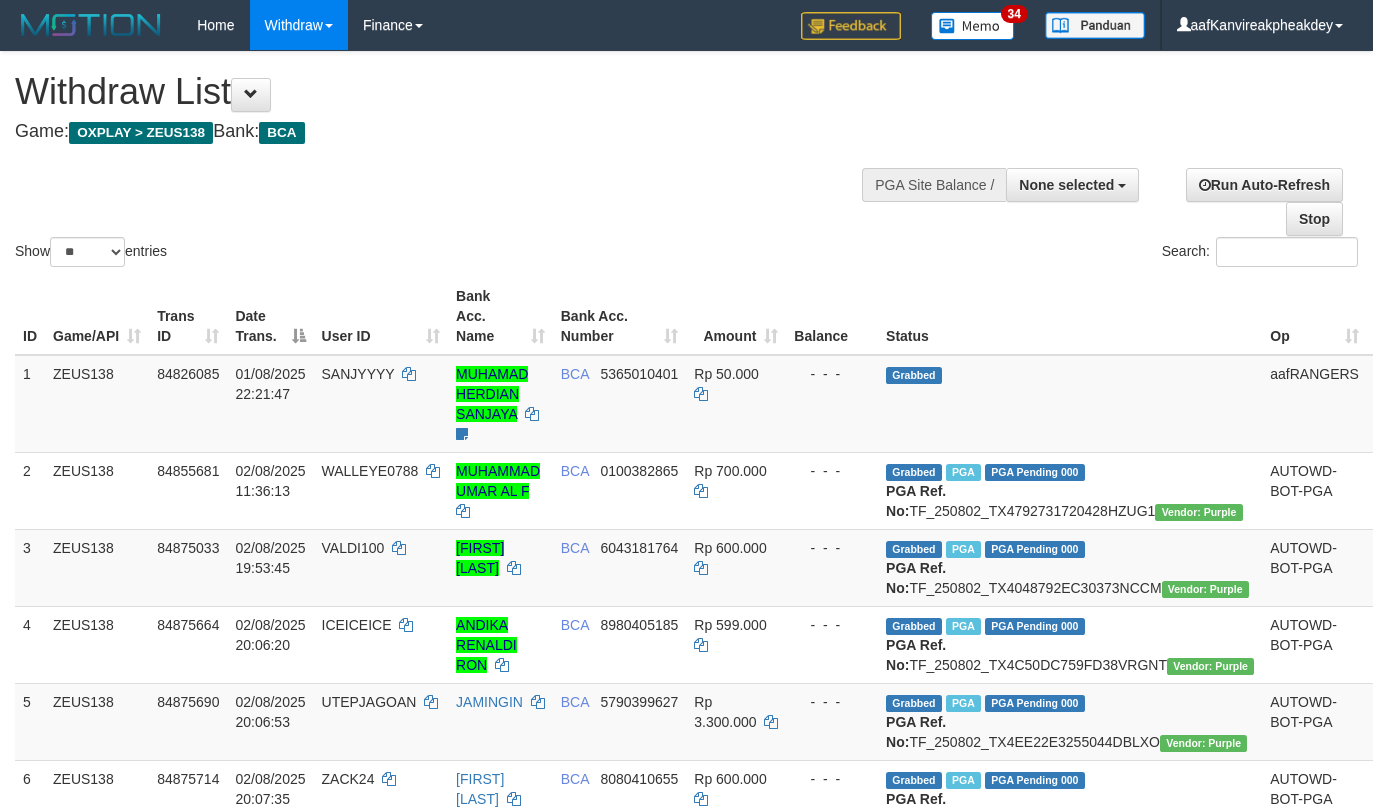 select 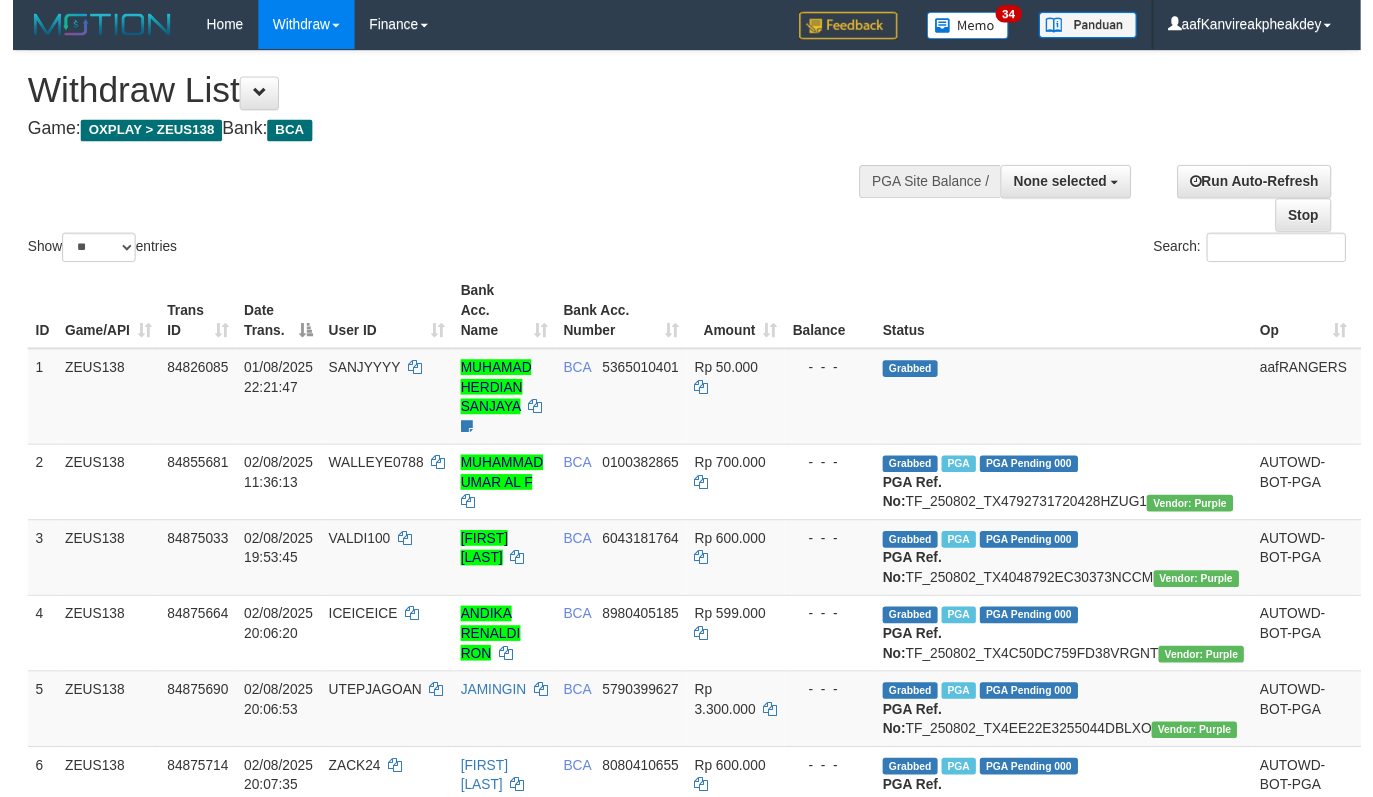 scroll, scrollTop: 716, scrollLeft: 0, axis: vertical 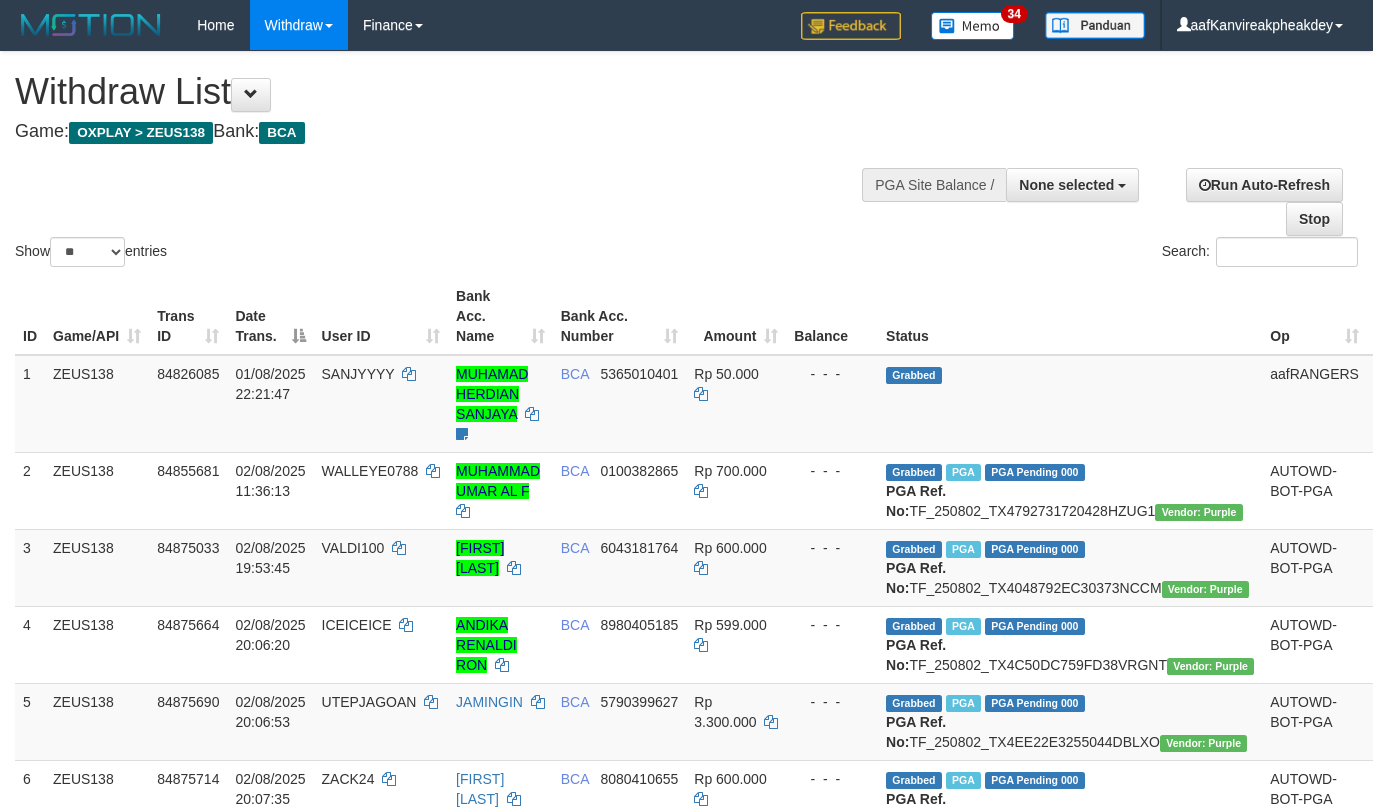 select 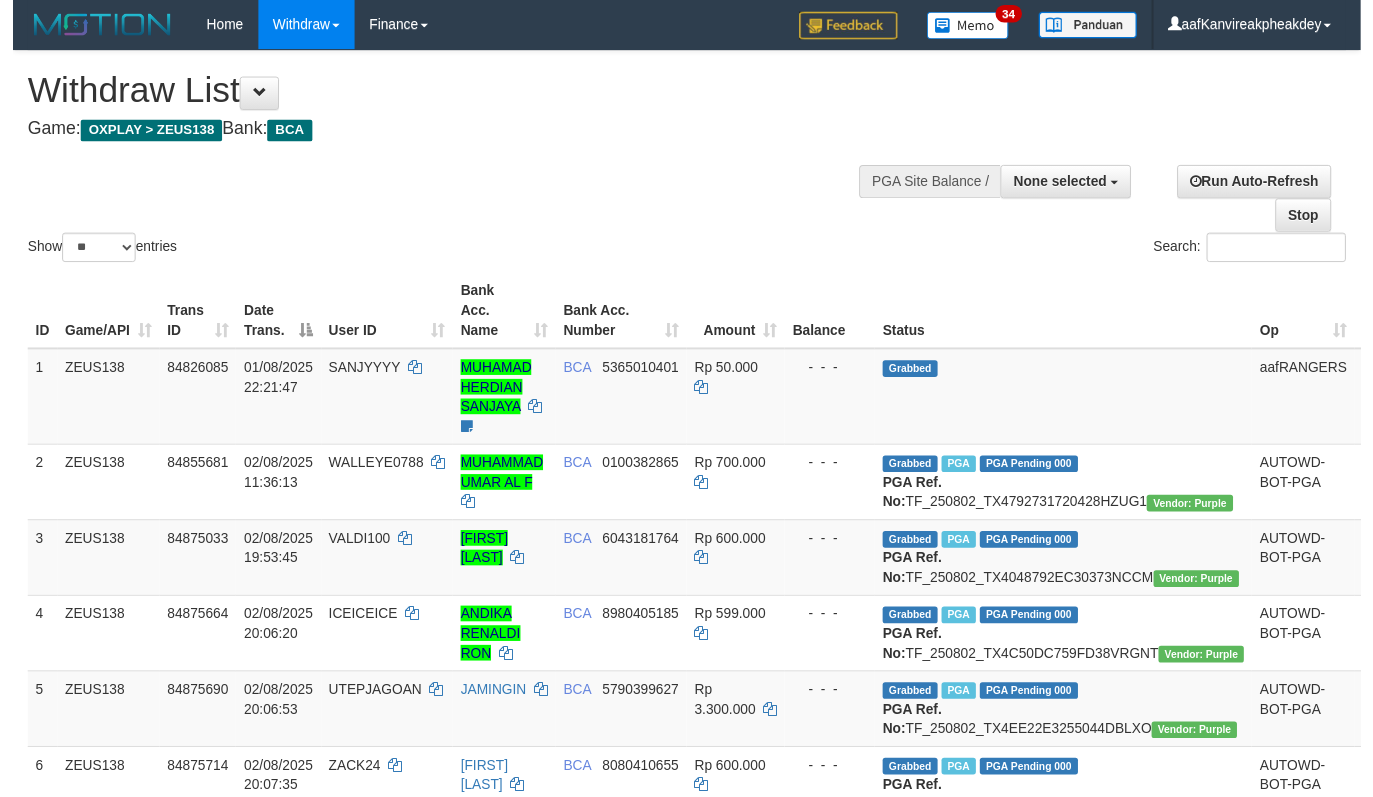 scroll, scrollTop: 716, scrollLeft: 0, axis: vertical 